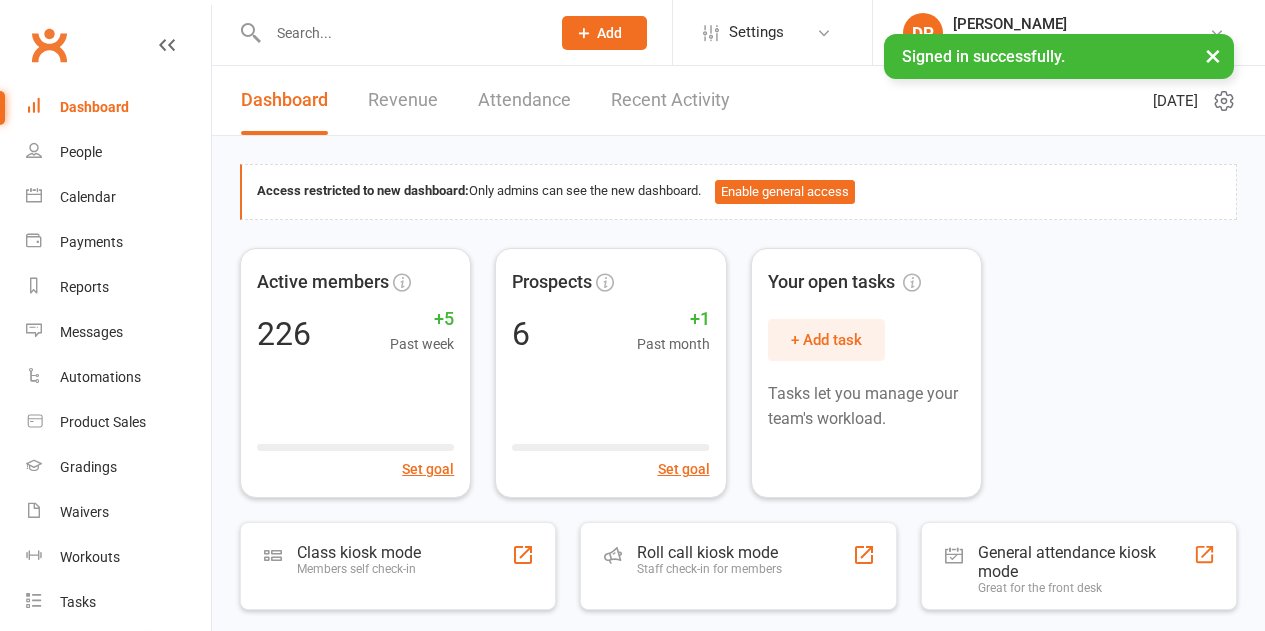 scroll, scrollTop: 0, scrollLeft: 0, axis: both 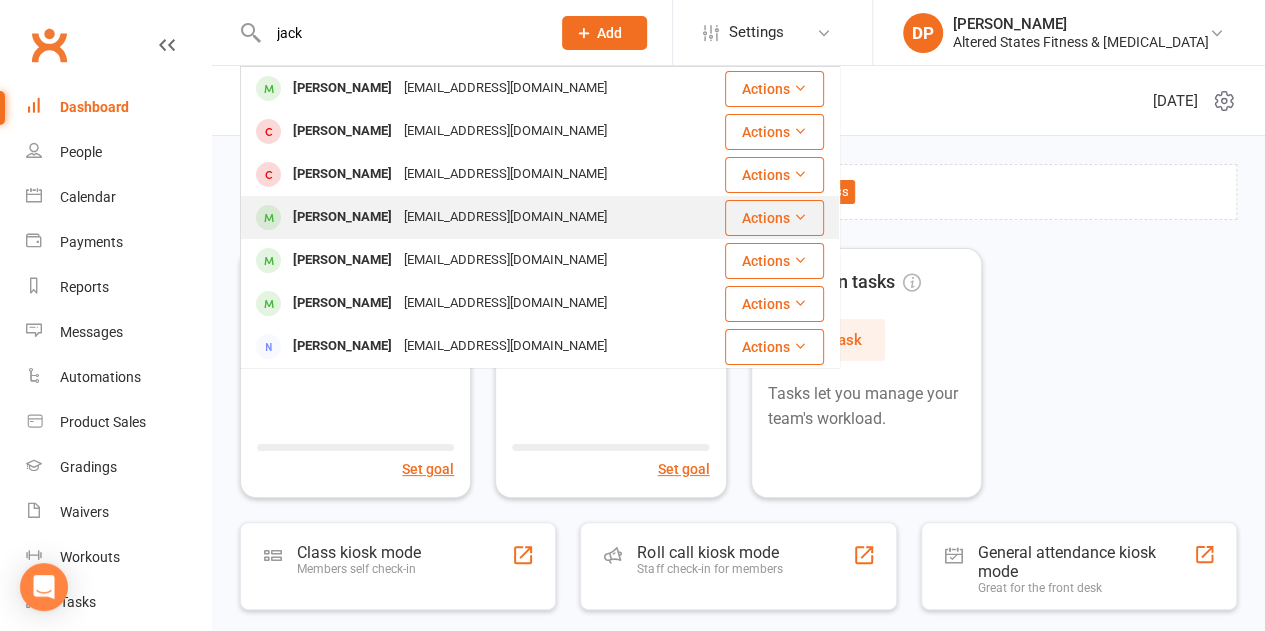 type on "jack" 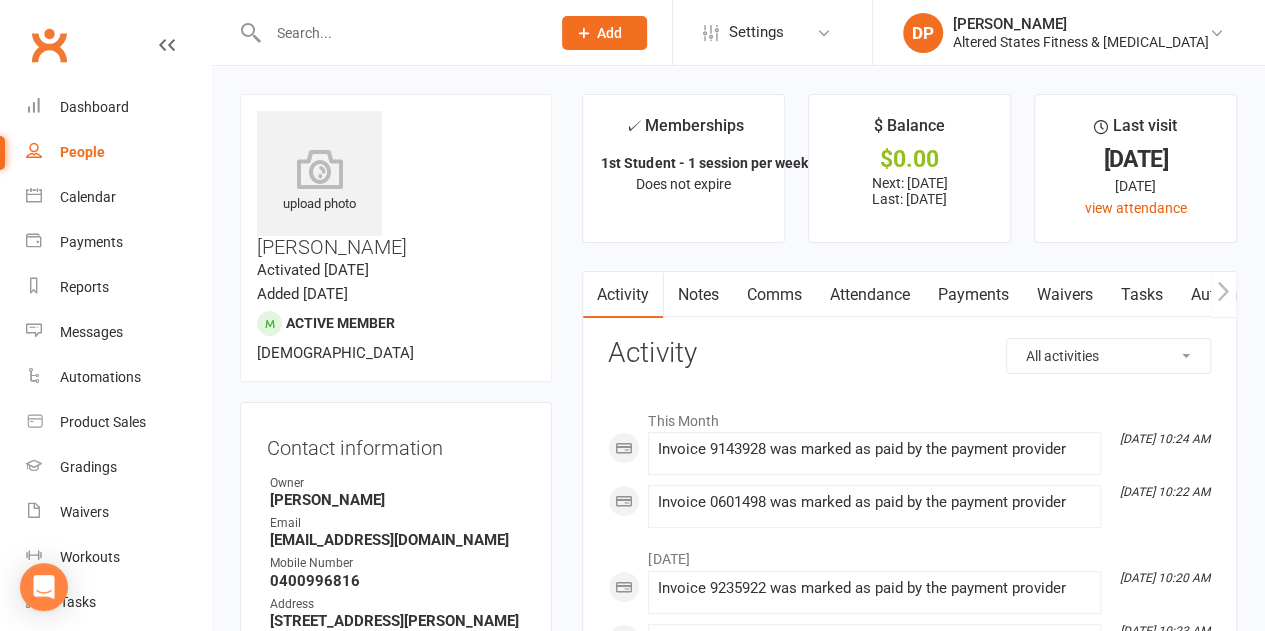 click on "Payments" at bounding box center (972, 295) 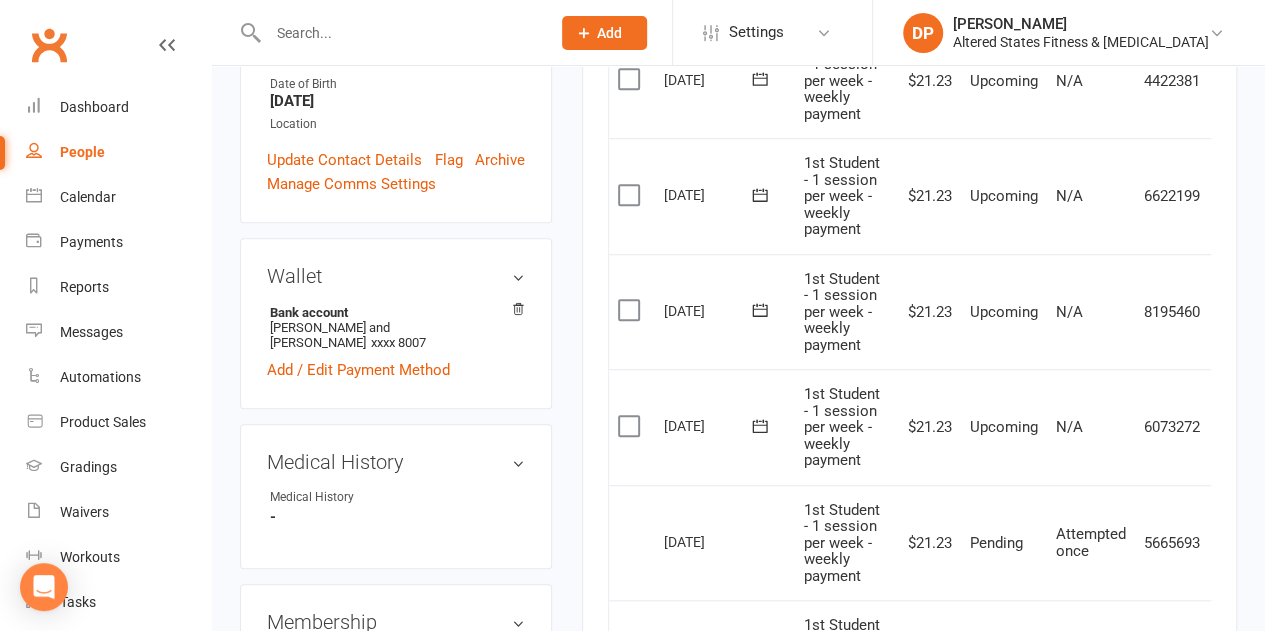 scroll, scrollTop: 700, scrollLeft: 0, axis: vertical 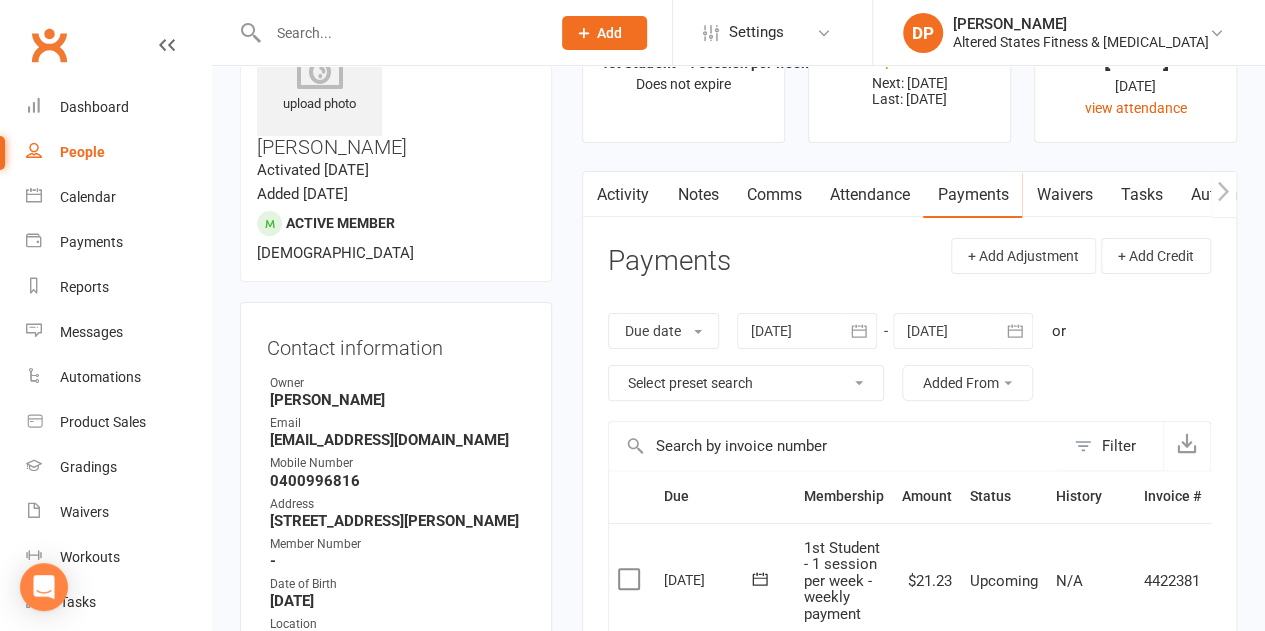 click 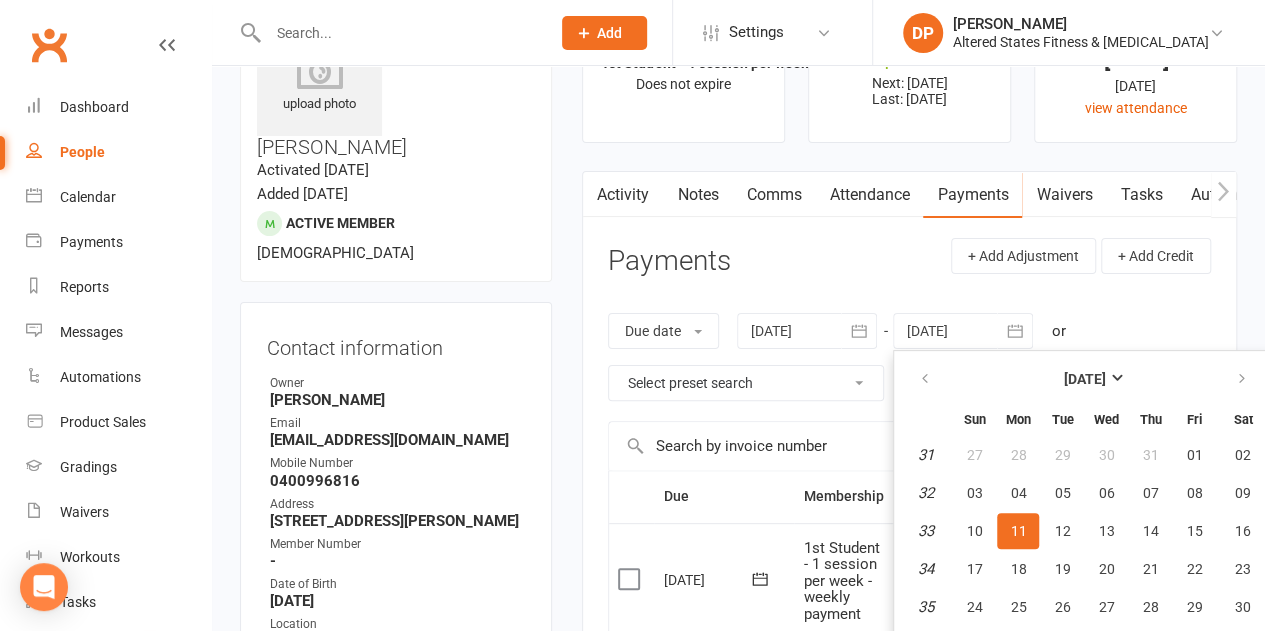 scroll, scrollTop: 147, scrollLeft: 0, axis: vertical 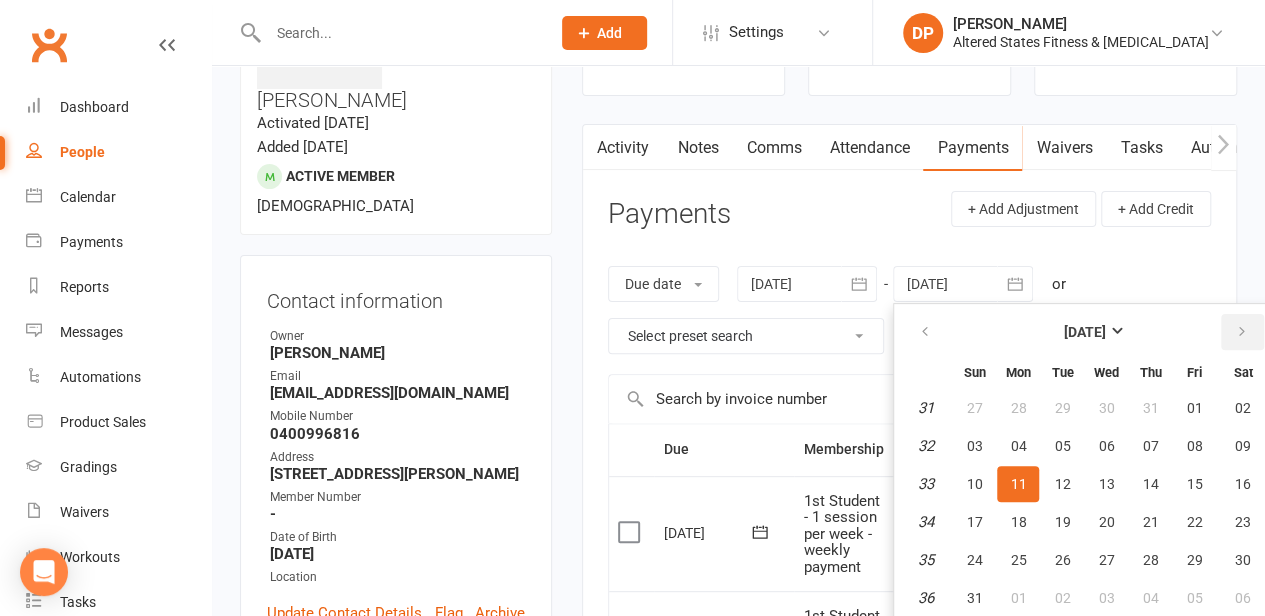click at bounding box center [1242, 332] 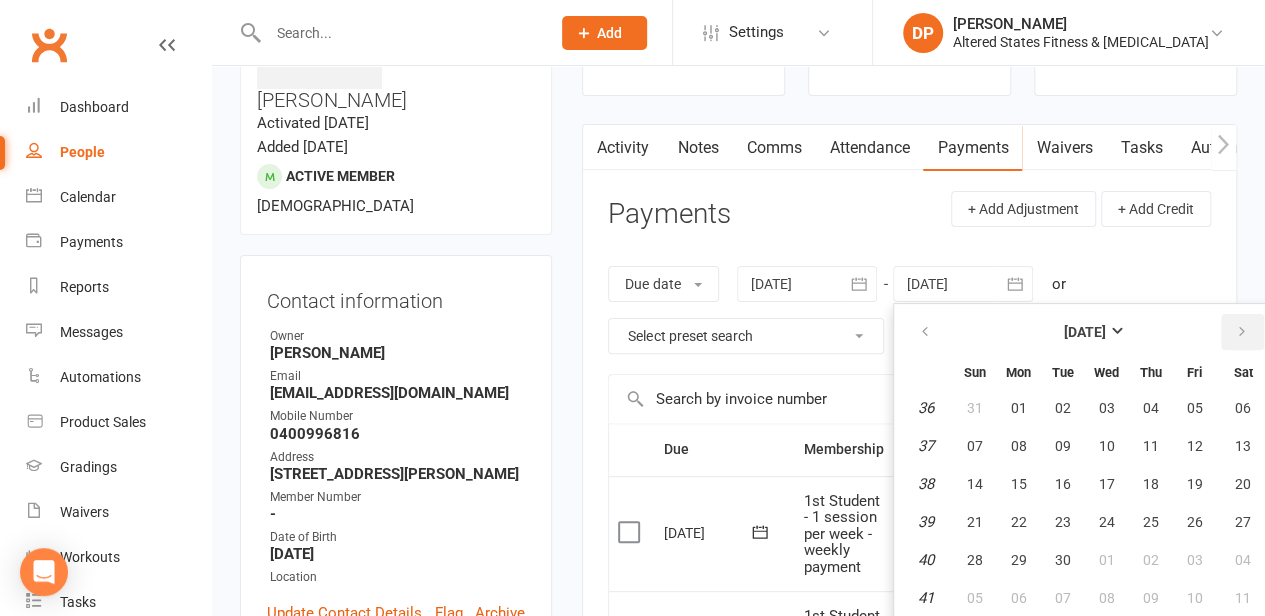click at bounding box center [1242, 332] 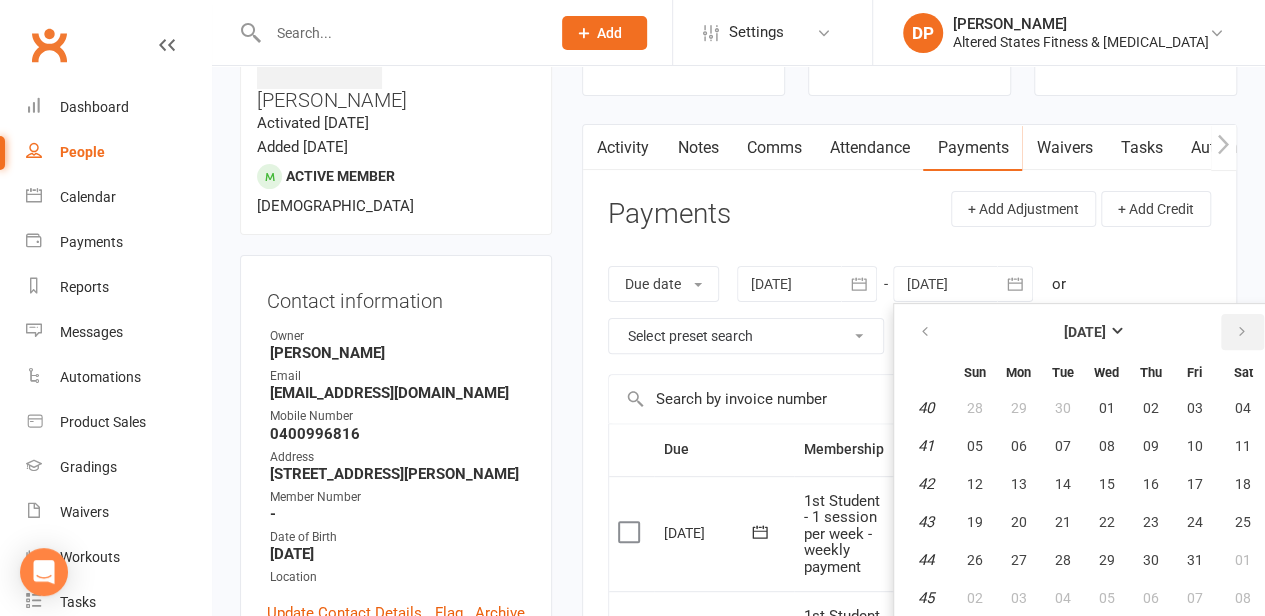 click at bounding box center [1242, 332] 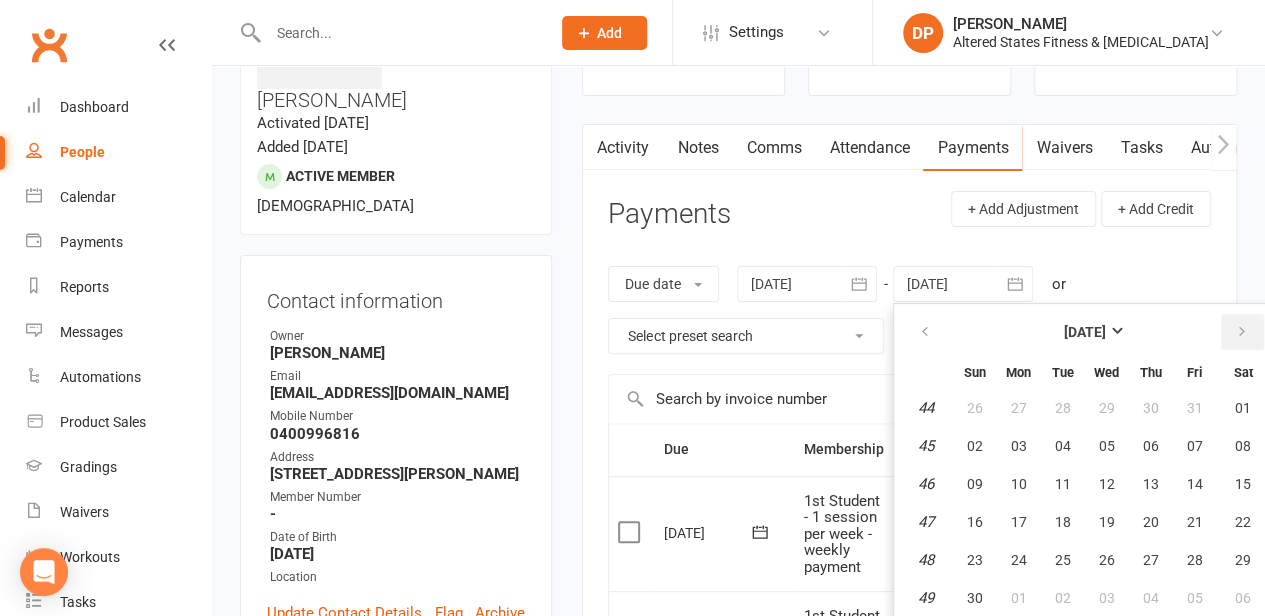 click at bounding box center (1242, 332) 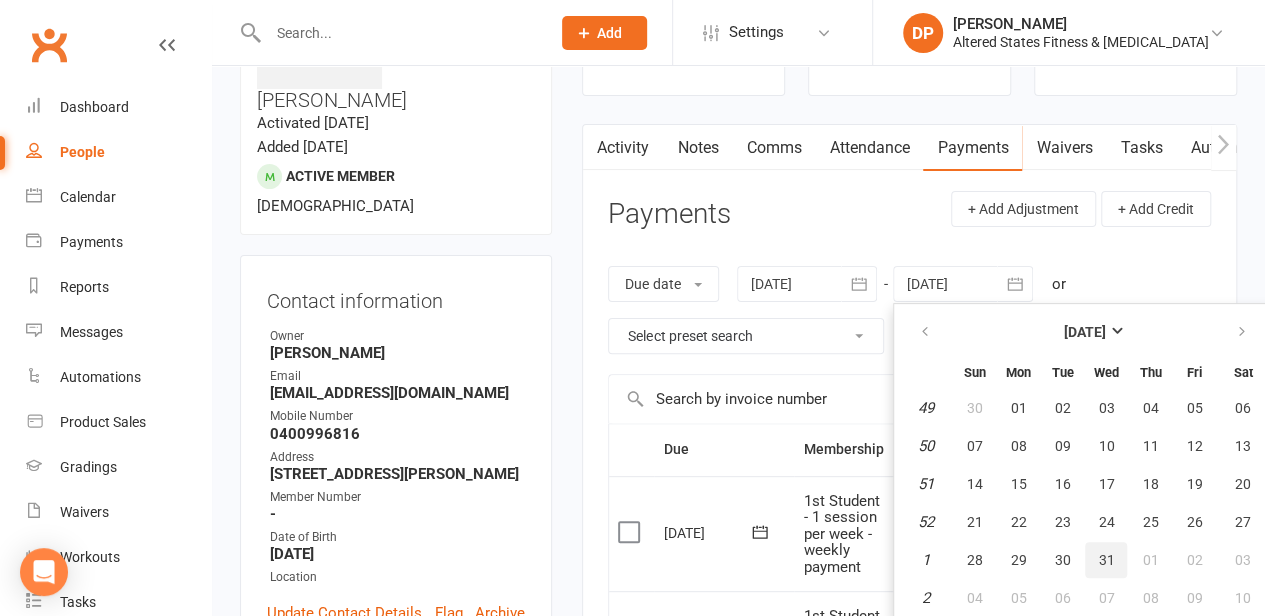 click on "31" at bounding box center [1106, 560] 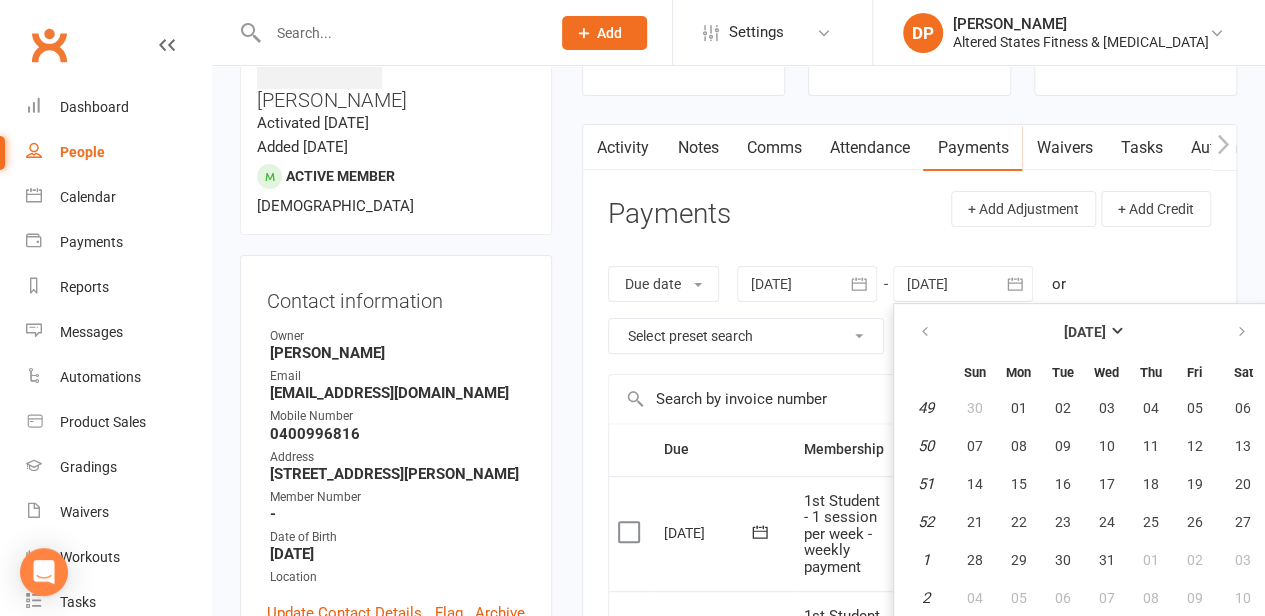 type on "[DATE]" 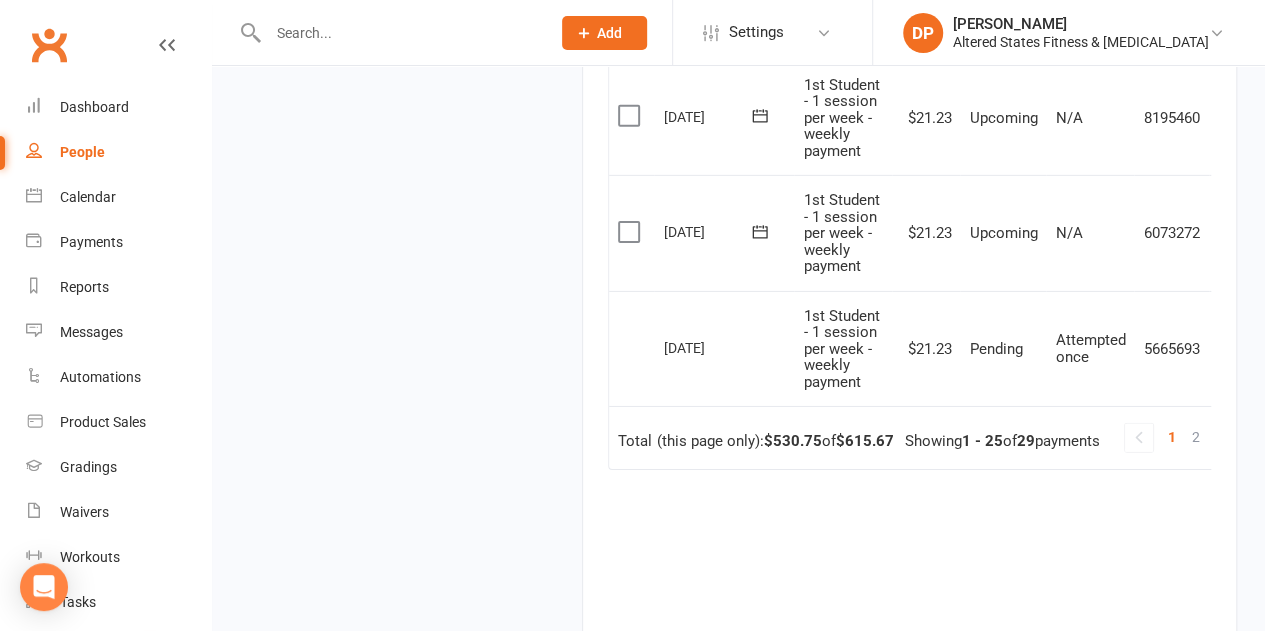 scroll, scrollTop: 3085, scrollLeft: 0, axis: vertical 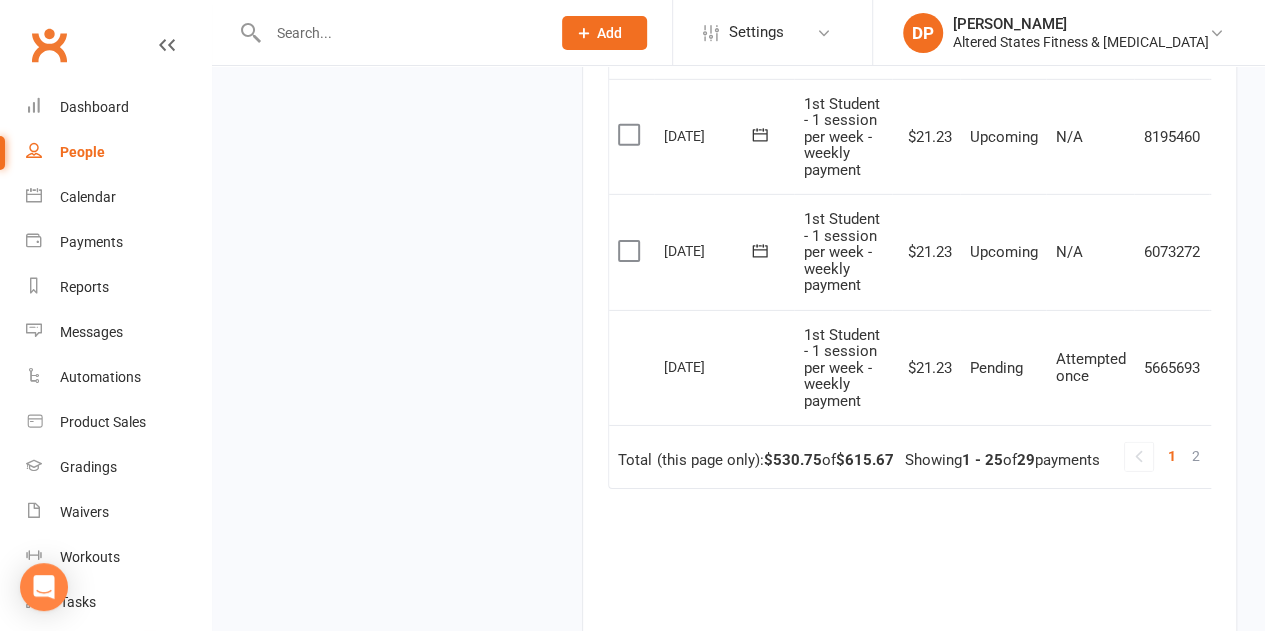 drag, startPoint x: 620, startPoint y: 249, endPoint x: 621, endPoint y: 231, distance: 18.027756 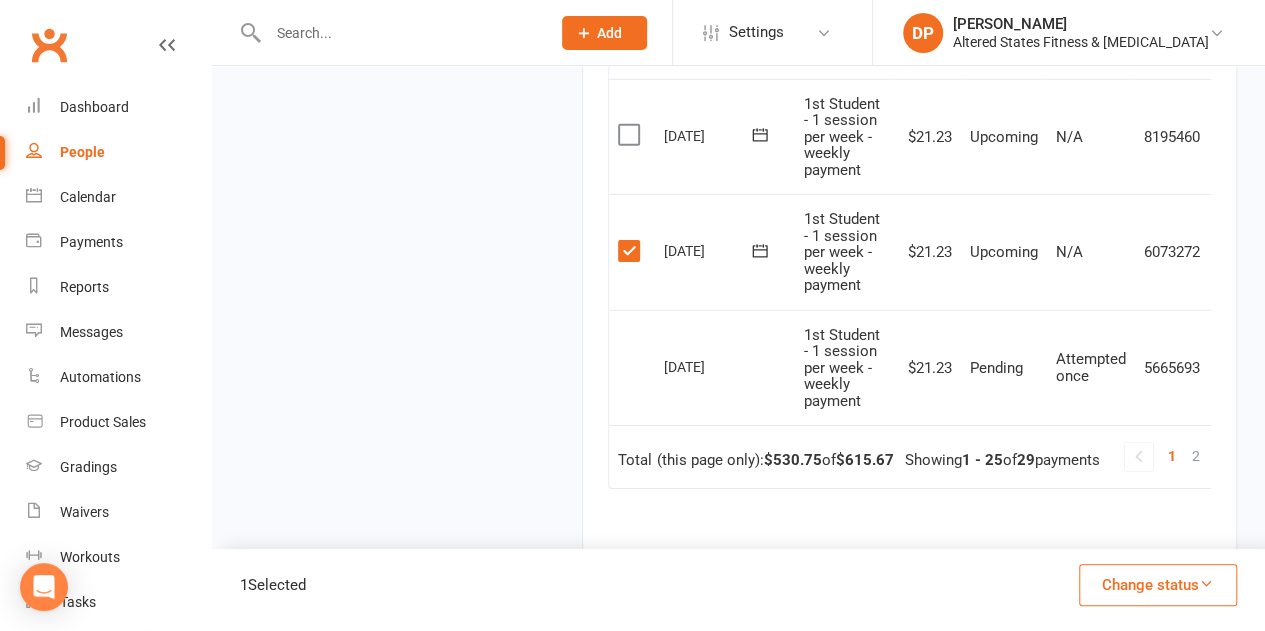 click at bounding box center [631, 135] 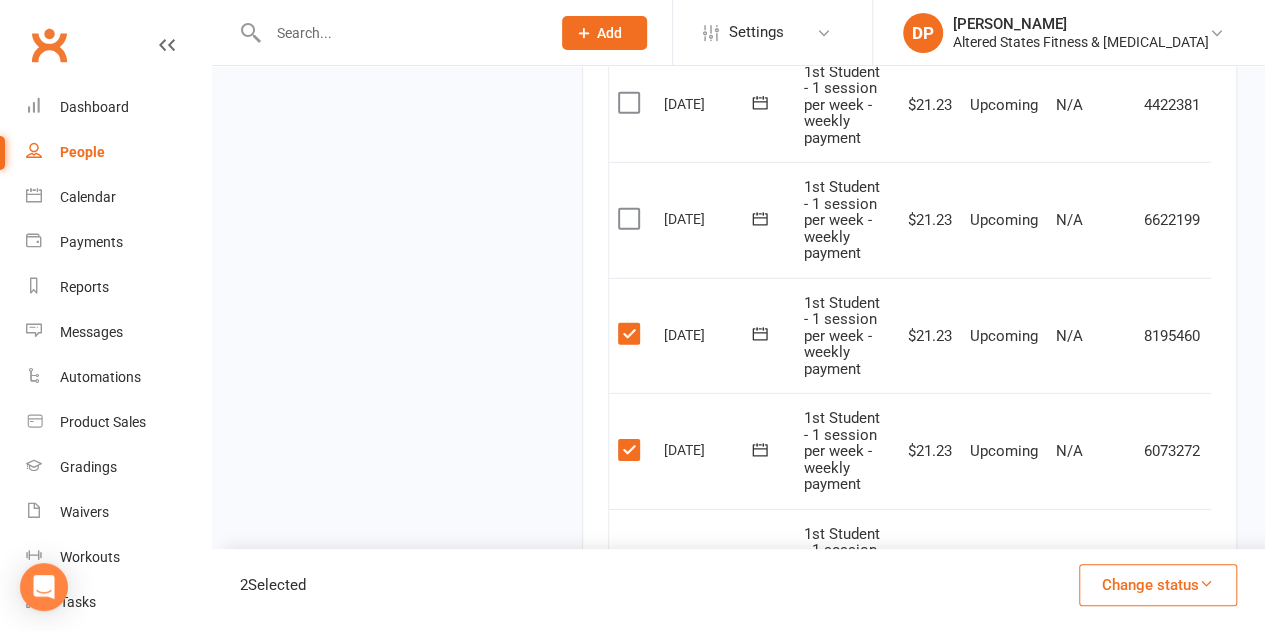 scroll, scrollTop: 2885, scrollLeft: 0, axis: vertical 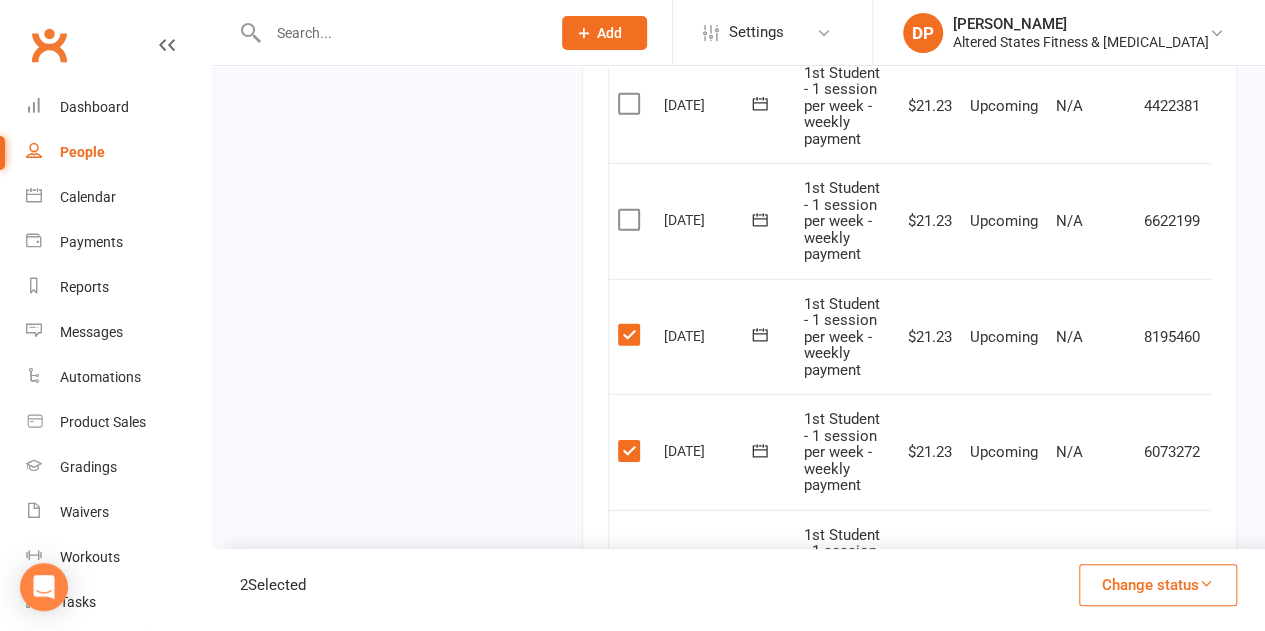 click at bounding box center [631, 220] 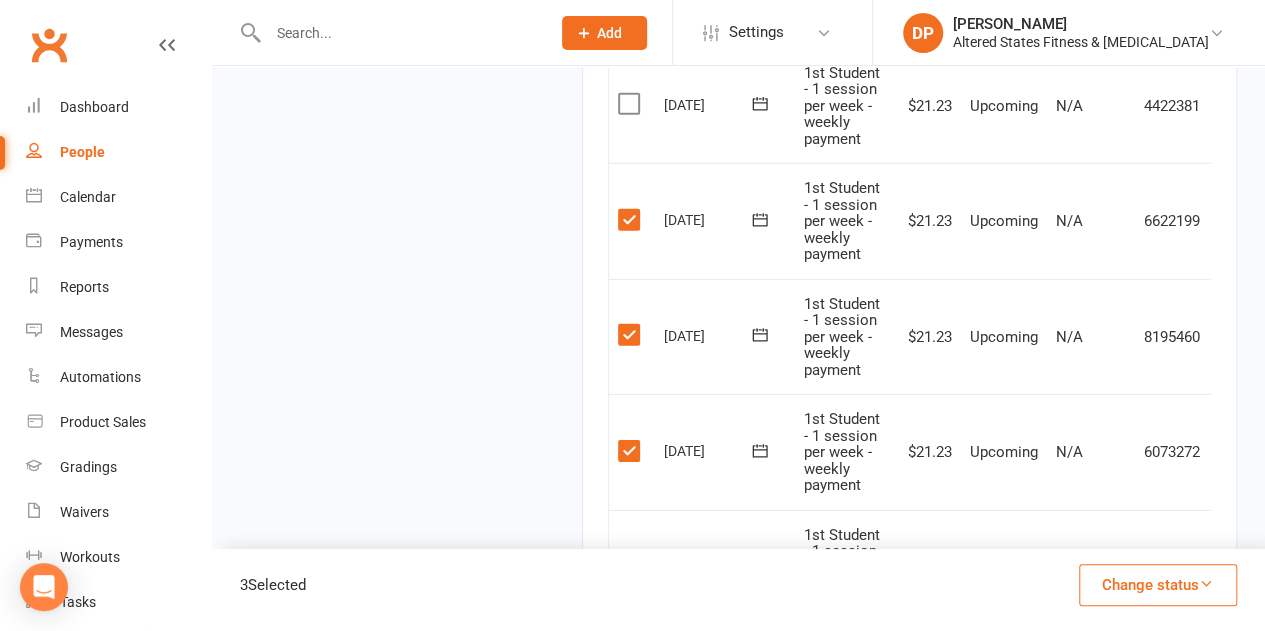 click at bounding box center (631, 104) 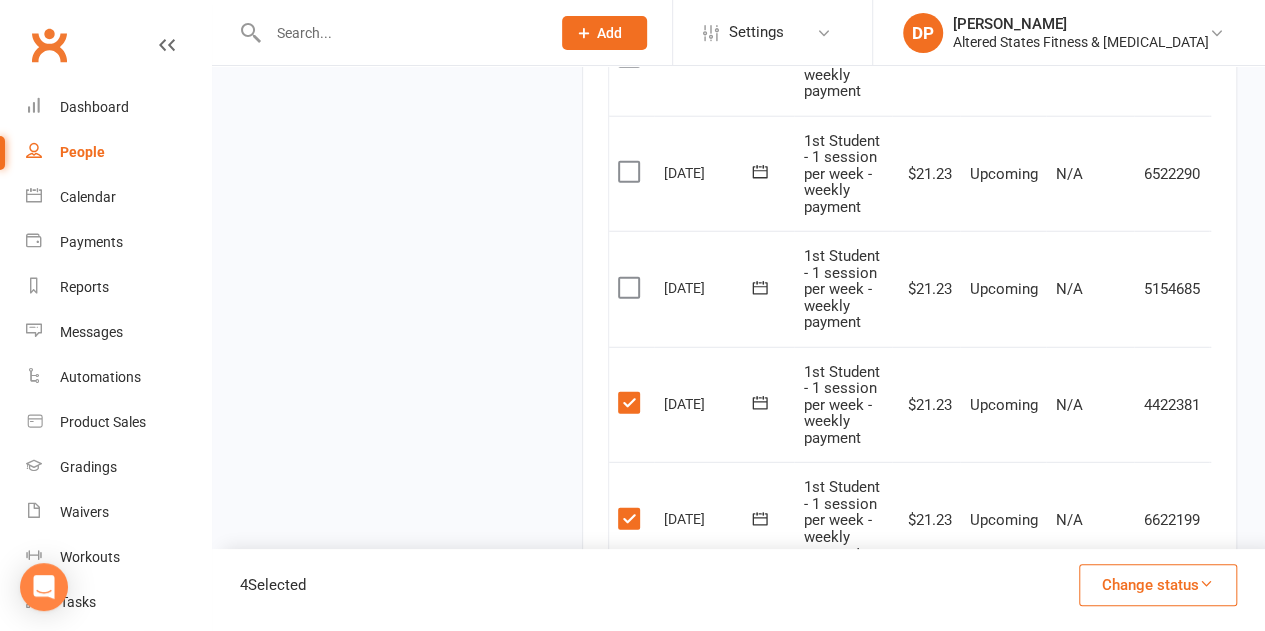 scroll, scrollTop: 2585, scrollLeft: 0, axis: vertical 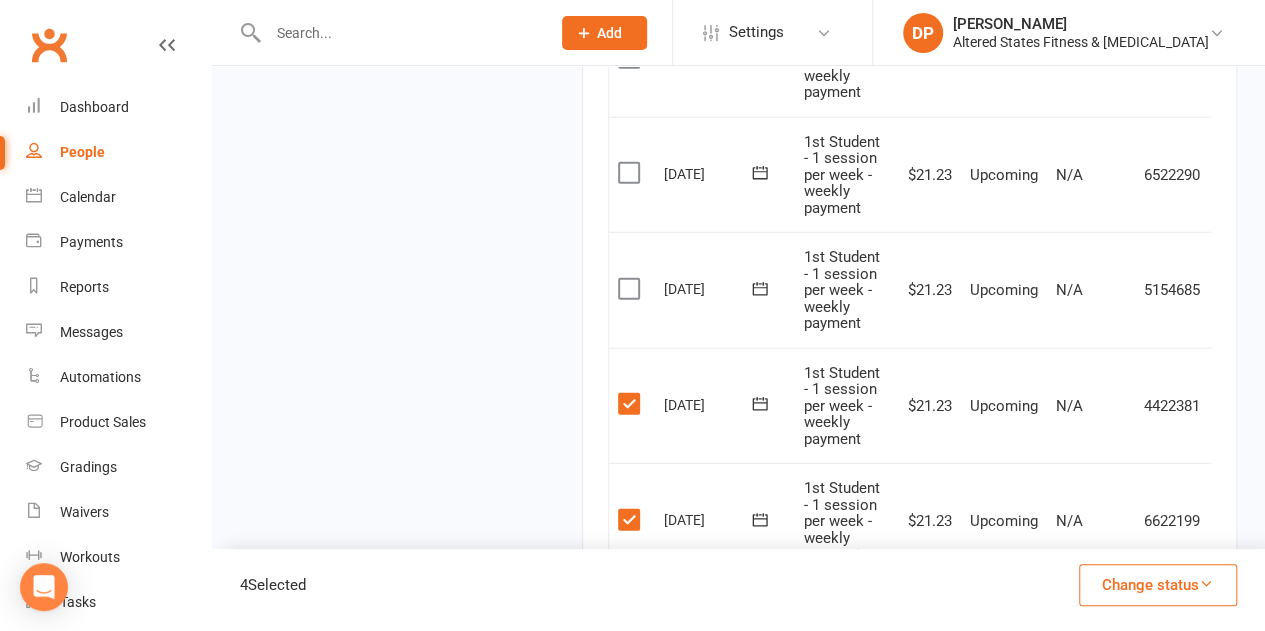 click at bounding box center (631, 289) 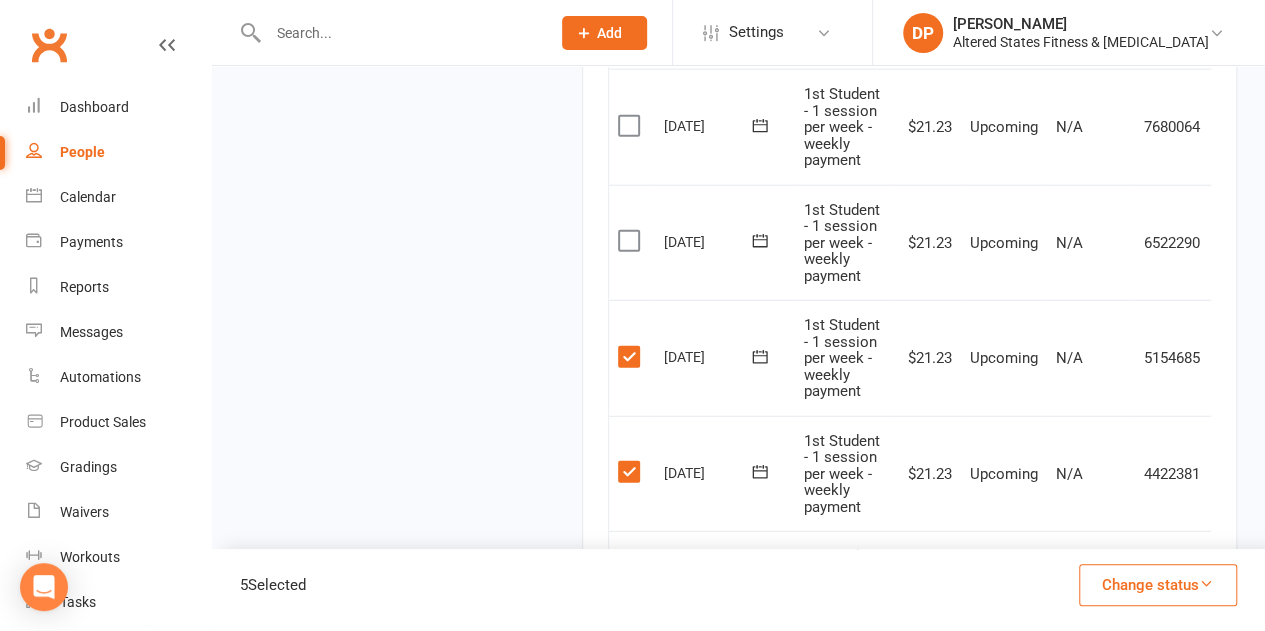 scroll, scrollTop: 2485, scrollLeft: 0, axis: vertical 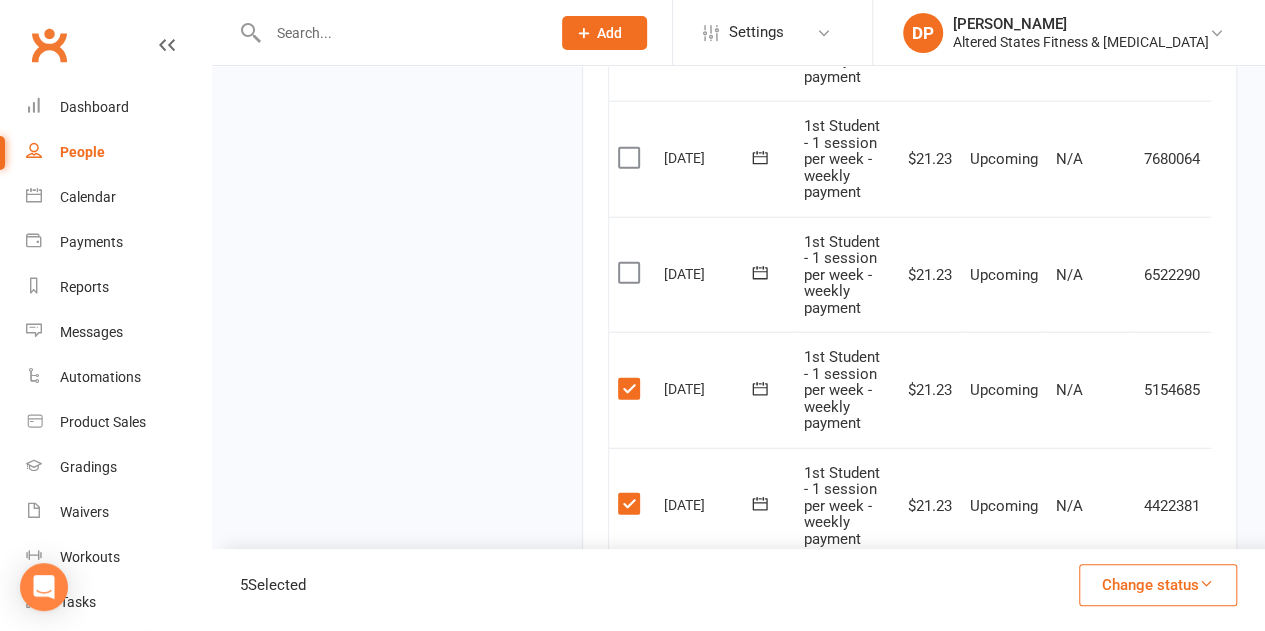 click at bounding box center (631, 273) 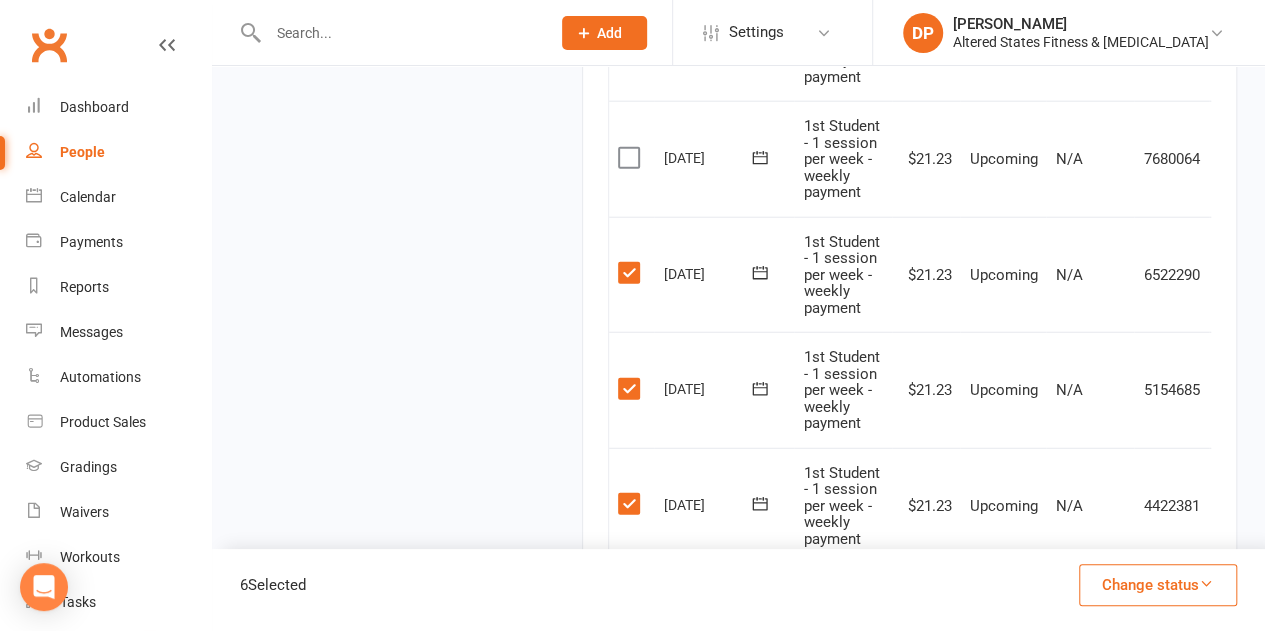click at bounding box center (631, 158) 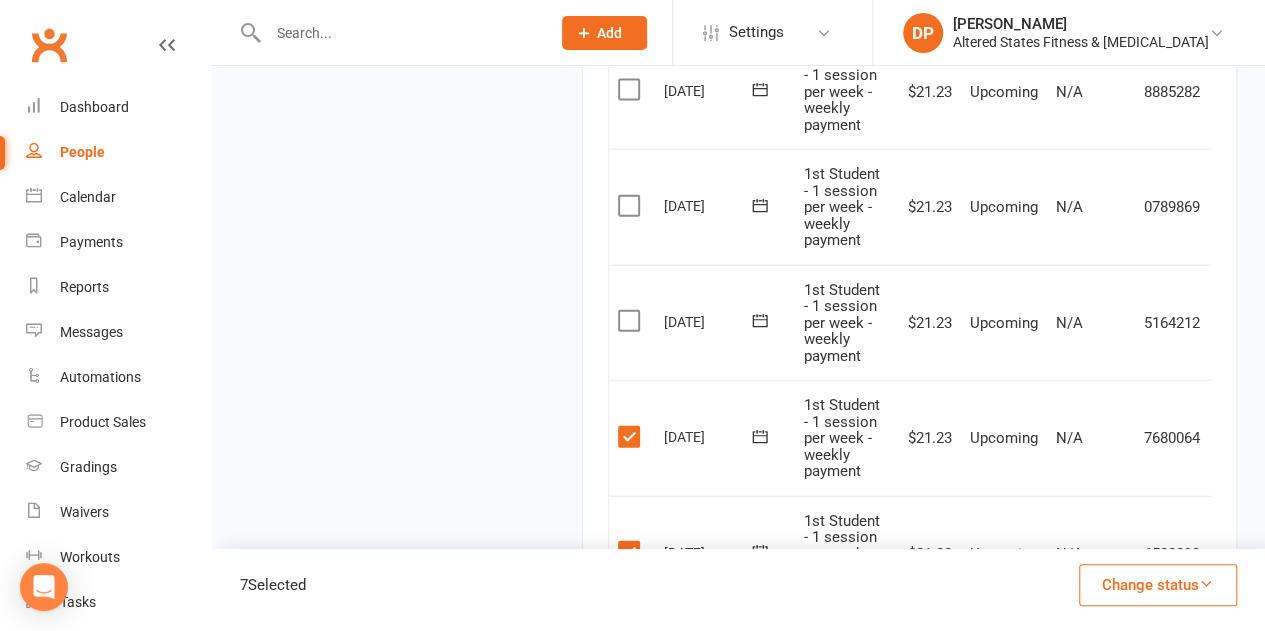 scroll, scrollTop: 2185, scrollLeft: 0, axis: vertical 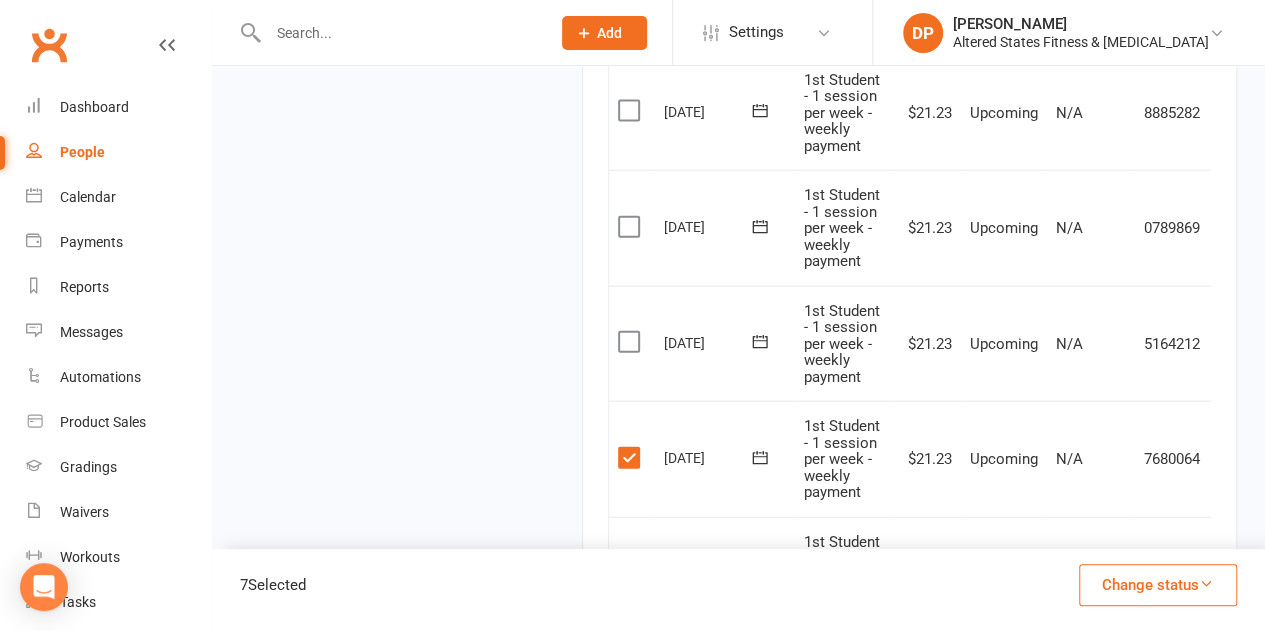 click at bounding box center [631, 342] 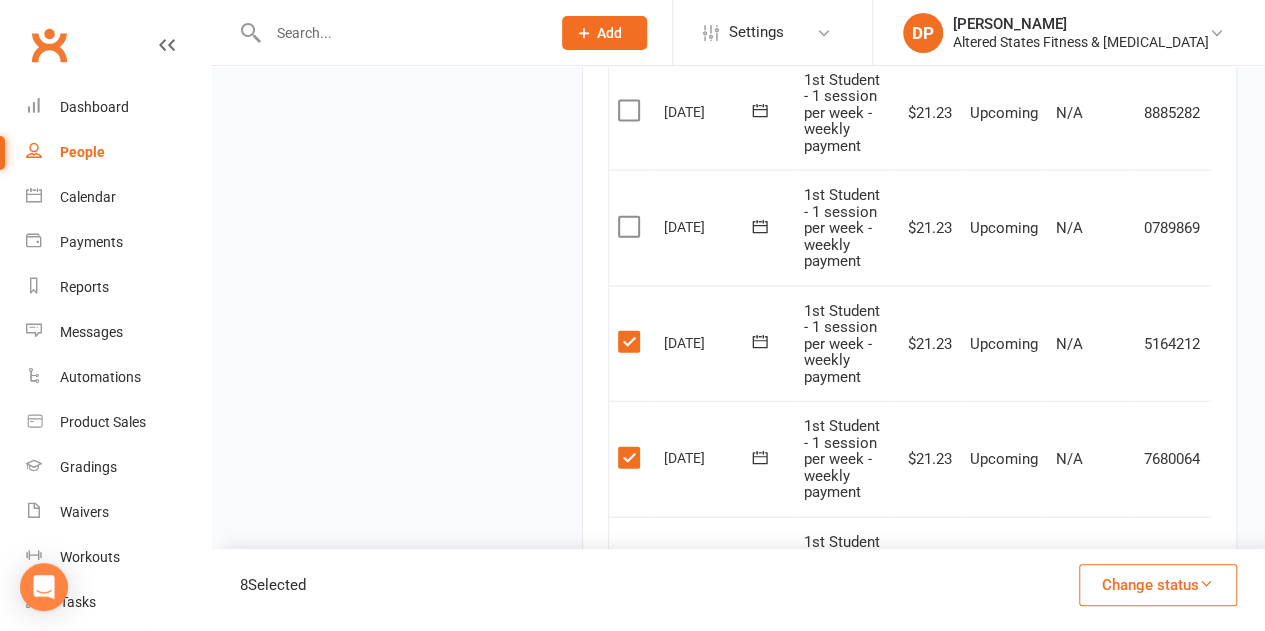click on "Select this" at bounding box center (631, 228) 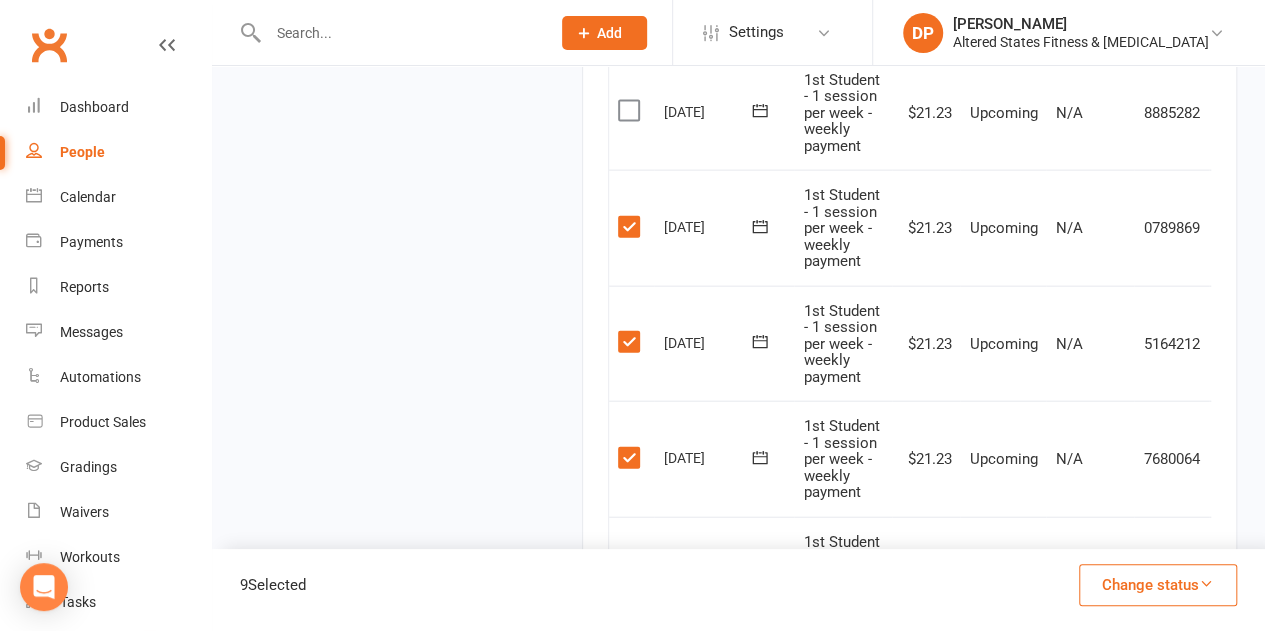 click at bounding box center [631, 111] 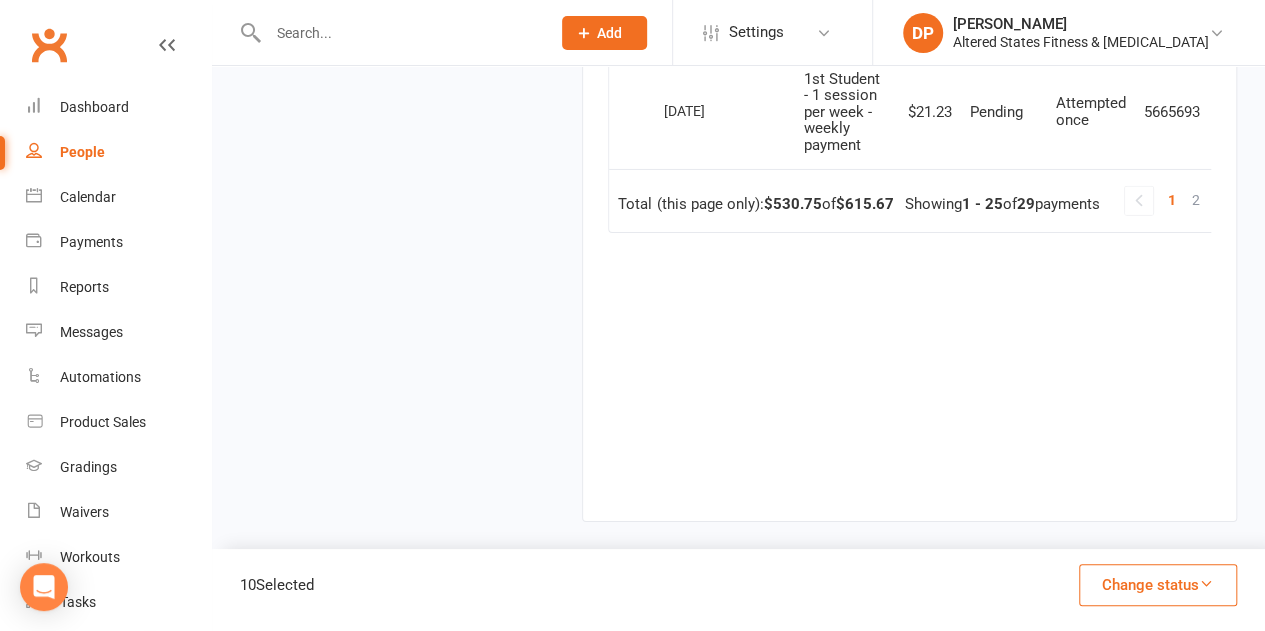 scroll, scrollTop: 3385, scrollLeft: 0, axis: vertical 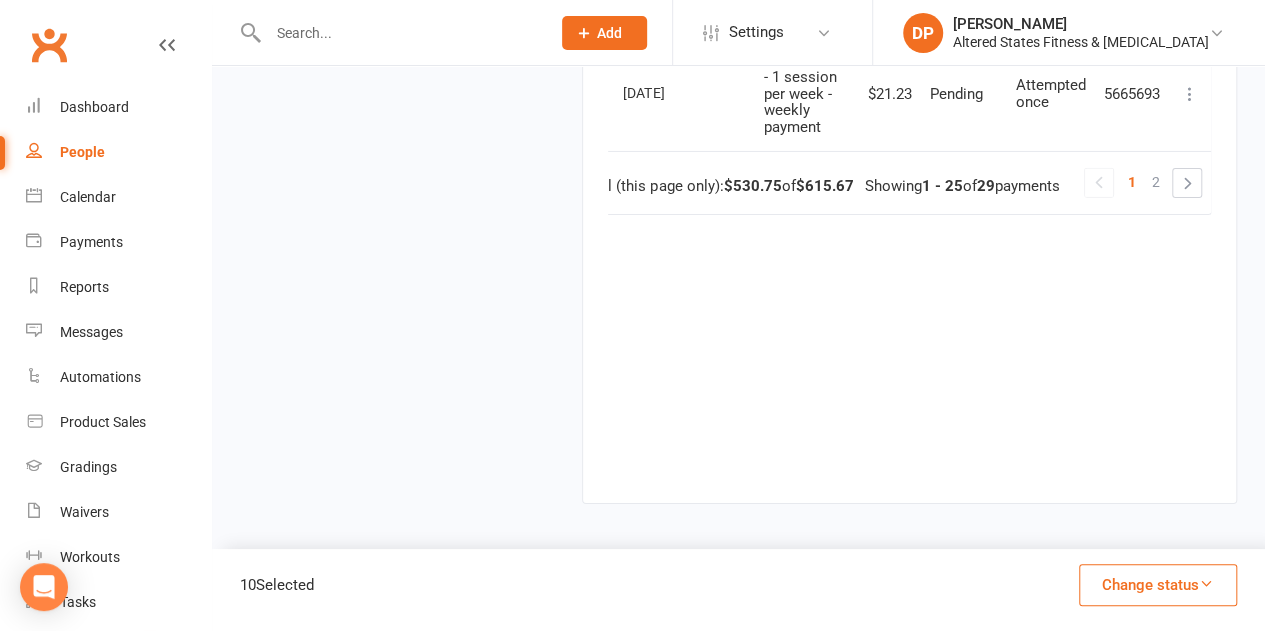 drag, startPoint x: 986, startPoint y: 473, endPoint x: 1095, endPoint y: 487, distance: 109.89541 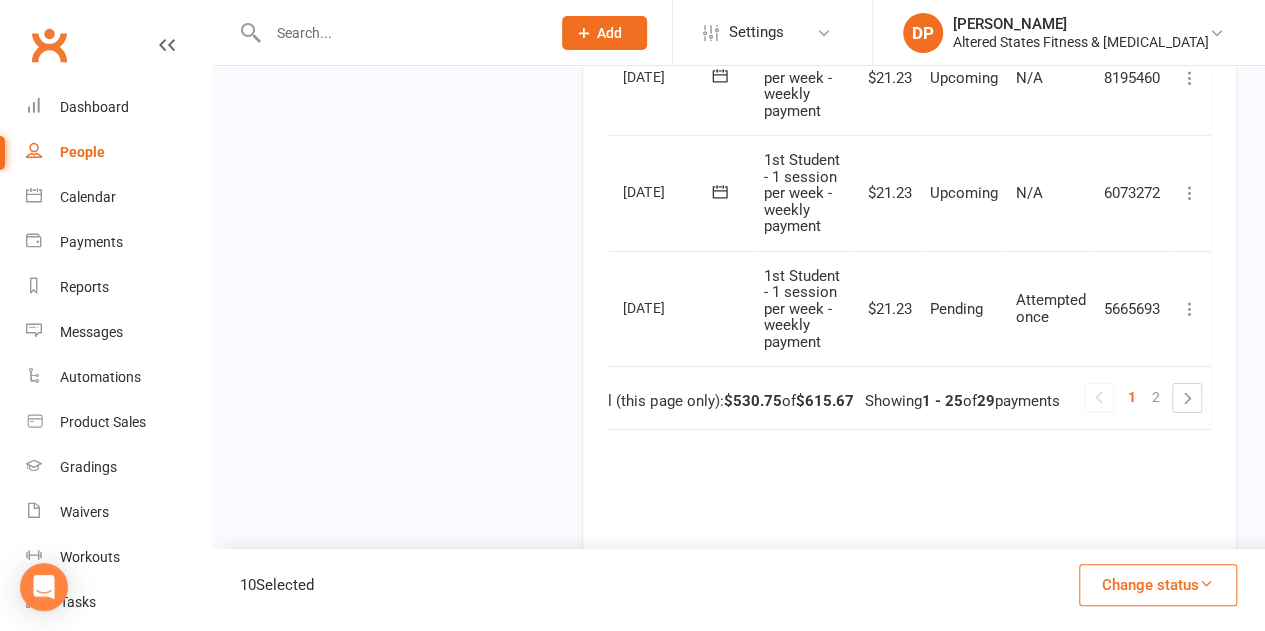 scroll, scrollTop: 3385, scrollLeft: 0, axis: vertical 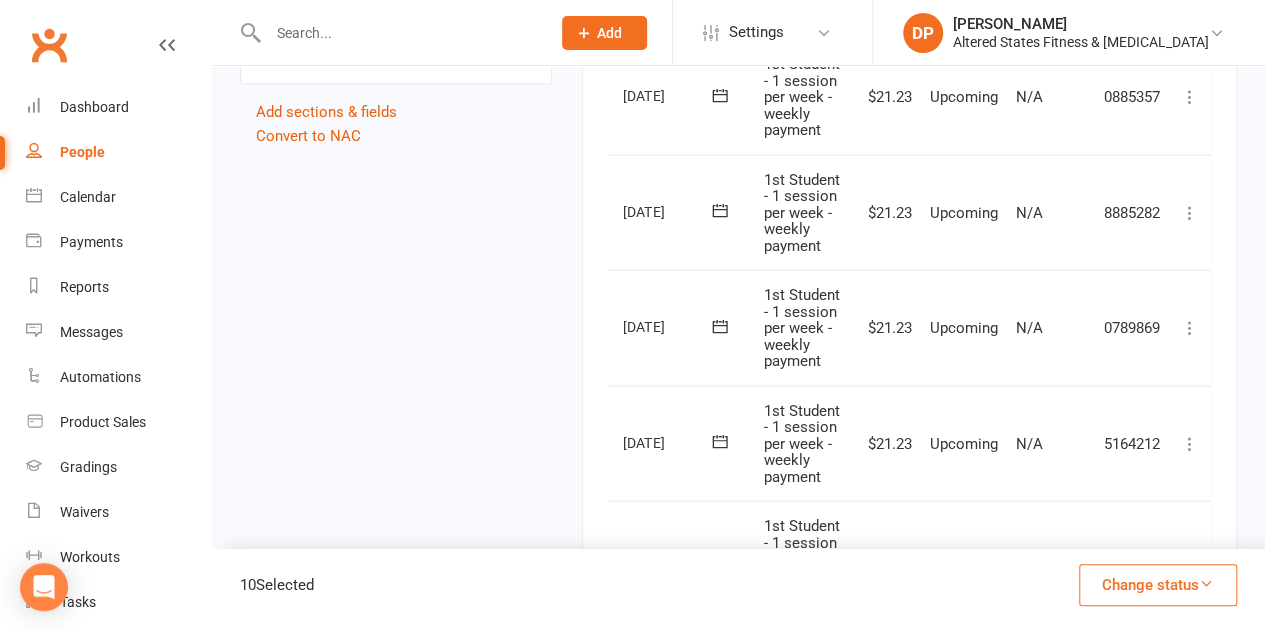 click at bounding box center (1190, 213) 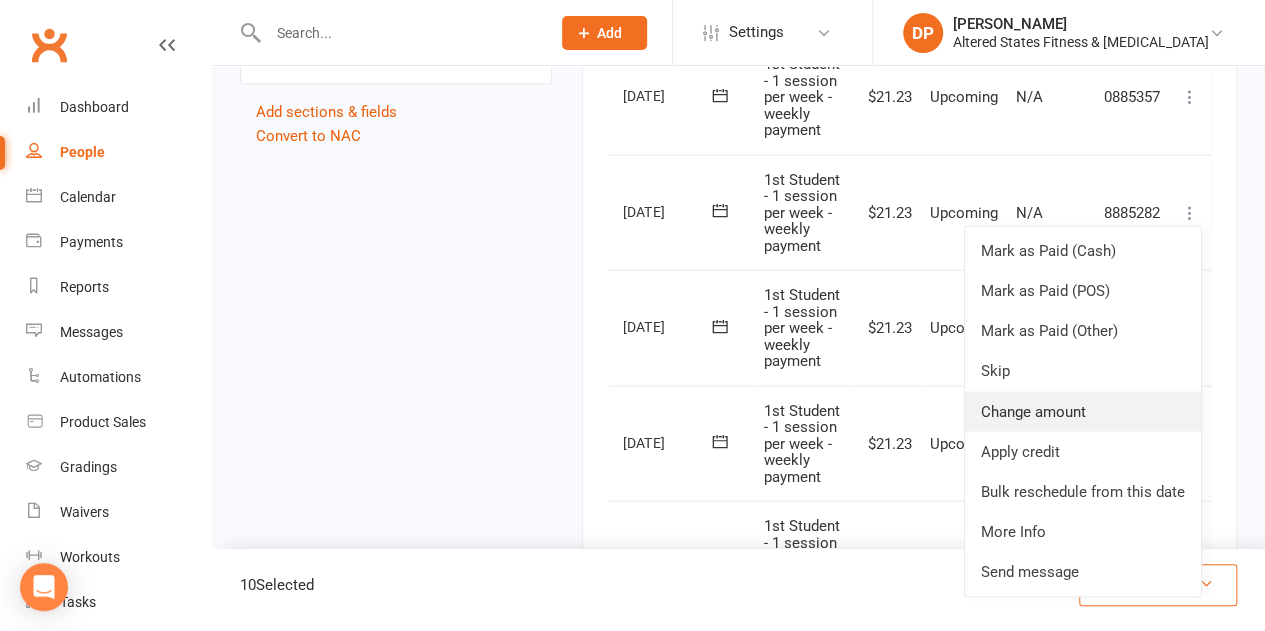 click on "Change amount" at bounding box center (1083, 412) 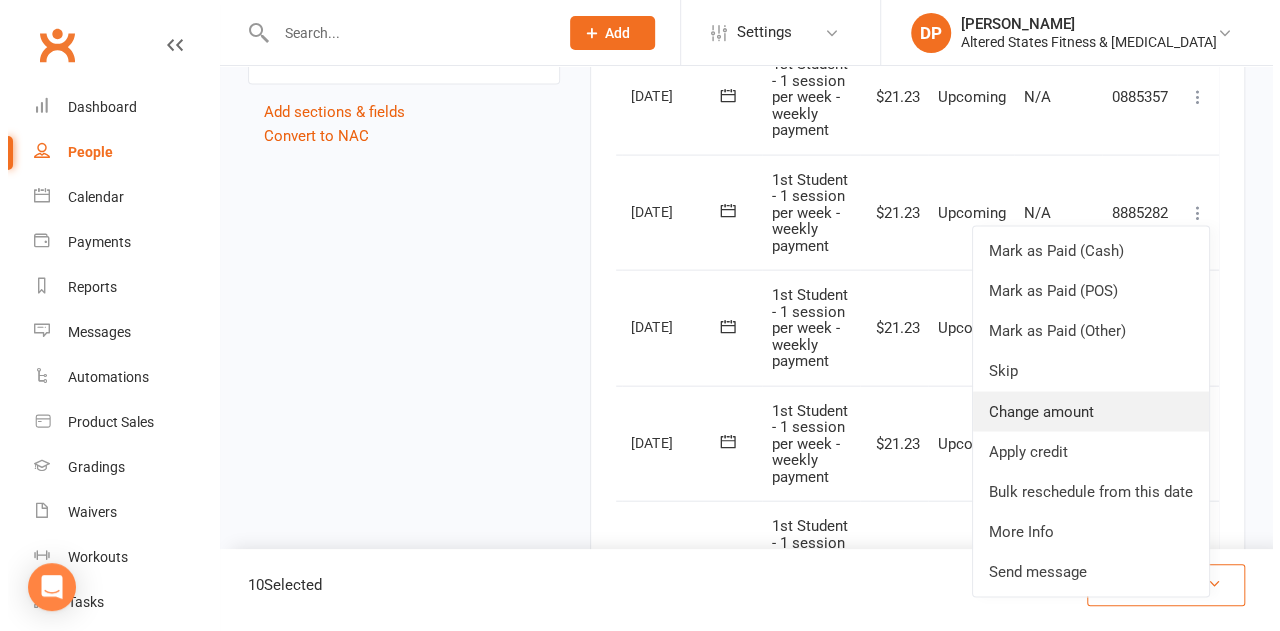 scroll, scrollTop: 2061, scrollLeft: 0, axis: vertical 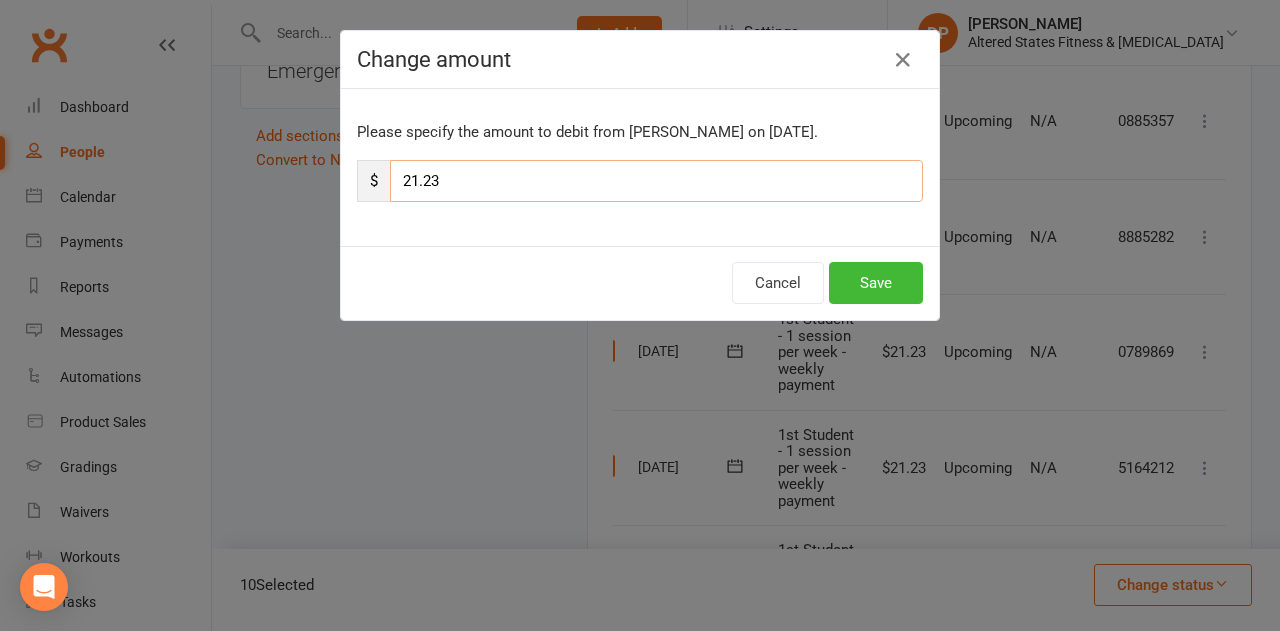 click on "21.23" at bounding box center (656, 181) 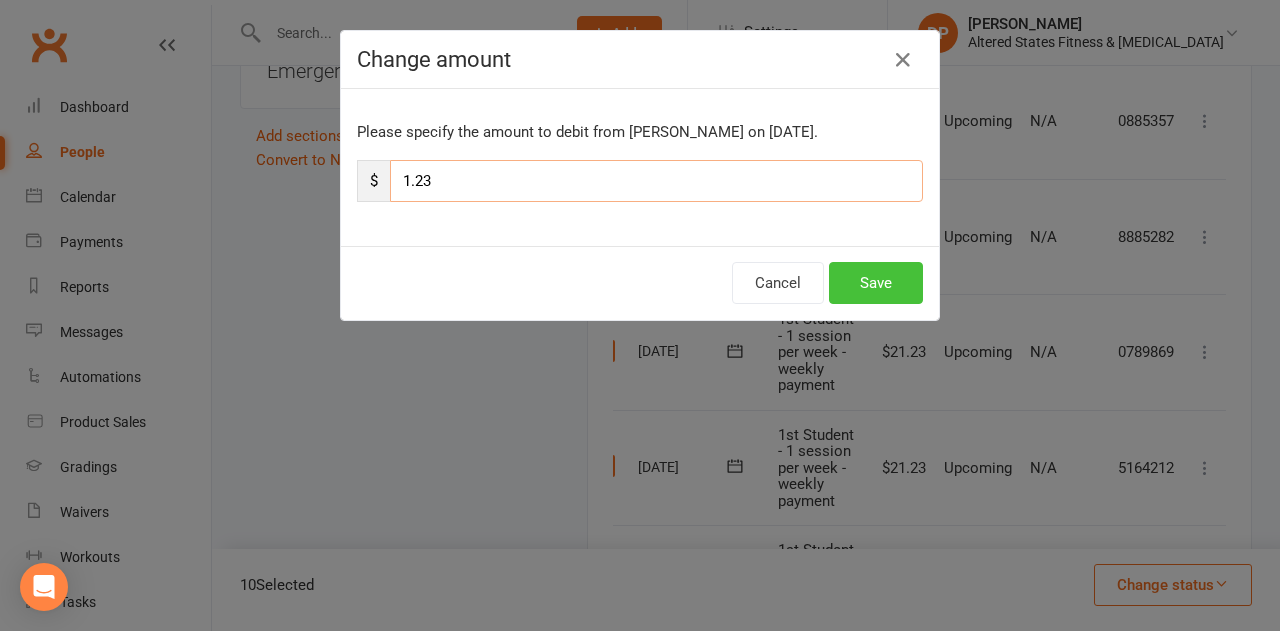 type on "1.23" 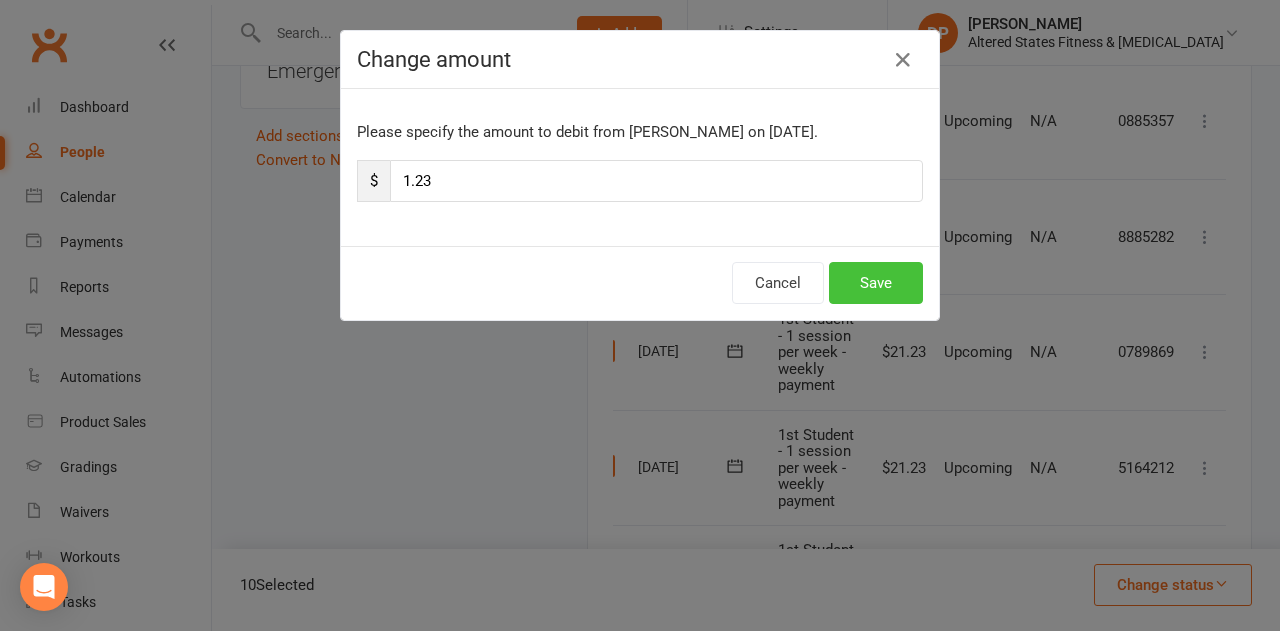 click on "Save" at bounding box center [876, 283] 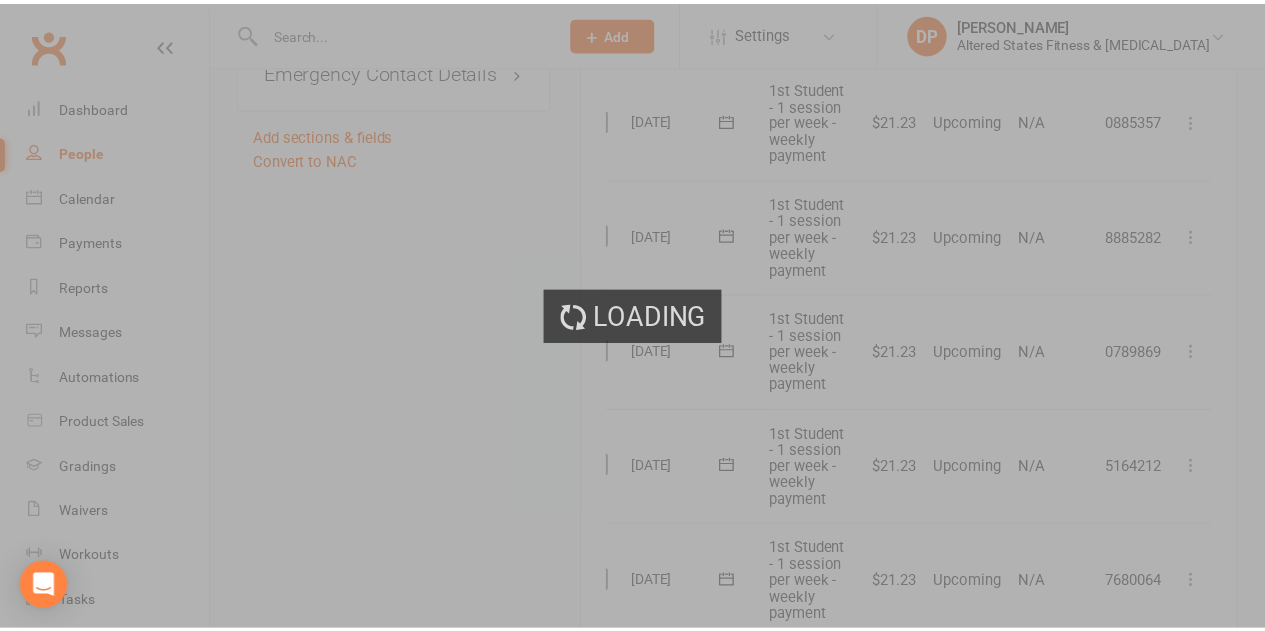 scroll, scrollTop: 2085, scrollLeft: 0, axis: vertical 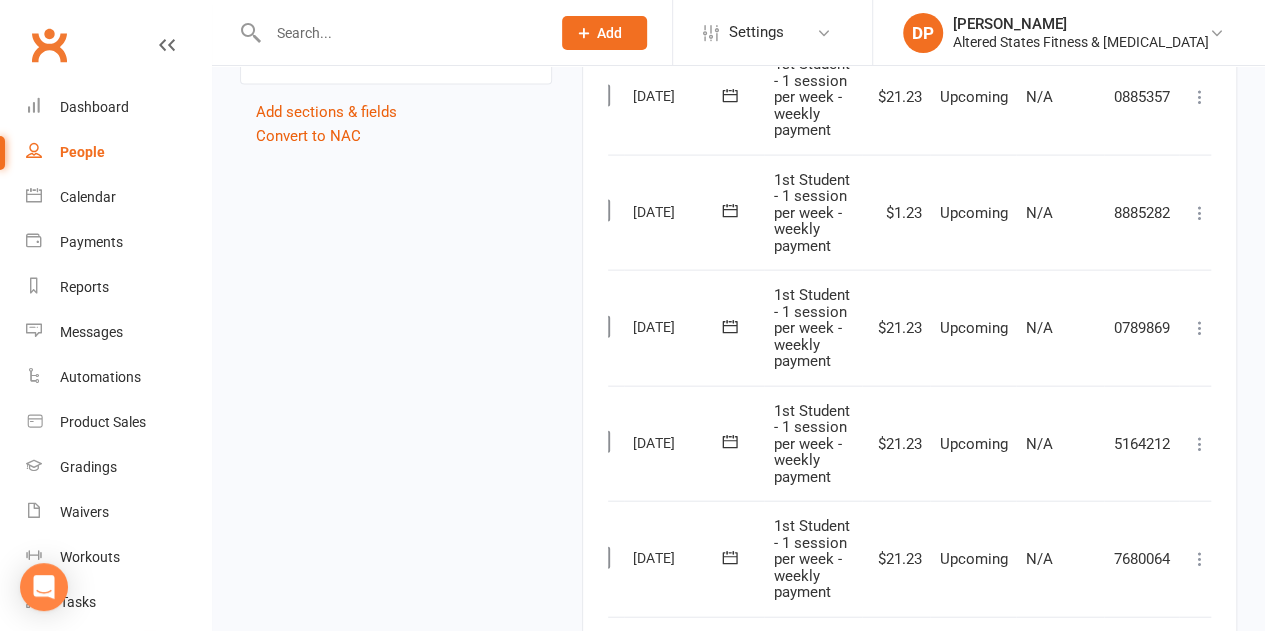 click at bounding box center (1200, 328) 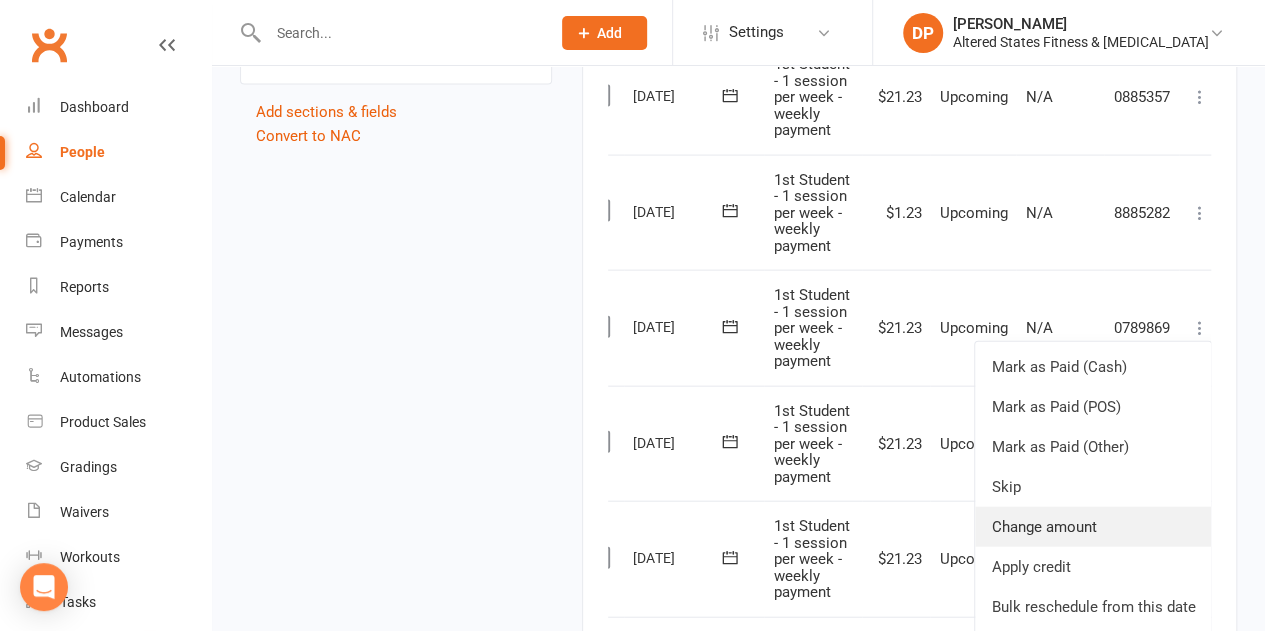 click on "Change amount" at bounding box center [1093, 527] 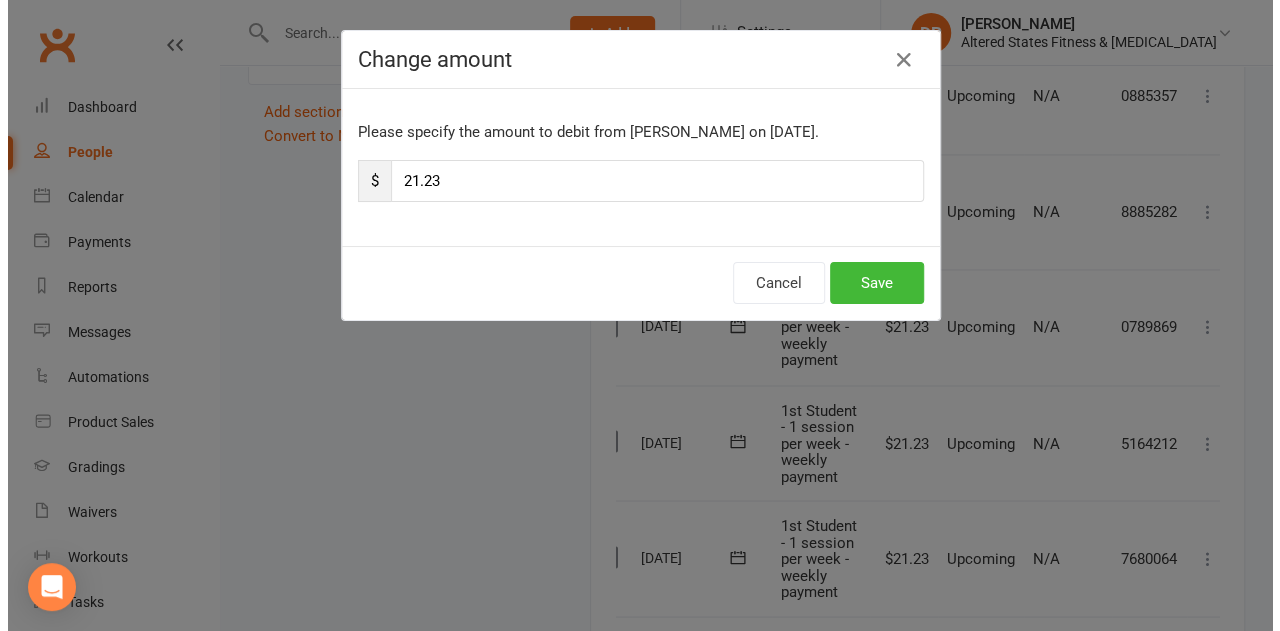 scroll, scrollTop: 2061, scrollLeft: 0, axis: vertical 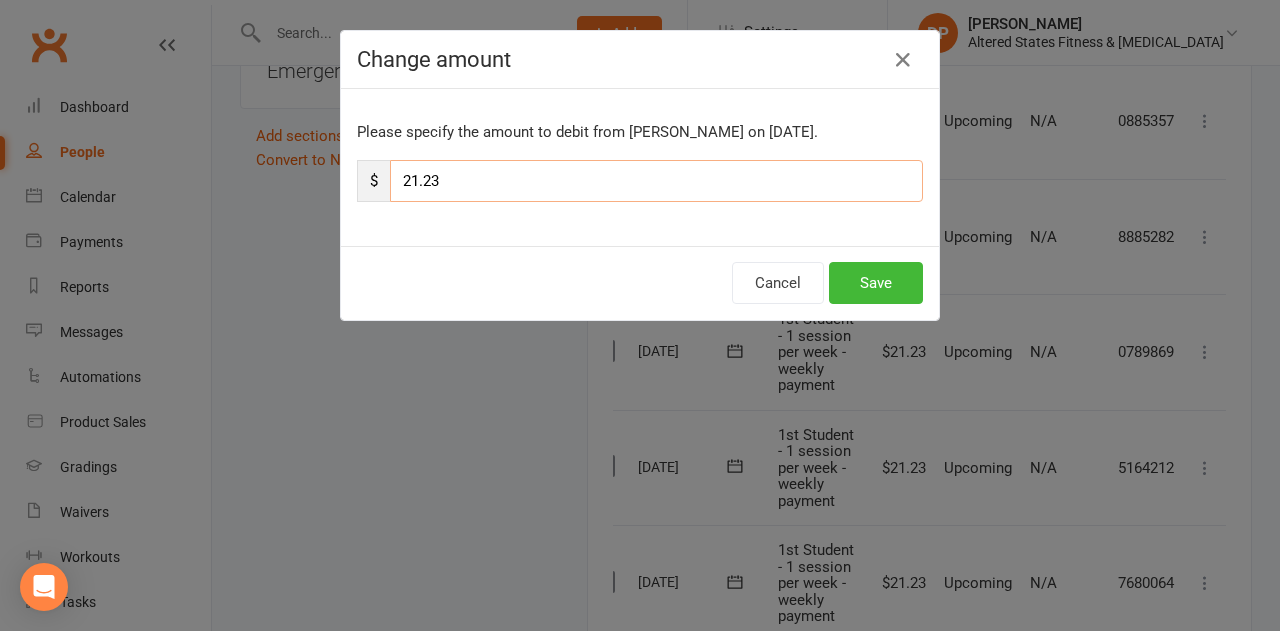 click on "21.23" at bounding box center [656, 181] 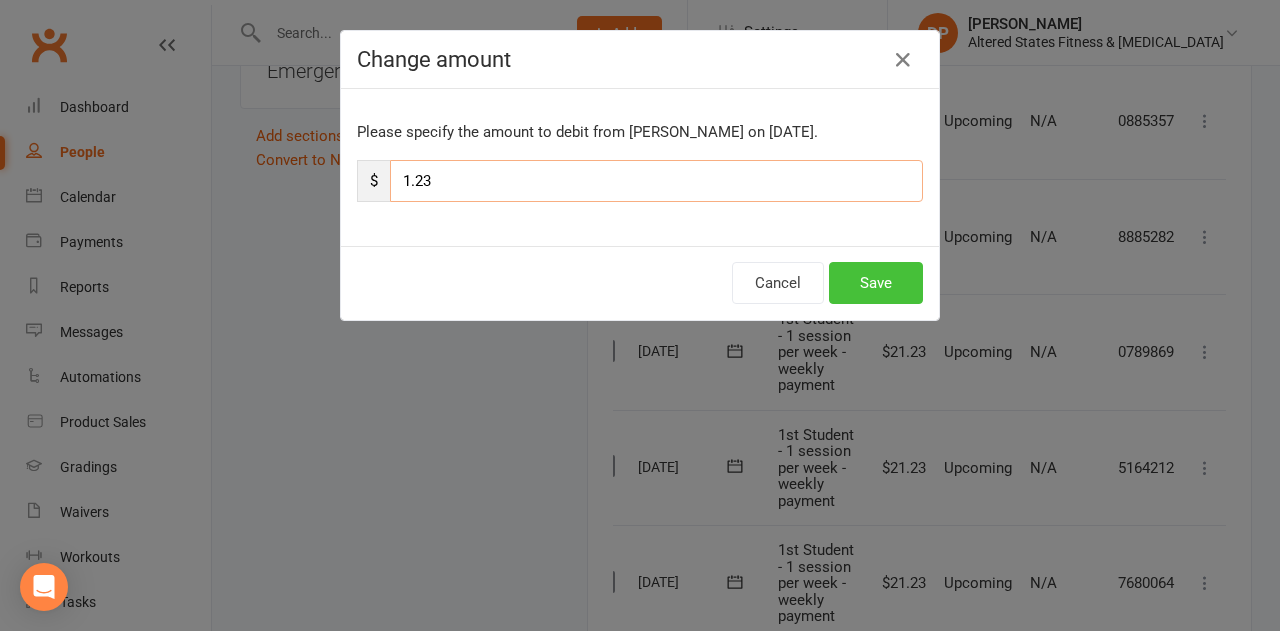 type on "1.23" 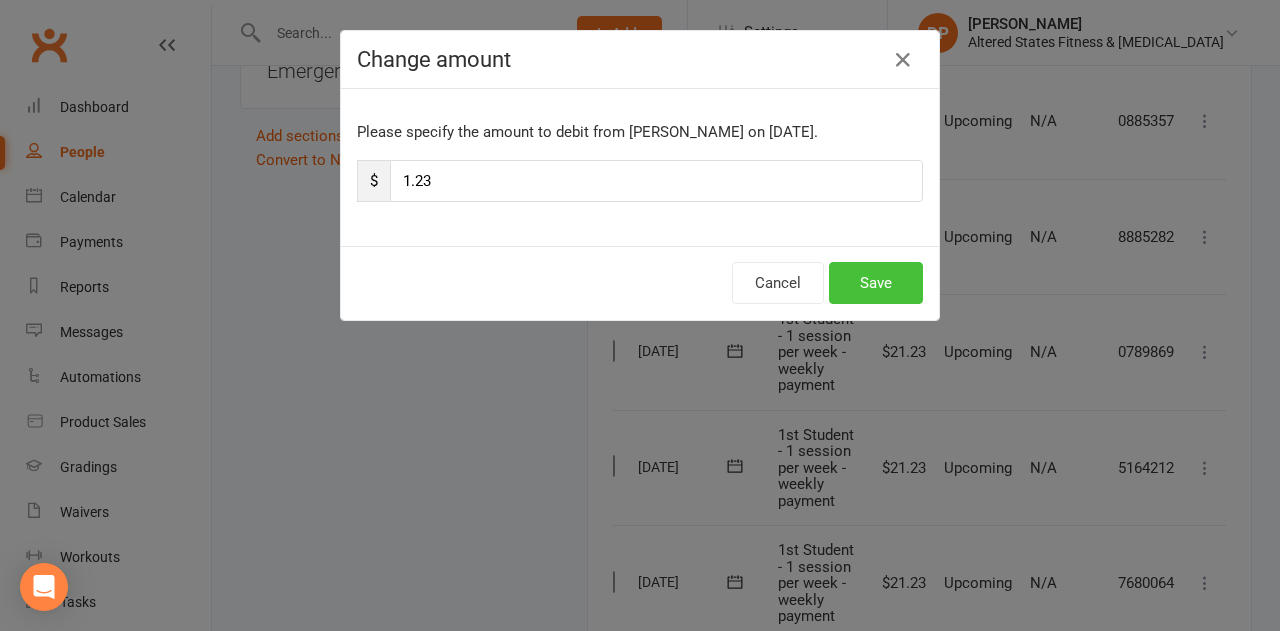 click on "Save" at bounding box center (876, 283) 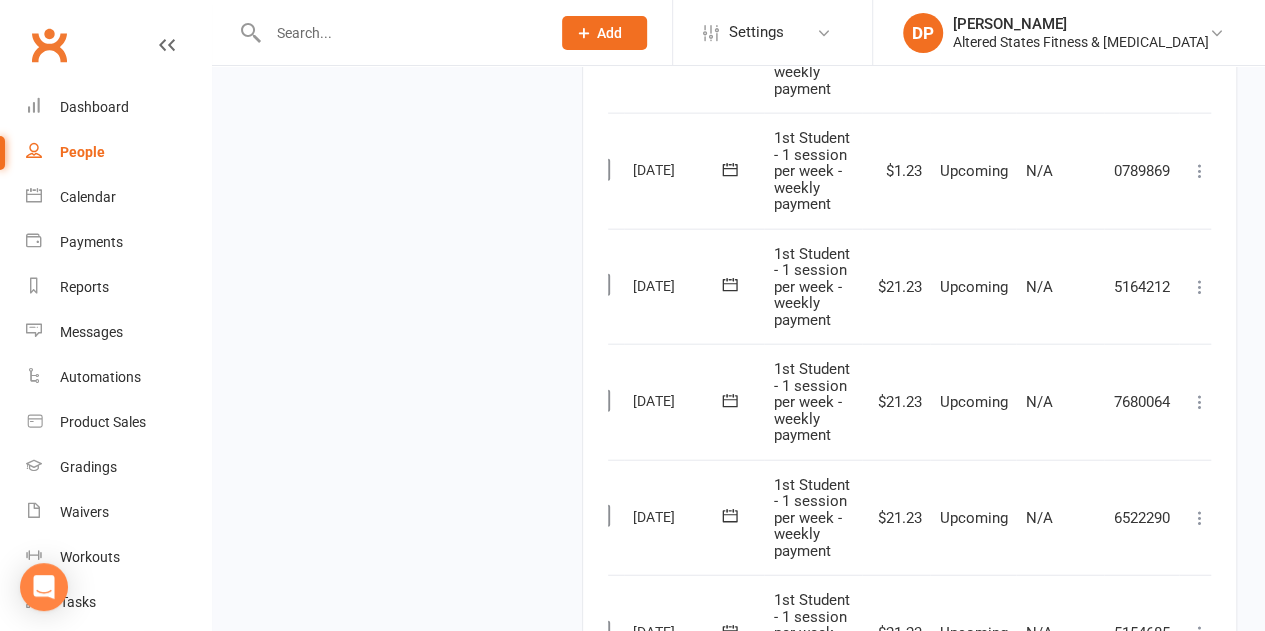 scroll, scrollTop: 2285, scrollLeft: 0, axis: vertical 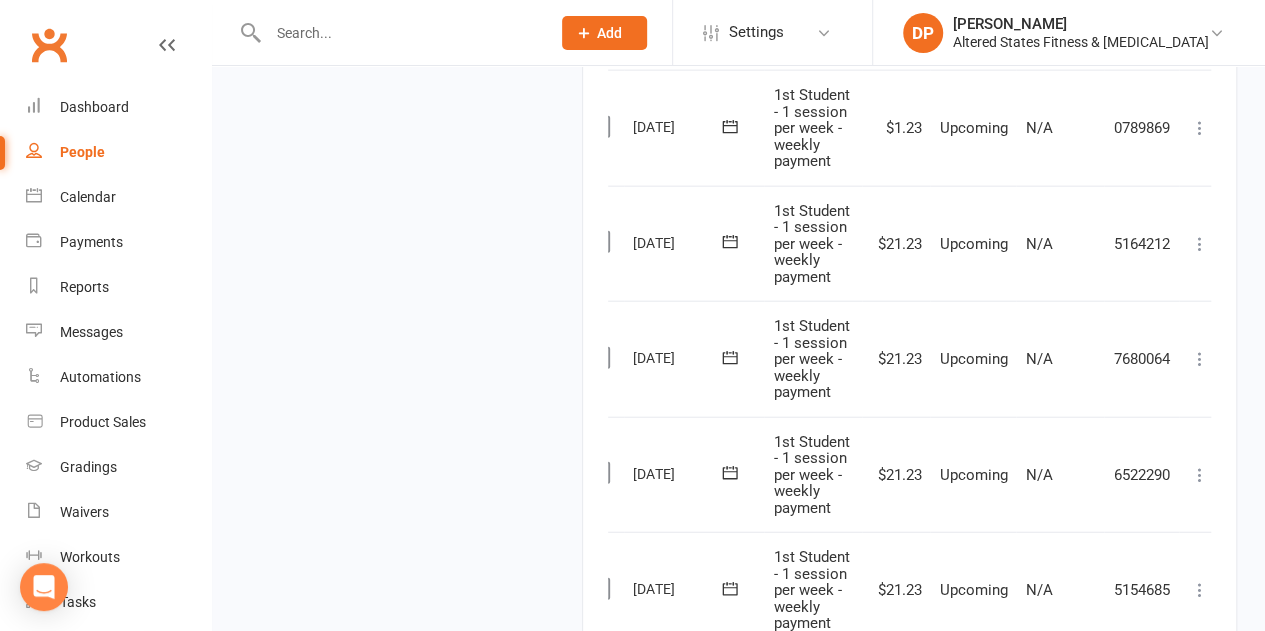 click at bounding box center [1200, 244] 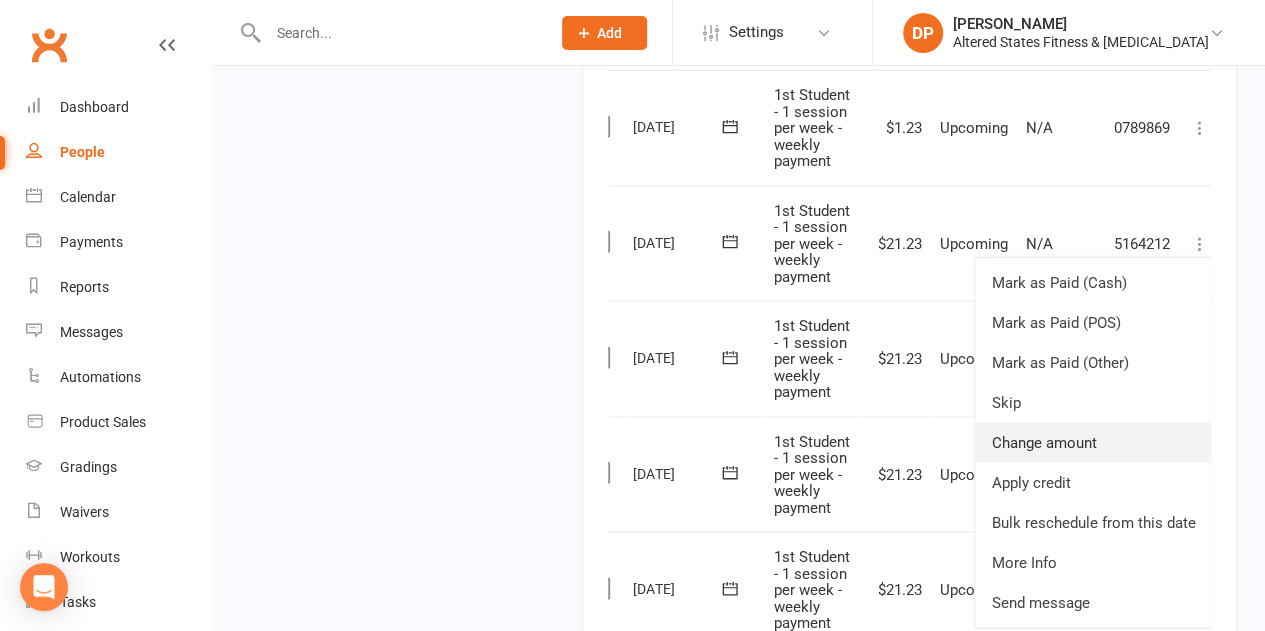 click on "Change amount" at bounding box center [1093, 443] 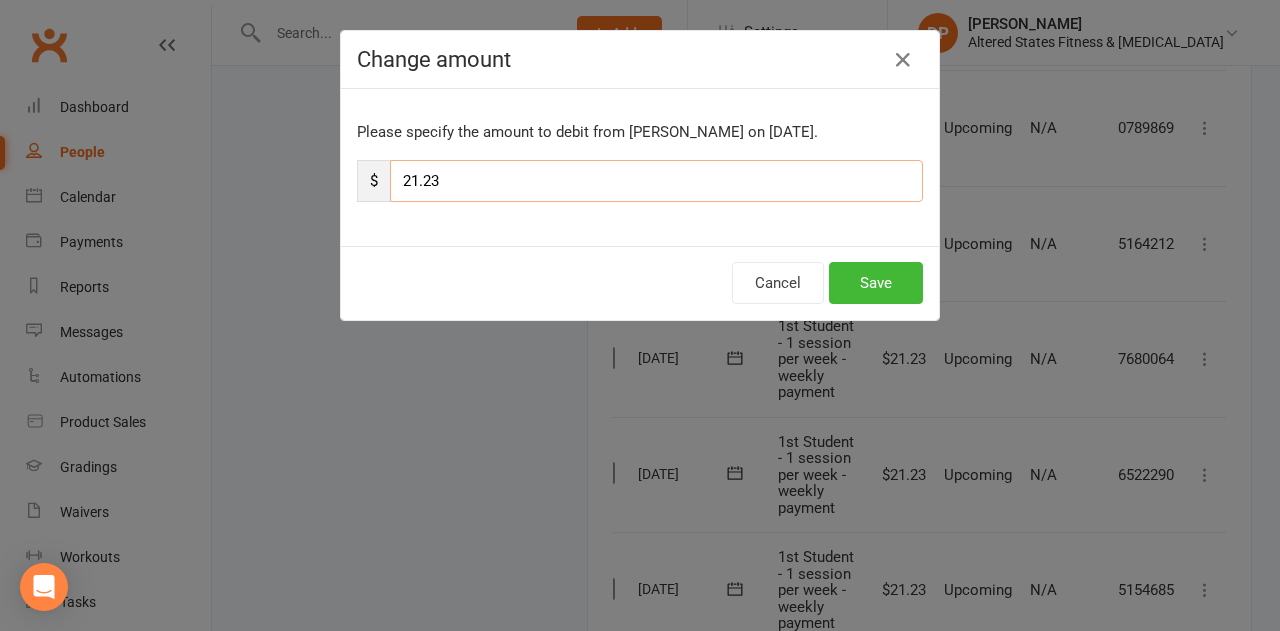drag, startPoint x: 404, startPoint y: 179, endPoint x: 387, endPoint y: 179, distance: 17 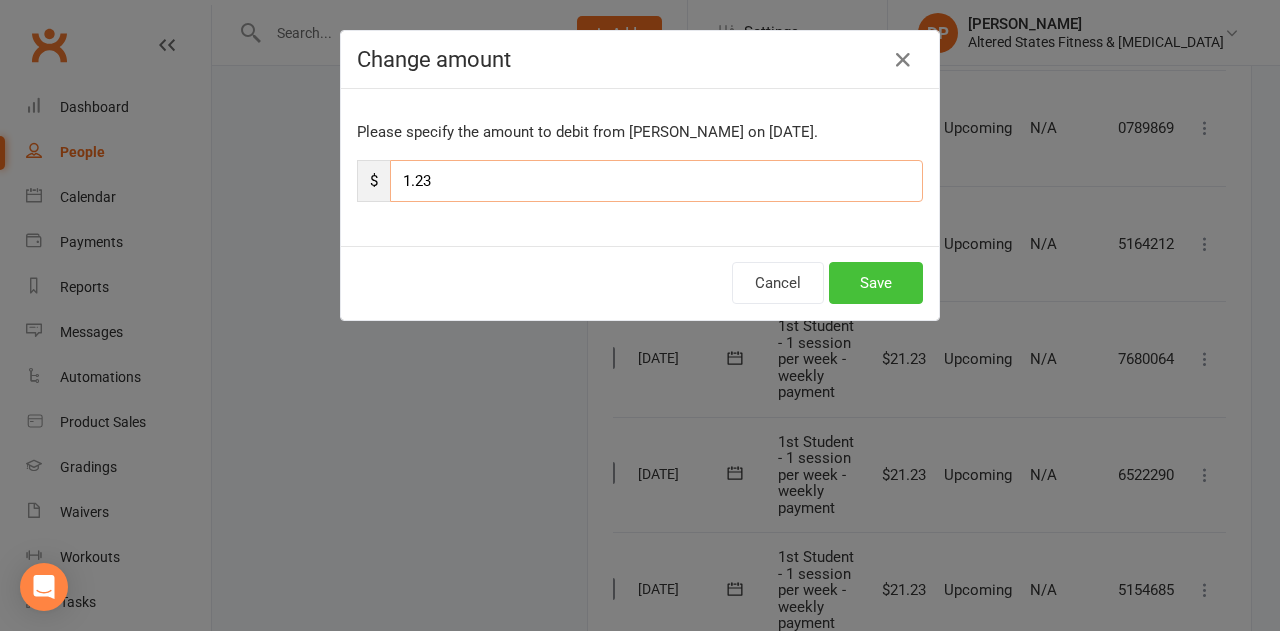 type on "1.23" 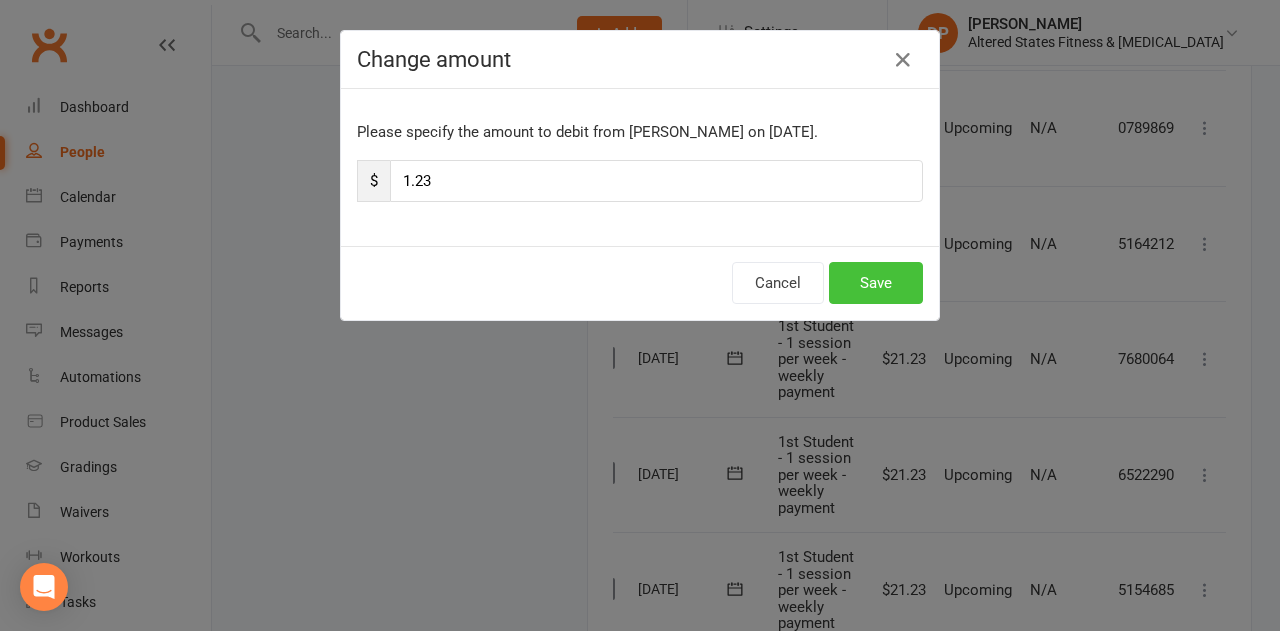 click on "Cancel Save" at bounding box center [640, 283] 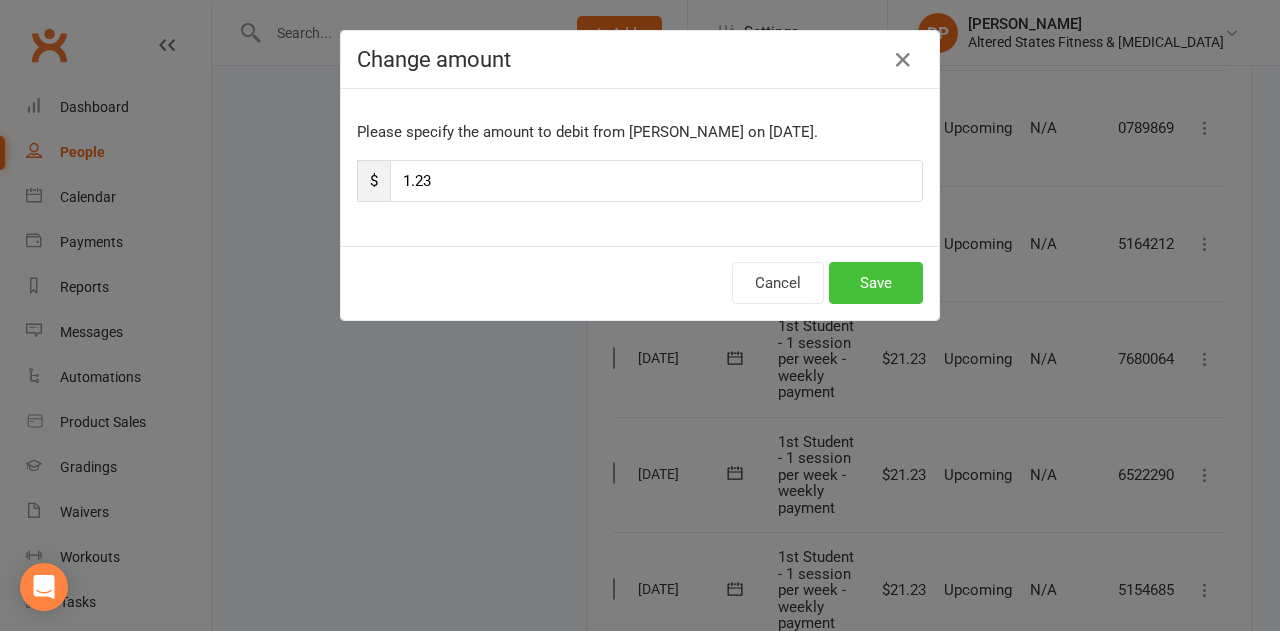 click on "Save" at bounding box center [876, 283] 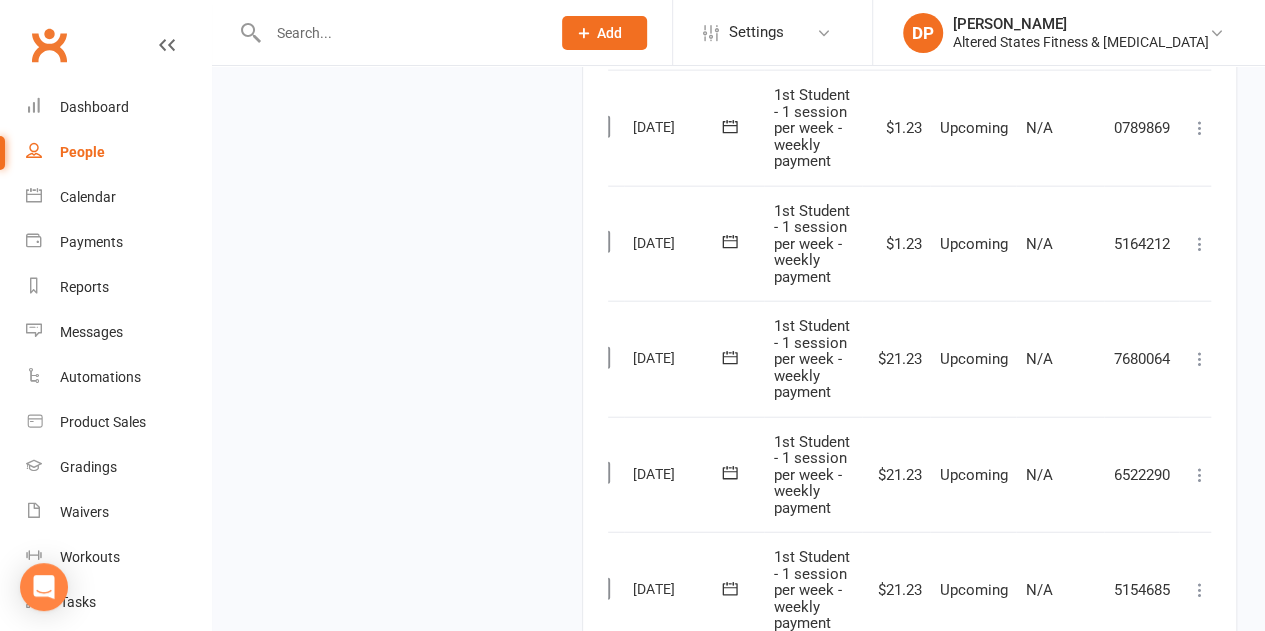 click at bounding box center [1200, 359] 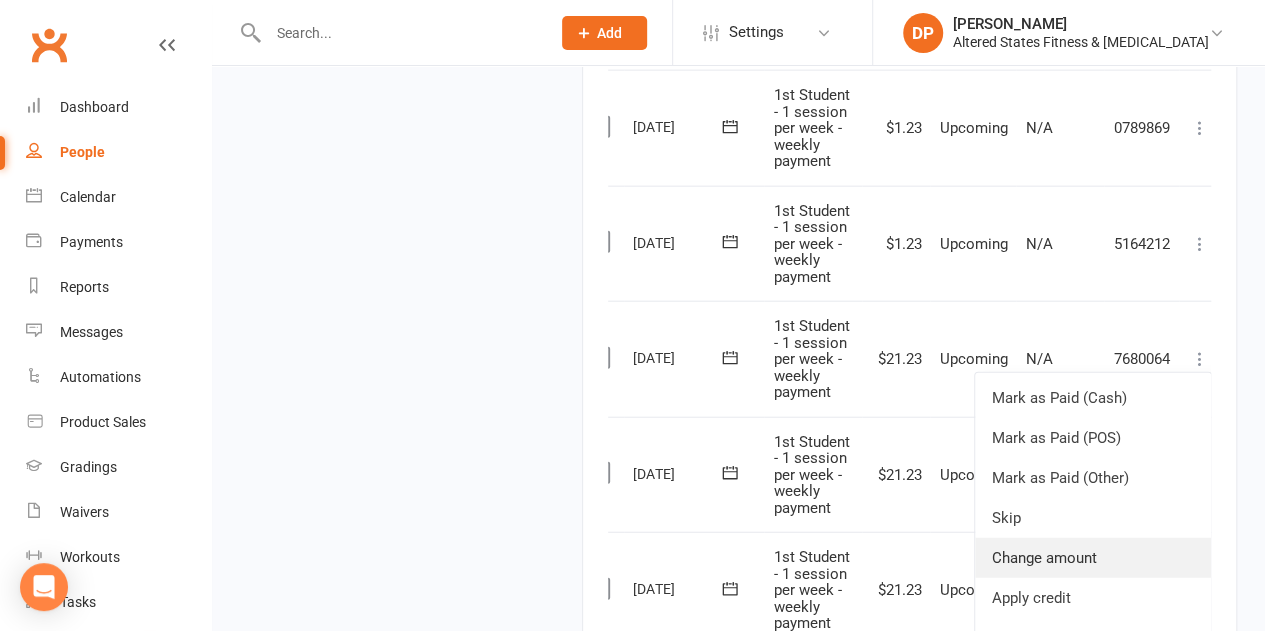 click on "Change amount" at bounding box center (1093, 558) 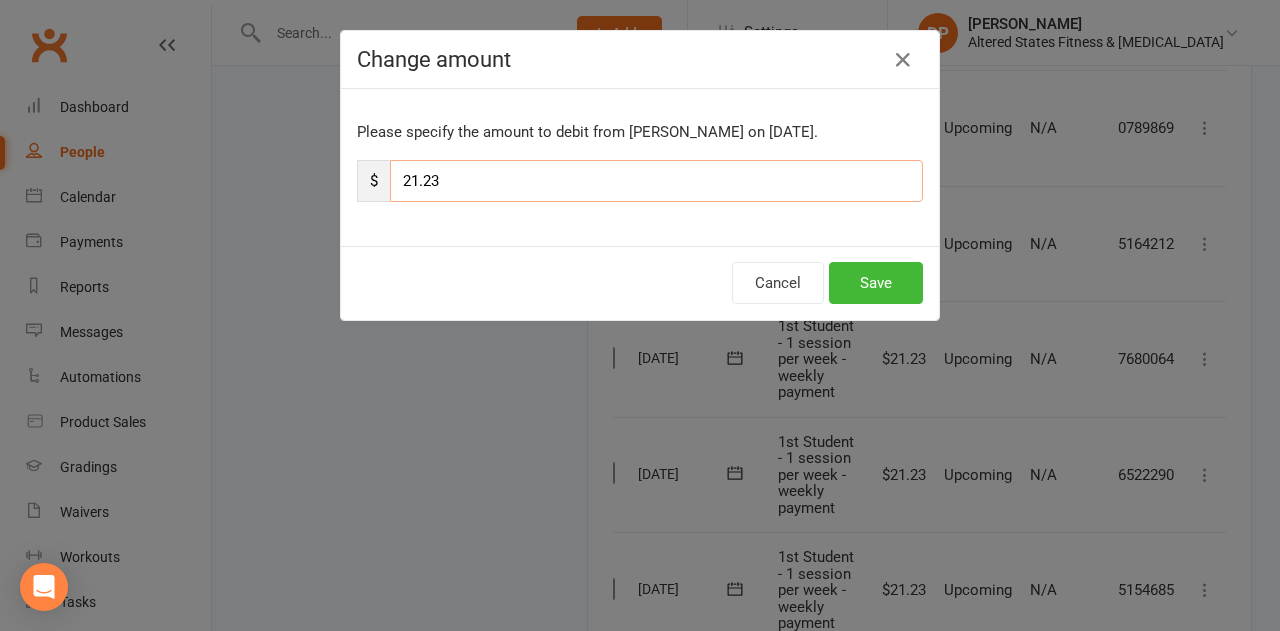 drag, startPoint x: 408, startPoint y: 177, endPoint x: 390, endPoint y: 173, distance: 18.439089 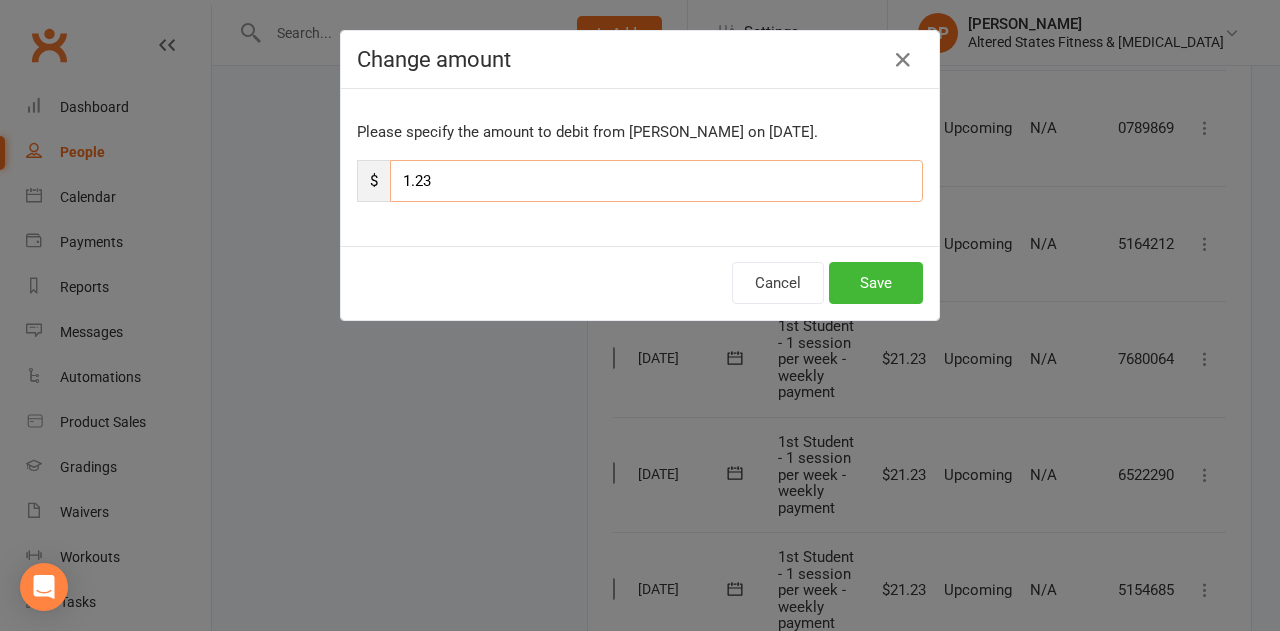 type on "1.23" 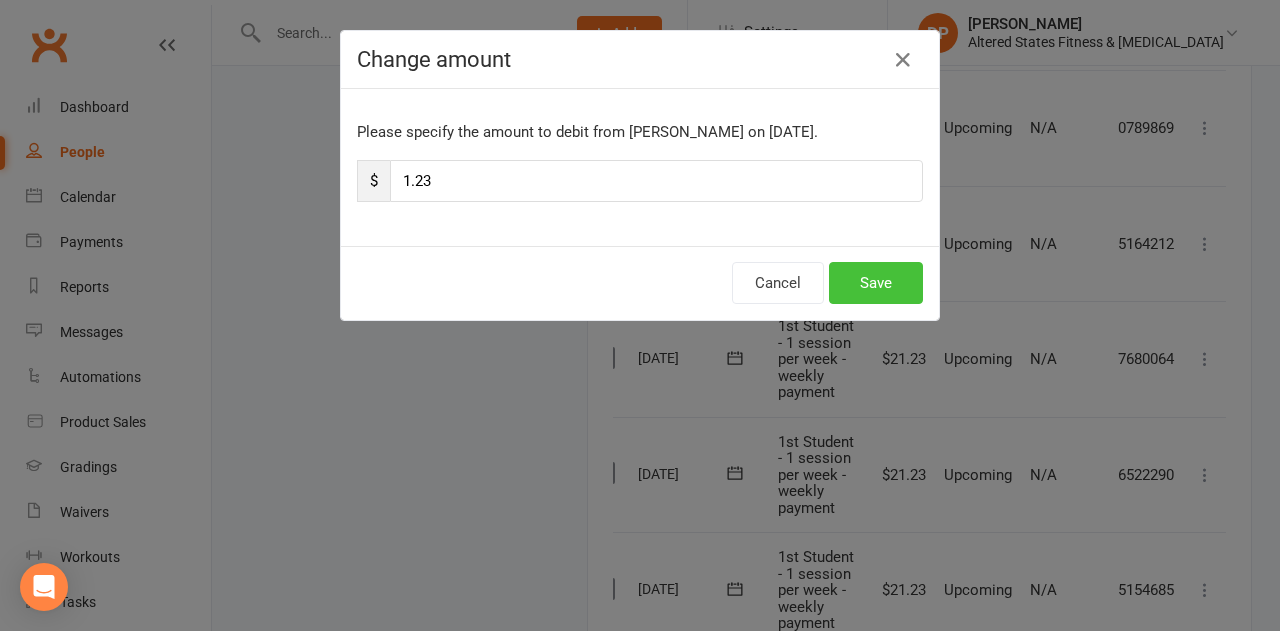 click on "Save" at bounding box center (876, 283) 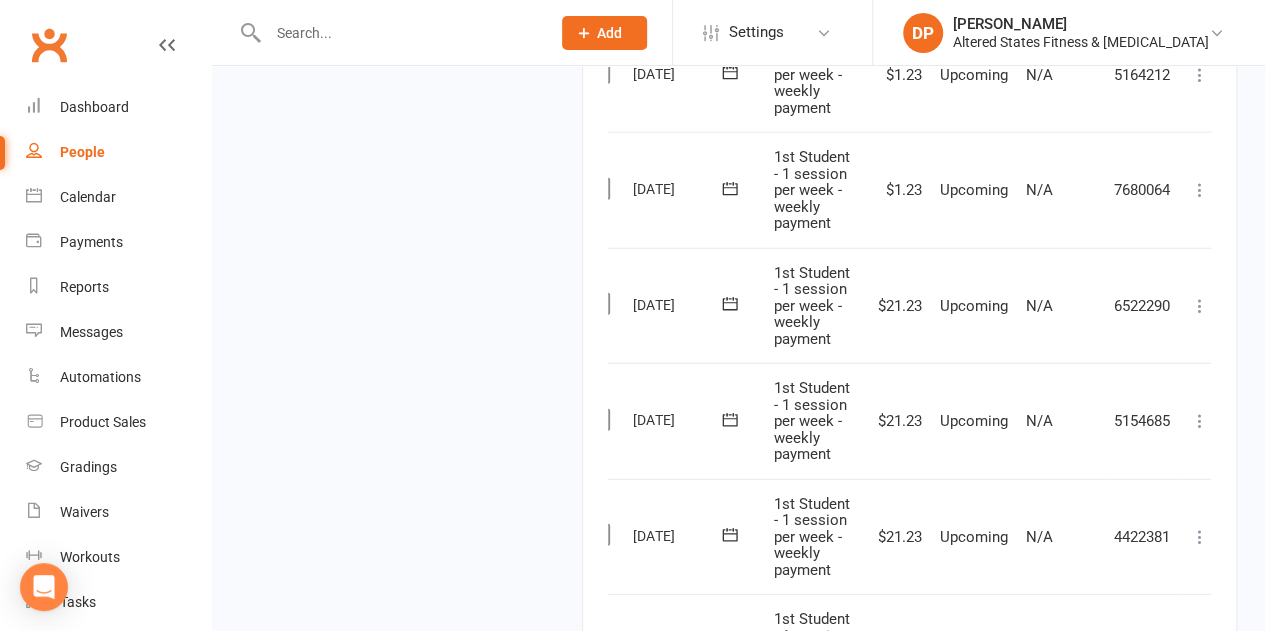 scroll, scrollTop: 2485, scrollLeft: 0, axis: vertical 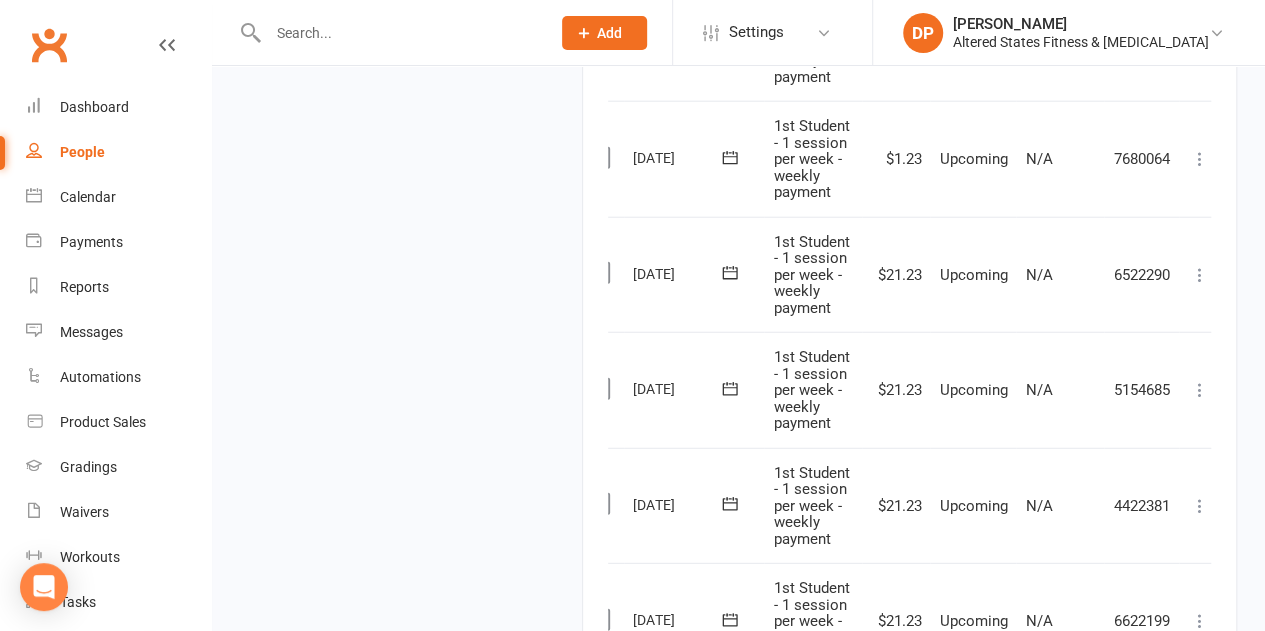 click at bounding box center (1200, 275) 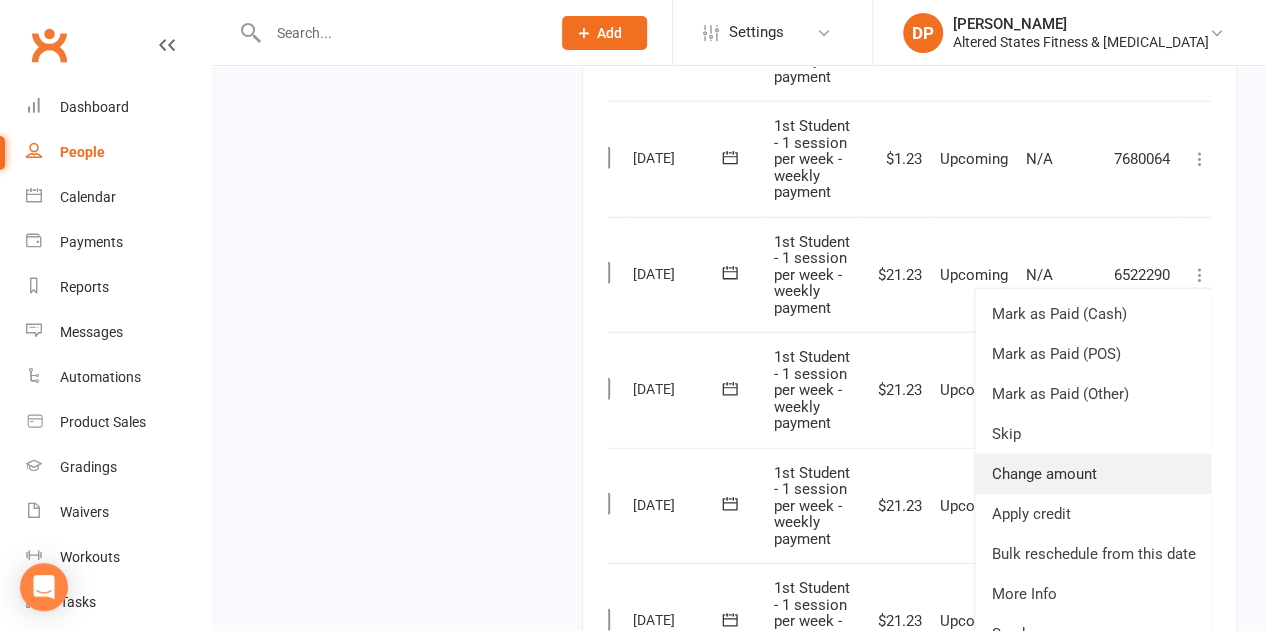 click on "Change amount" at bounding box center (1093, 474) 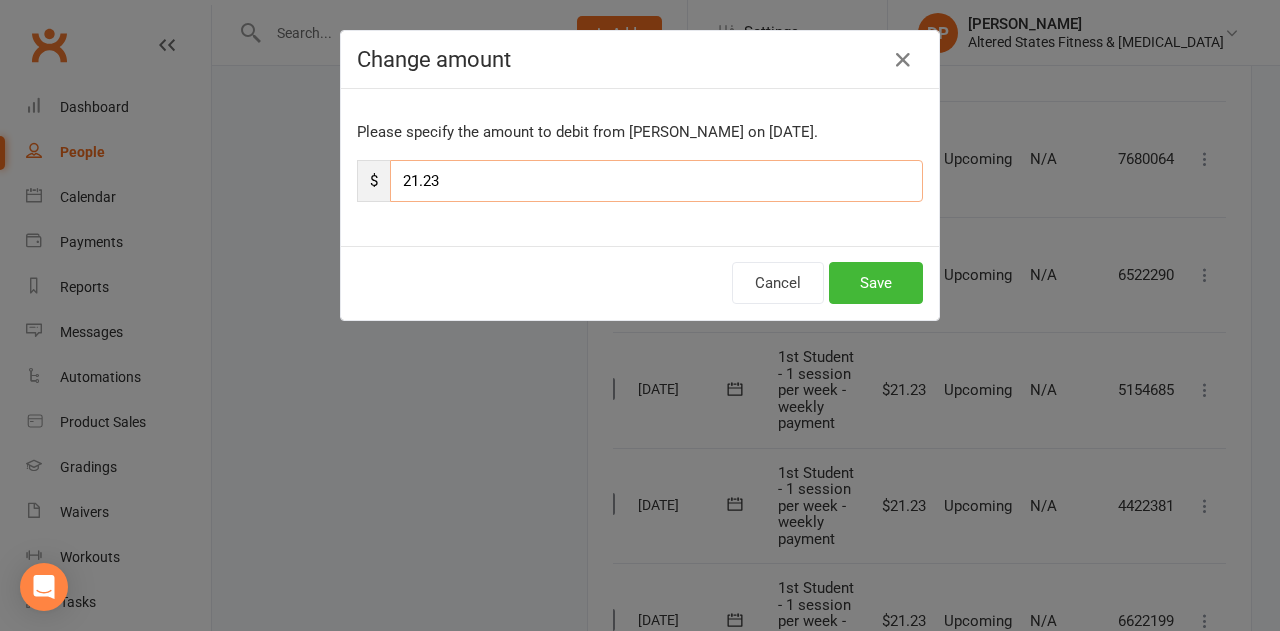 drag, startPoint x: 408, startPoint y: 179, endPoint x: 396, endPoint y: 173, distance: 13.416408 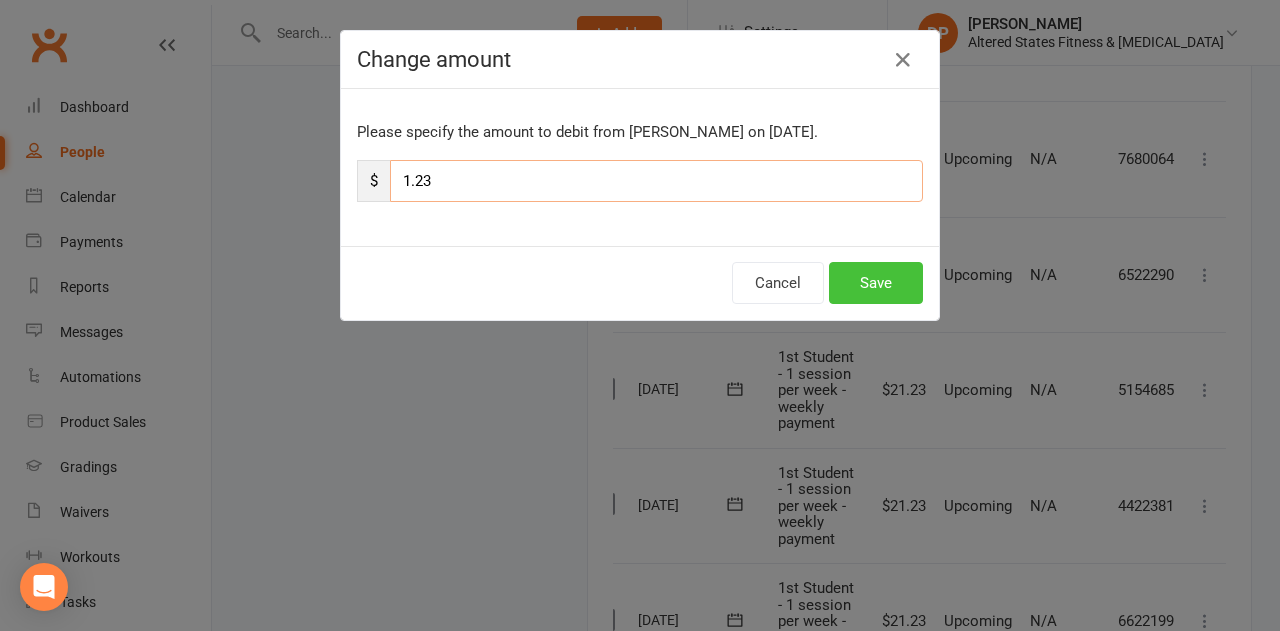 type on "1.23" 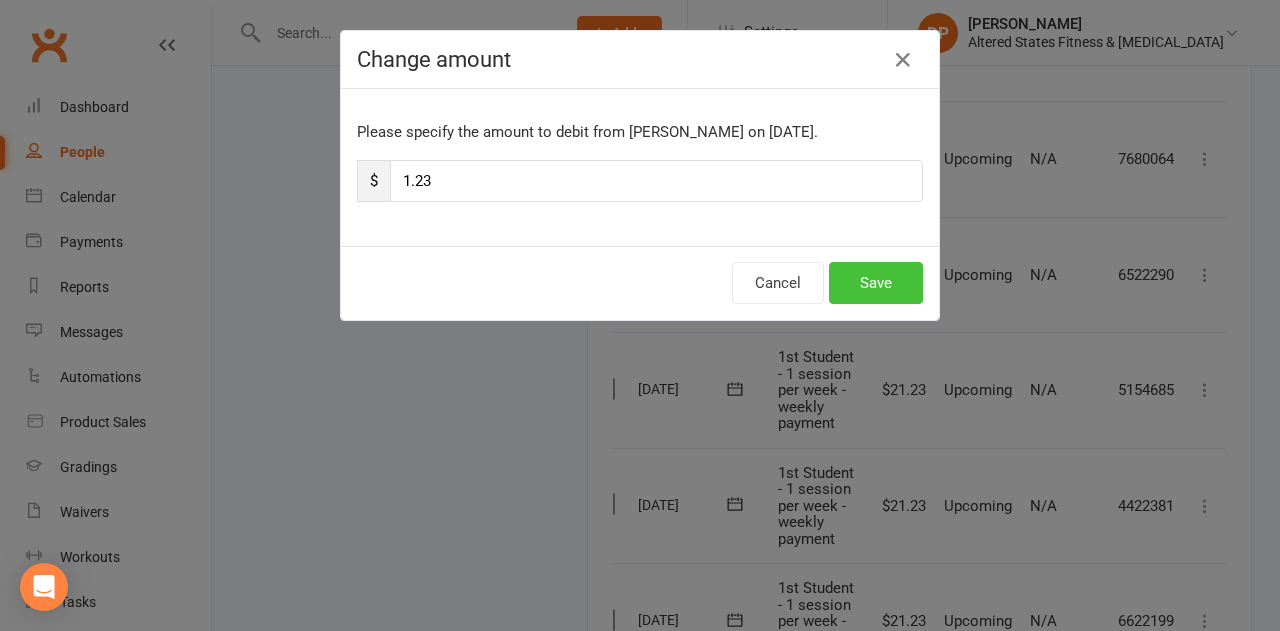 click on "Save" at bounding box center (876, 283) 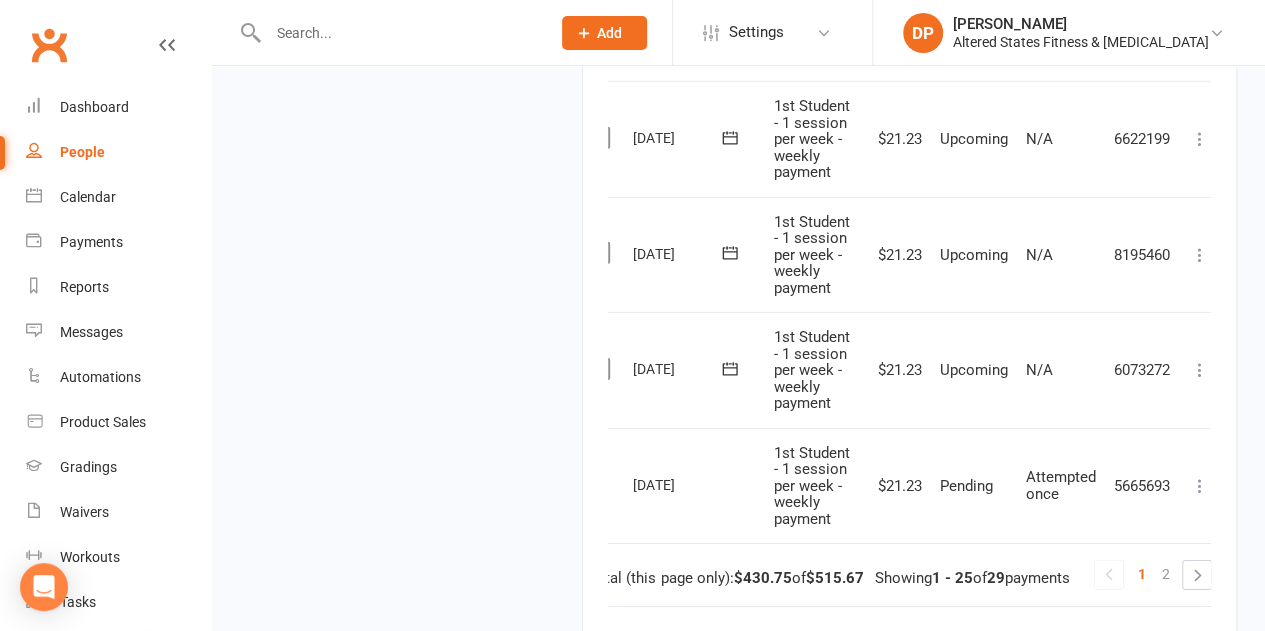 scroll, scrollTop: 2985, scrollLeft: 0, axis: vertical 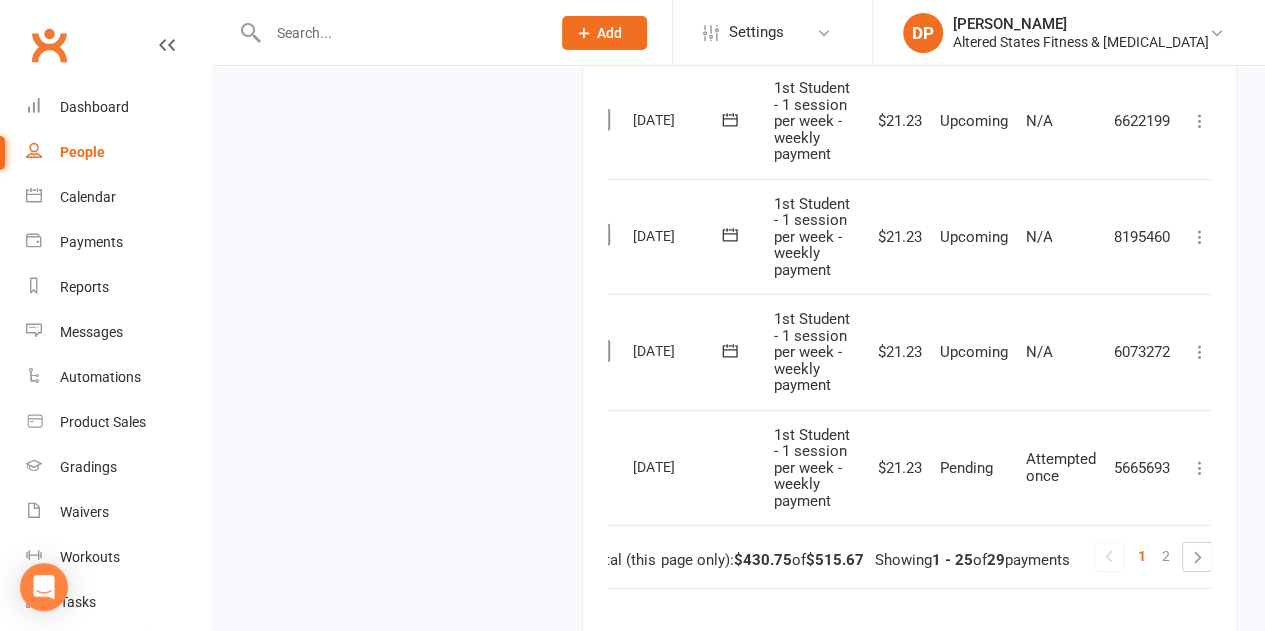 click at bounding box center [1200, 352] 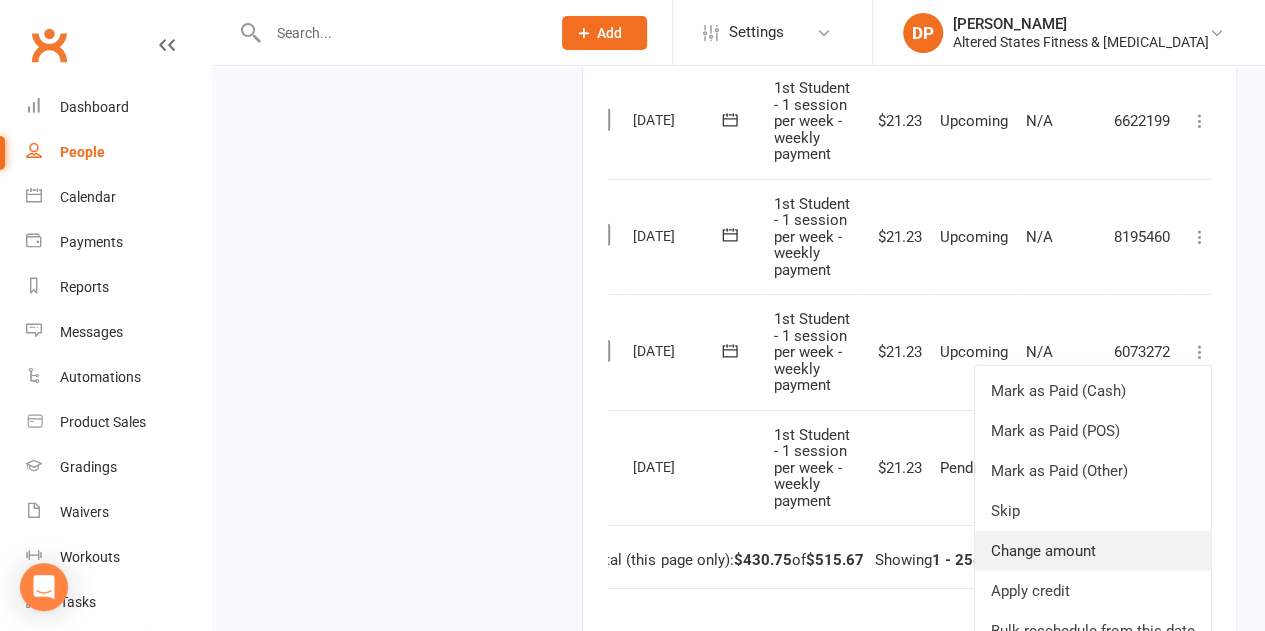 click on "Change amount" at bounding box center (1093, 551) 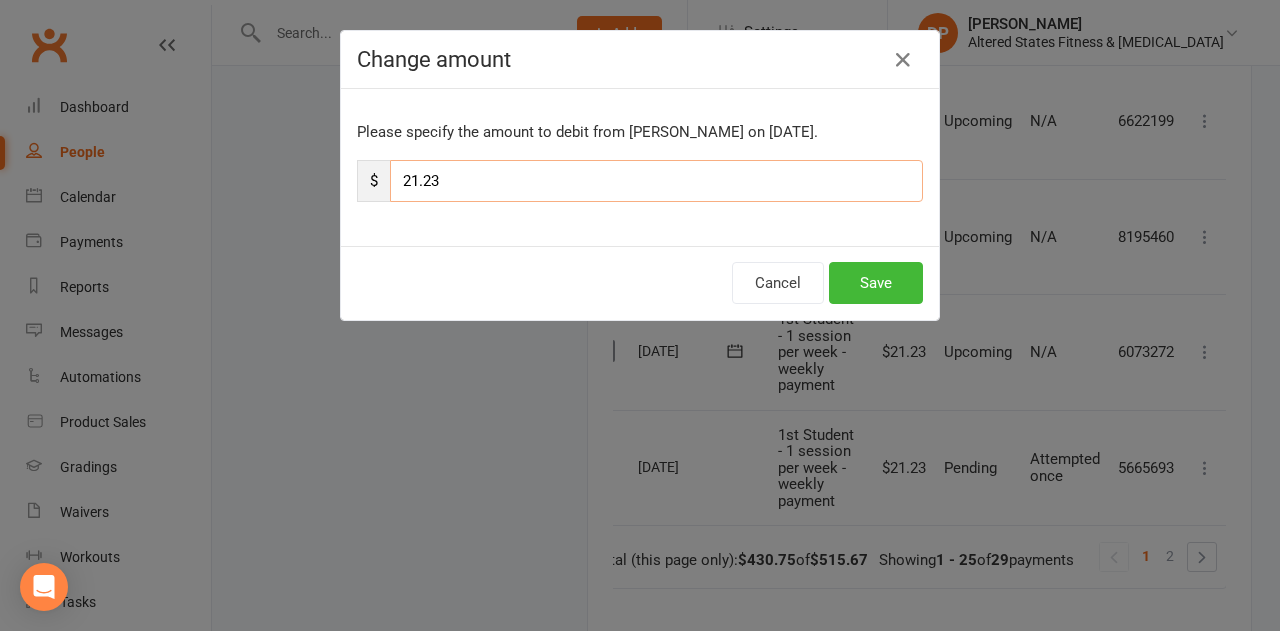 click on "Please specify the amount to debit from [PERSON_NAME] on [DATE]. $ 21.23" at bounding box center (640, 167) 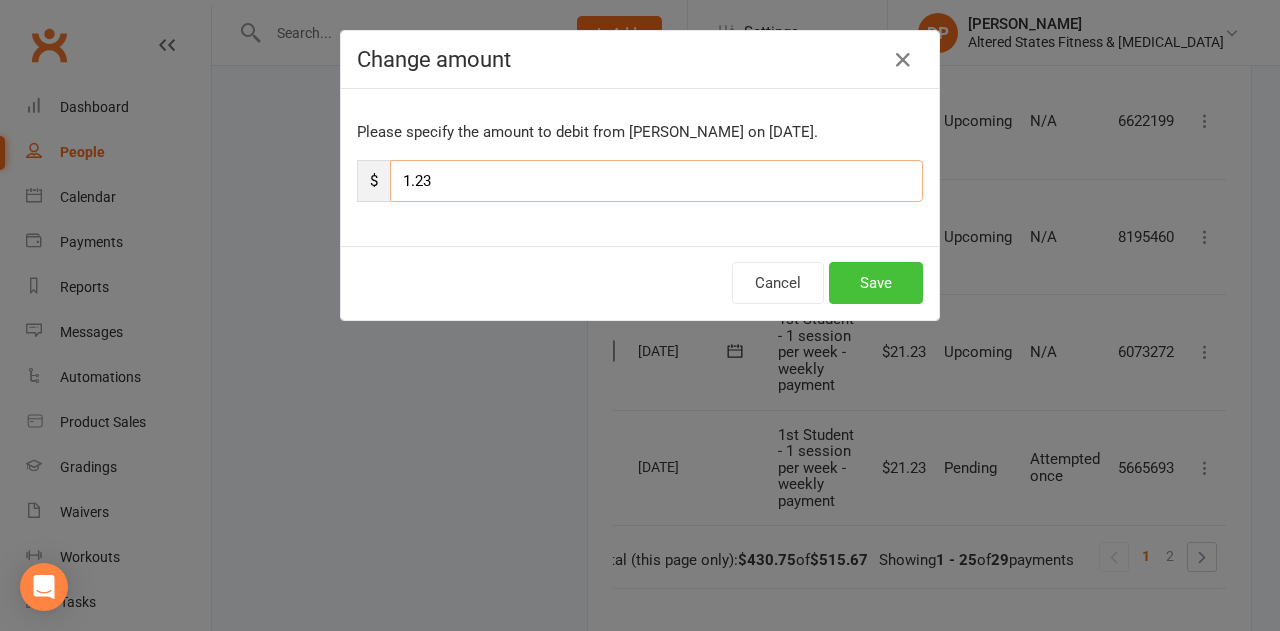 type on "1.23" 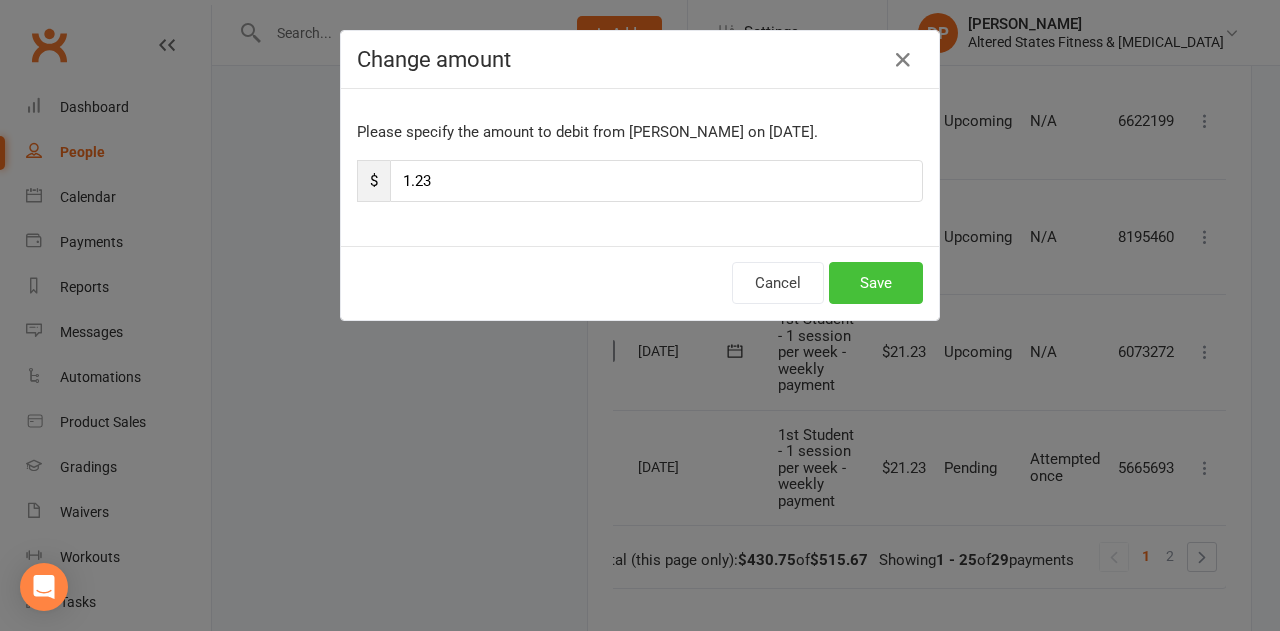 click on "Save" at bounding box center [876, 283] 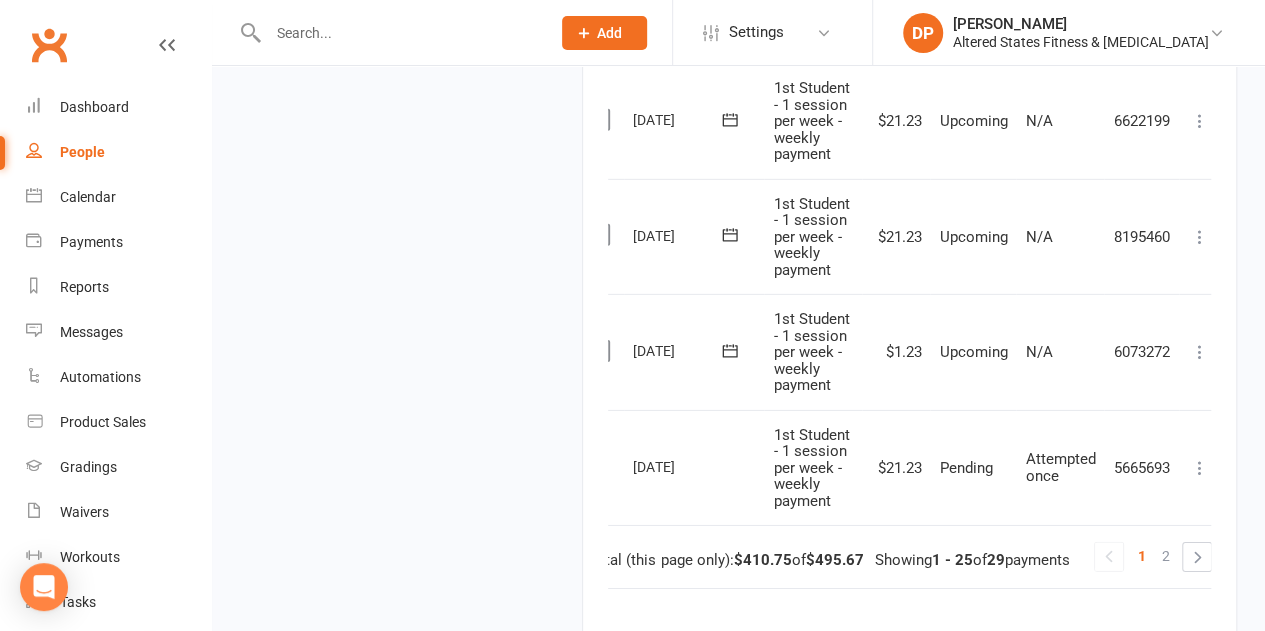 click at bounding box center [1200, 237] 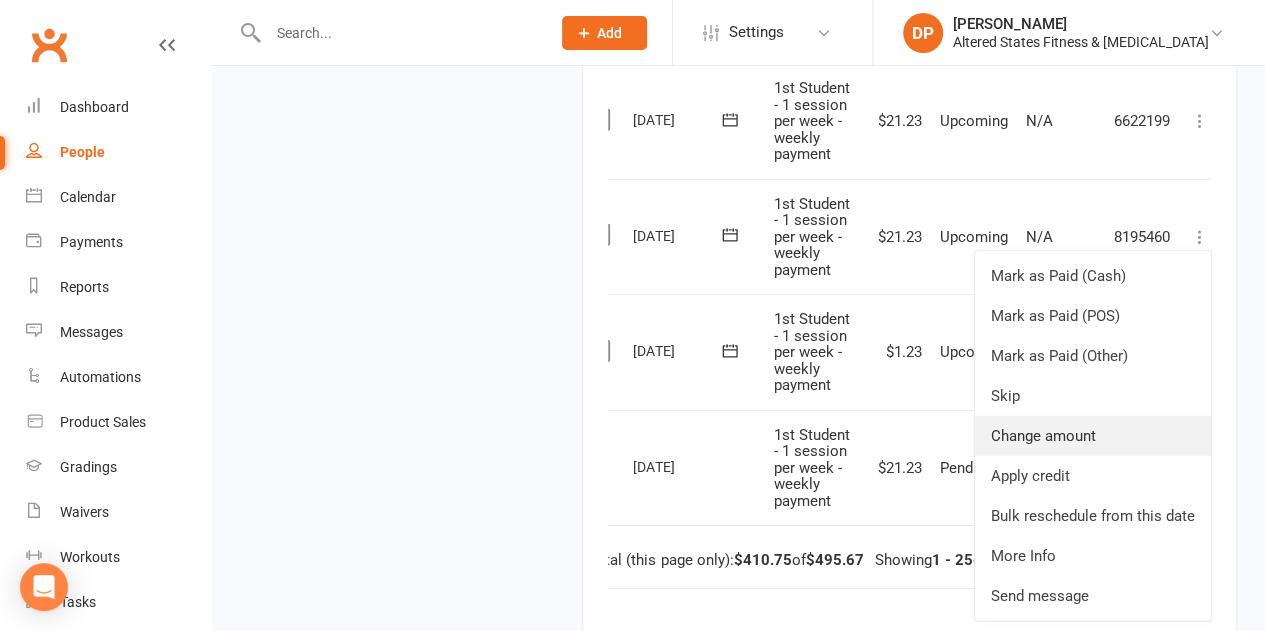 click on "Change amount" at bounding box center [1093, 436] 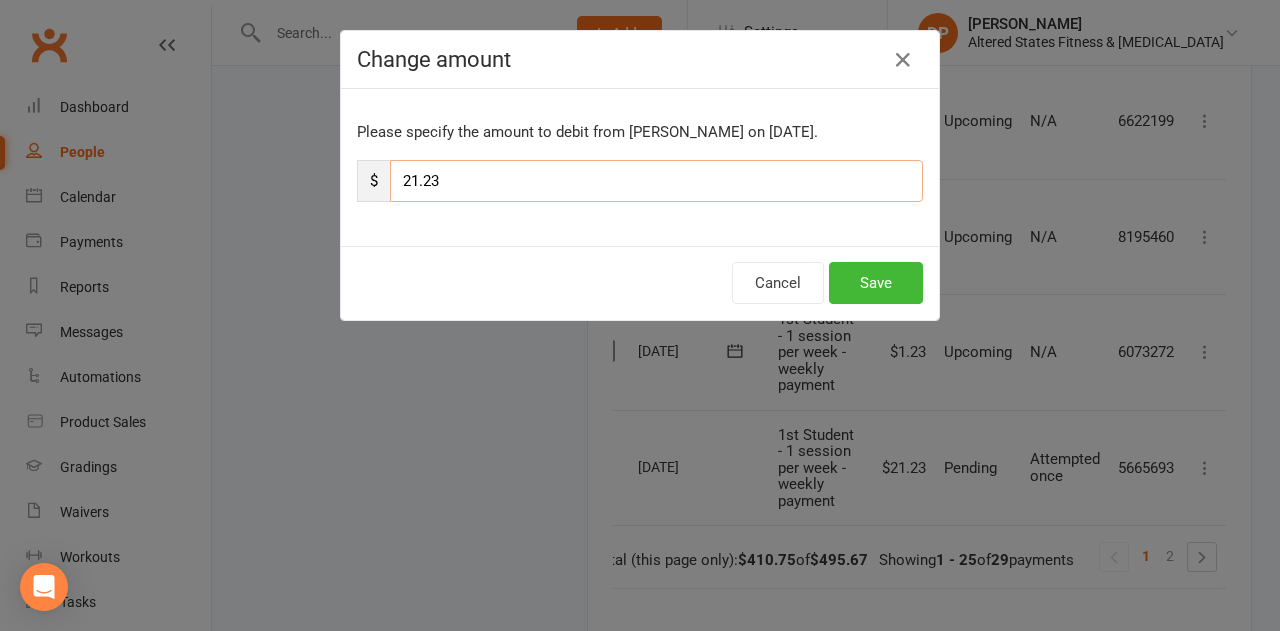 drag, startPoint x: 402, startPoint y: 182, endPoint x: 398, endPoint y: 172, distance: 10.770329 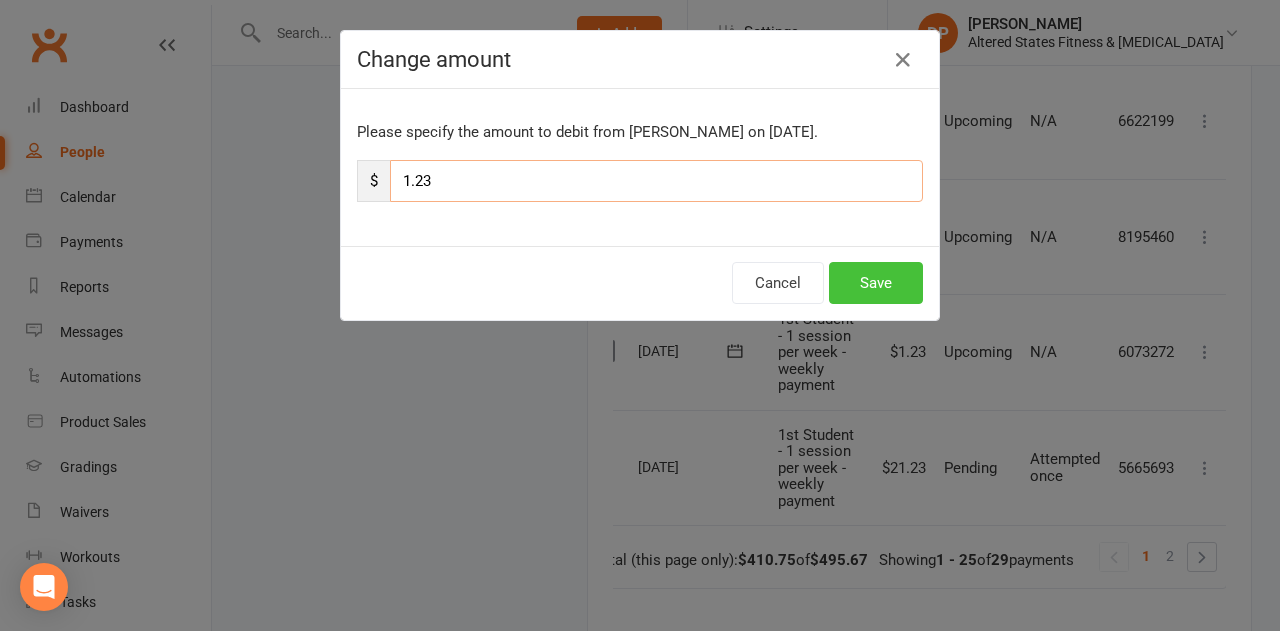 type on "1.23" 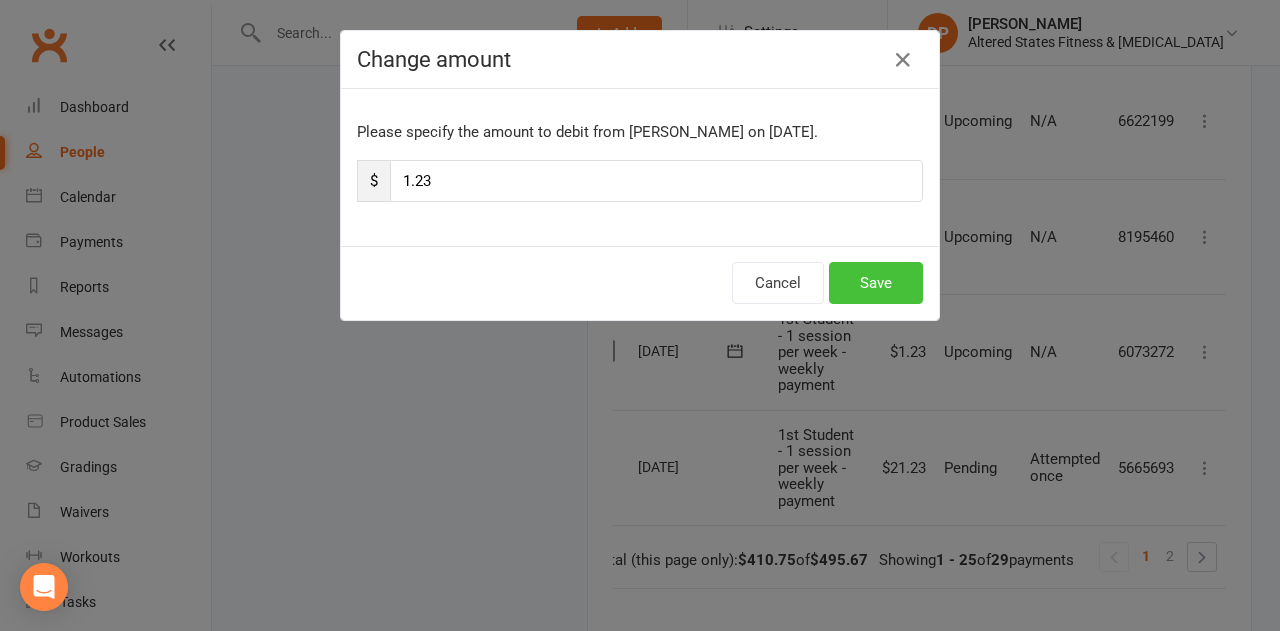 click on "Save" at bounding box center (876, 283) 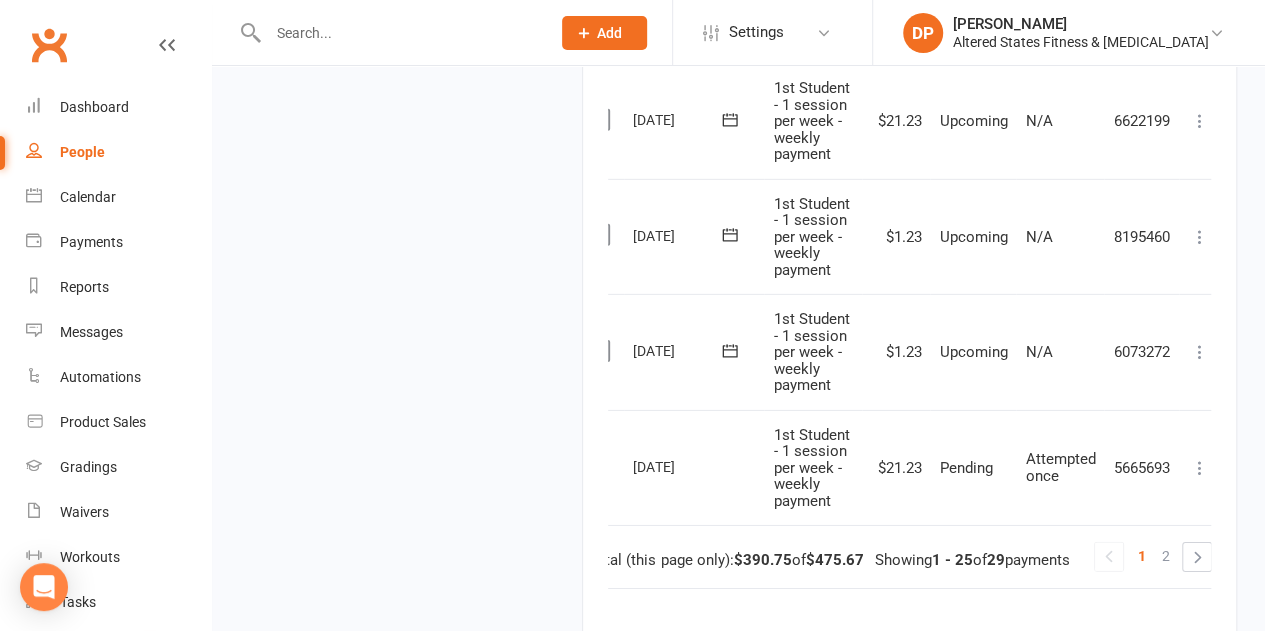 click at bounding box center (1200, 121) 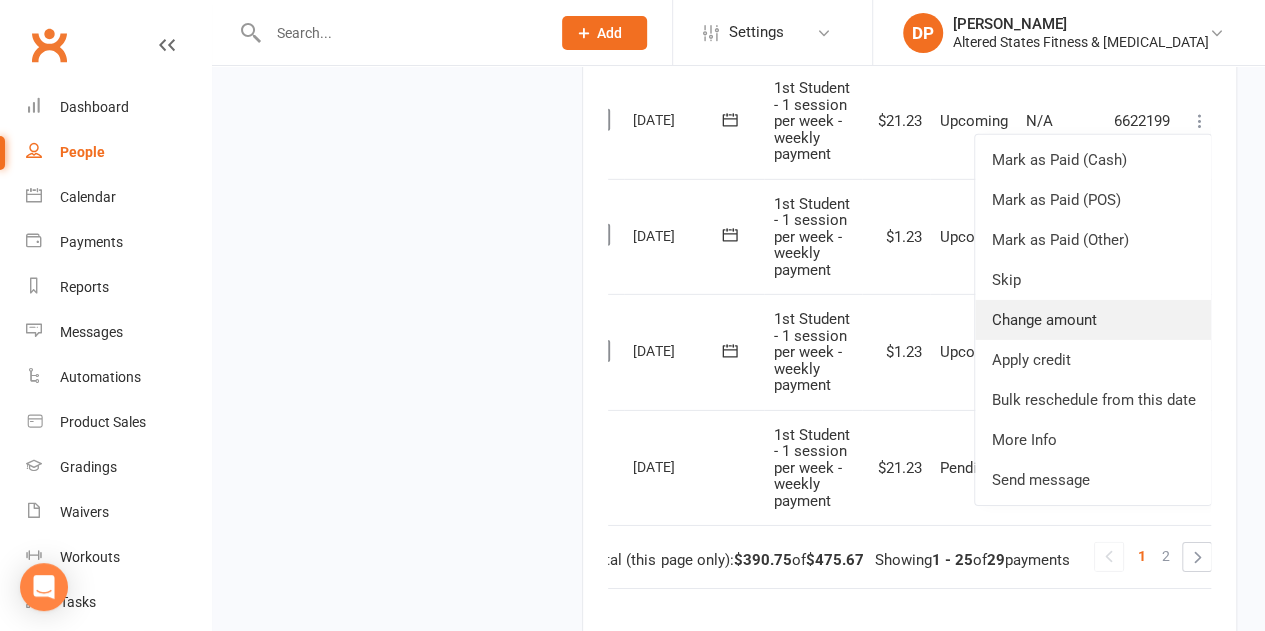 click on "Change amount" at bounding box center (1093, 320) 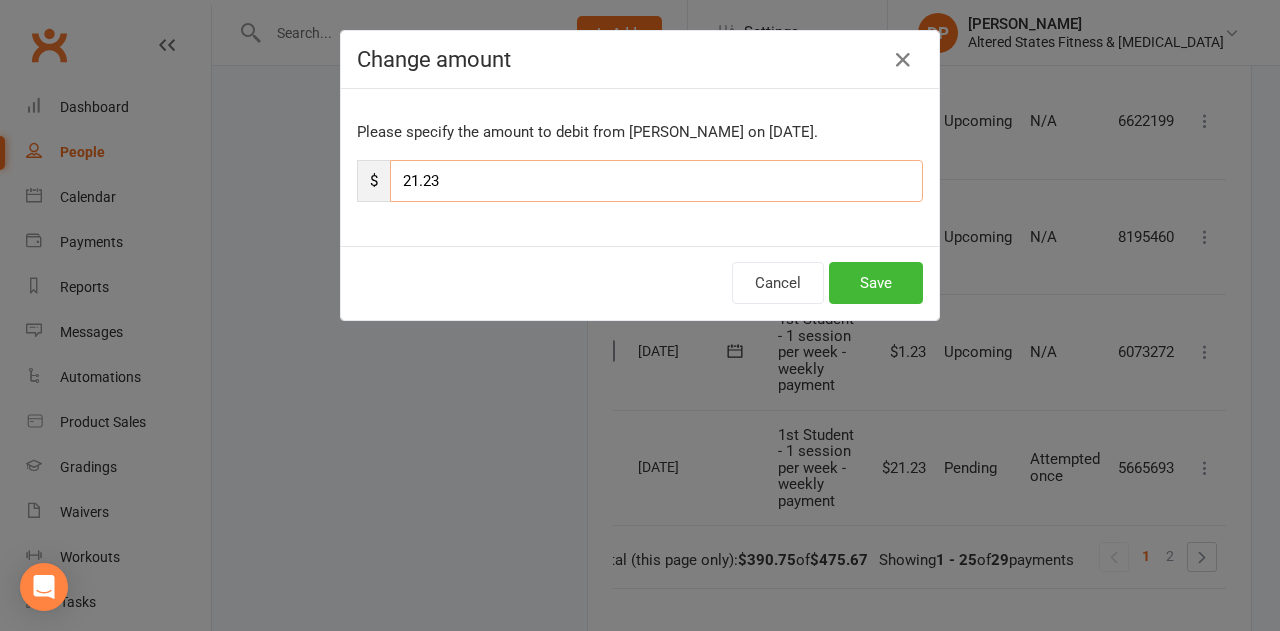 click on "21.23" at bounding box center (656, 181) 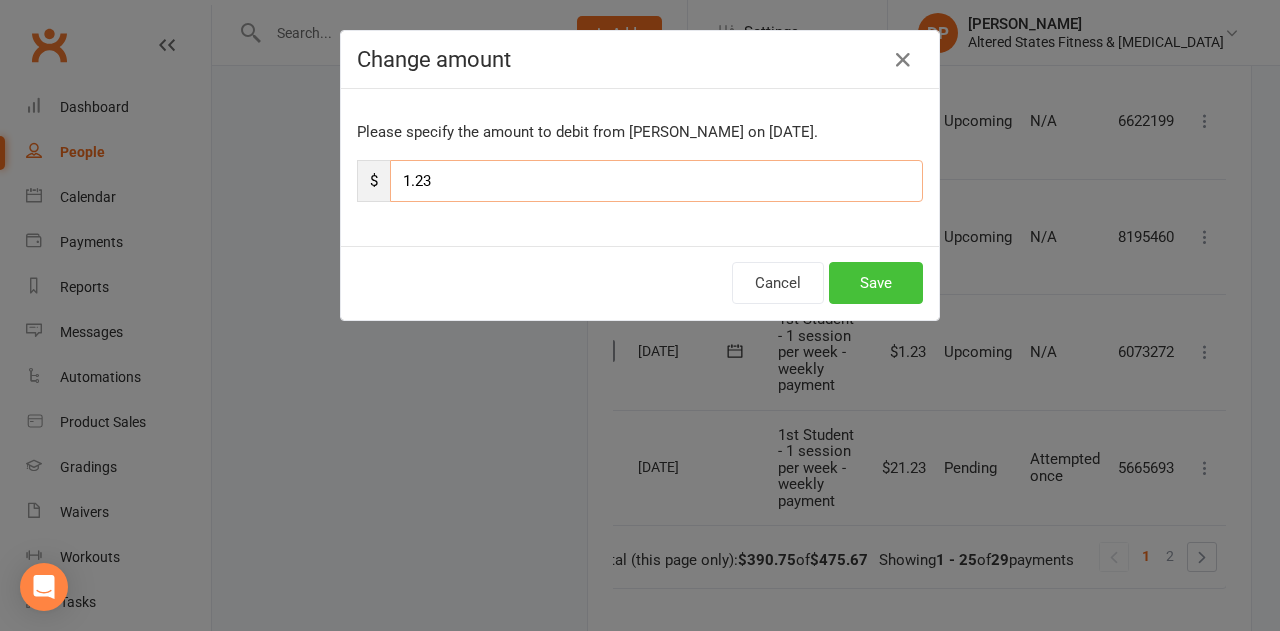 type on "1.23" 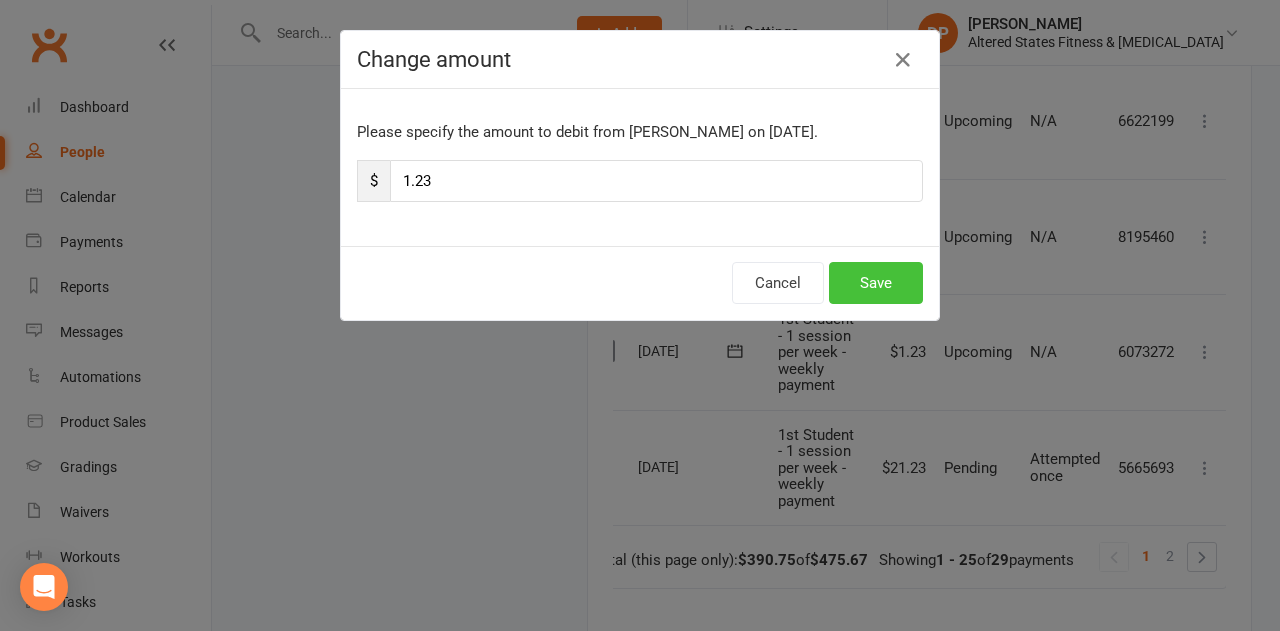 click on "Save" at bounding box center [876, 283] 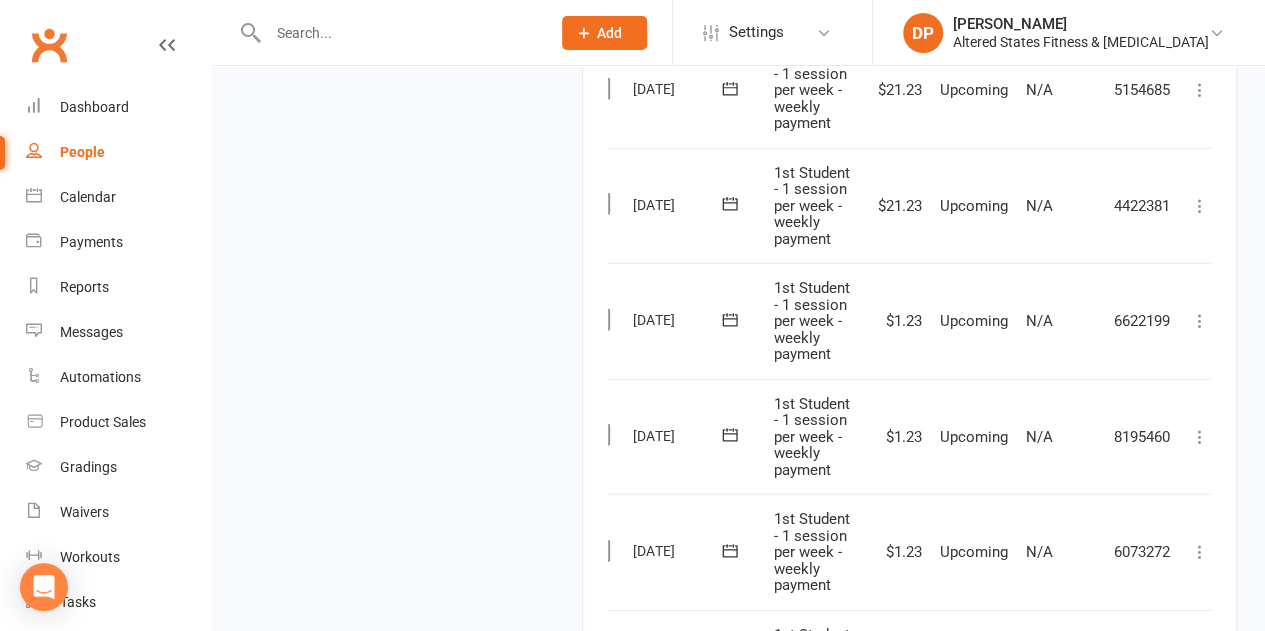 scroll, scrollTop: 2685, scrollLeft: 0, axis: vertical 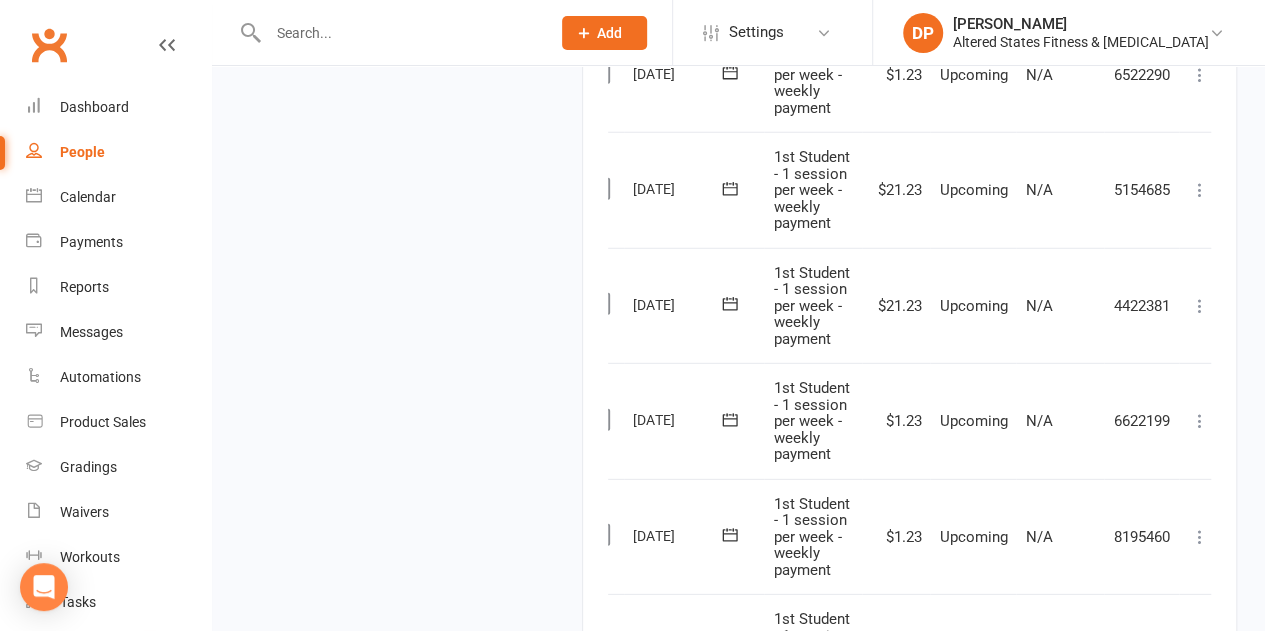 click at bounding box center [1200, 306] 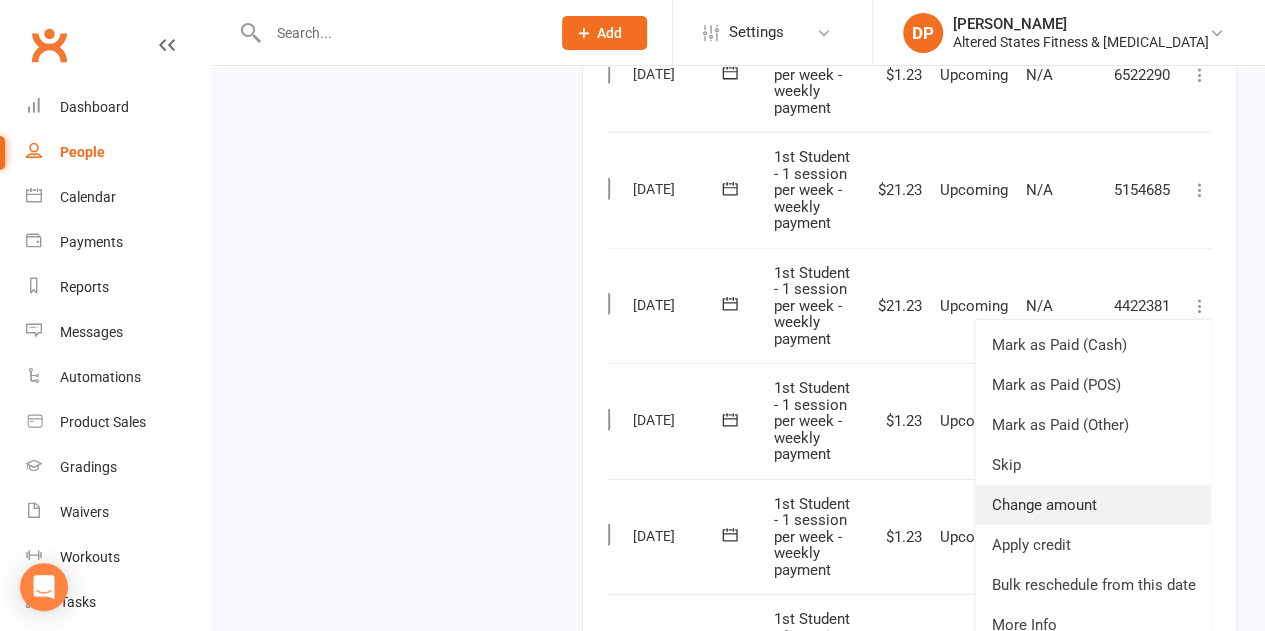 click on "Change amount" at bounding box center (1093, 505) 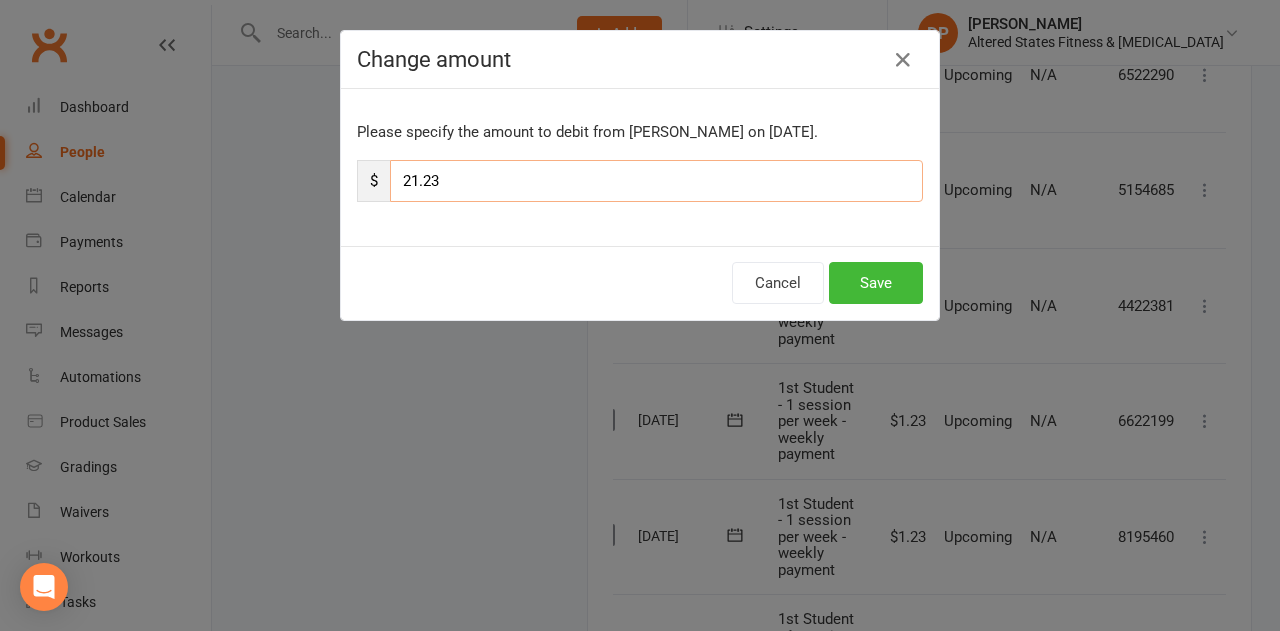 drag, startPoint x: 404, startPoint y: 180, endPoint x: 394, endPoint y: 166, distance: 17.20465 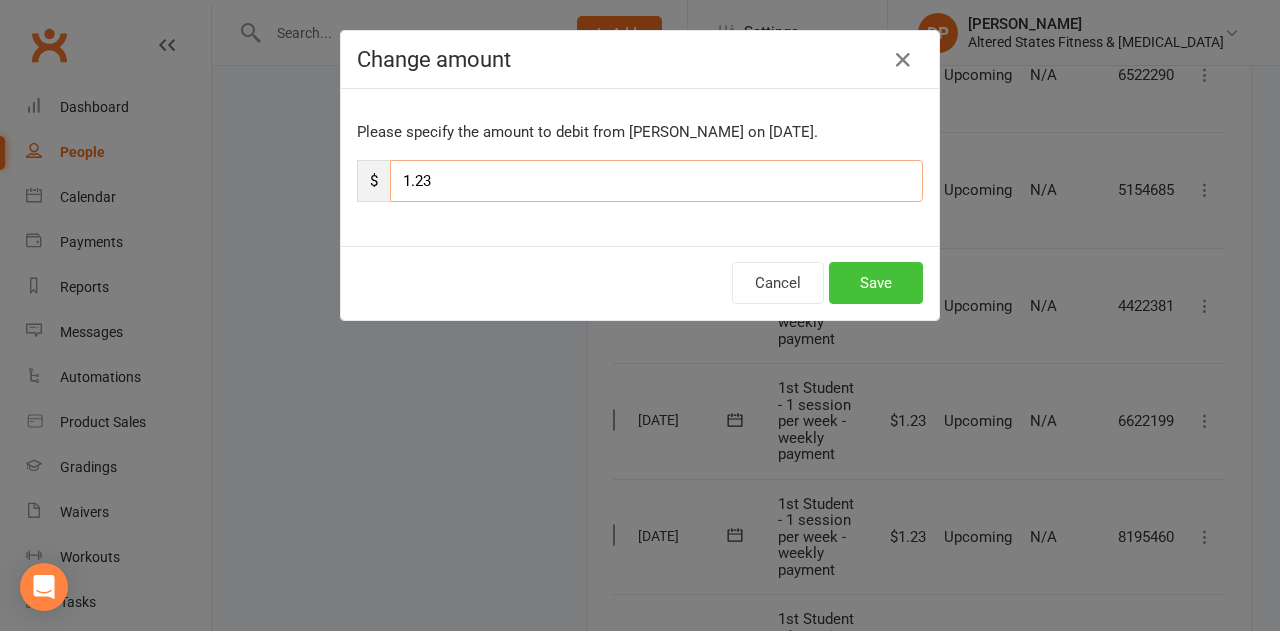 type on "1.23" 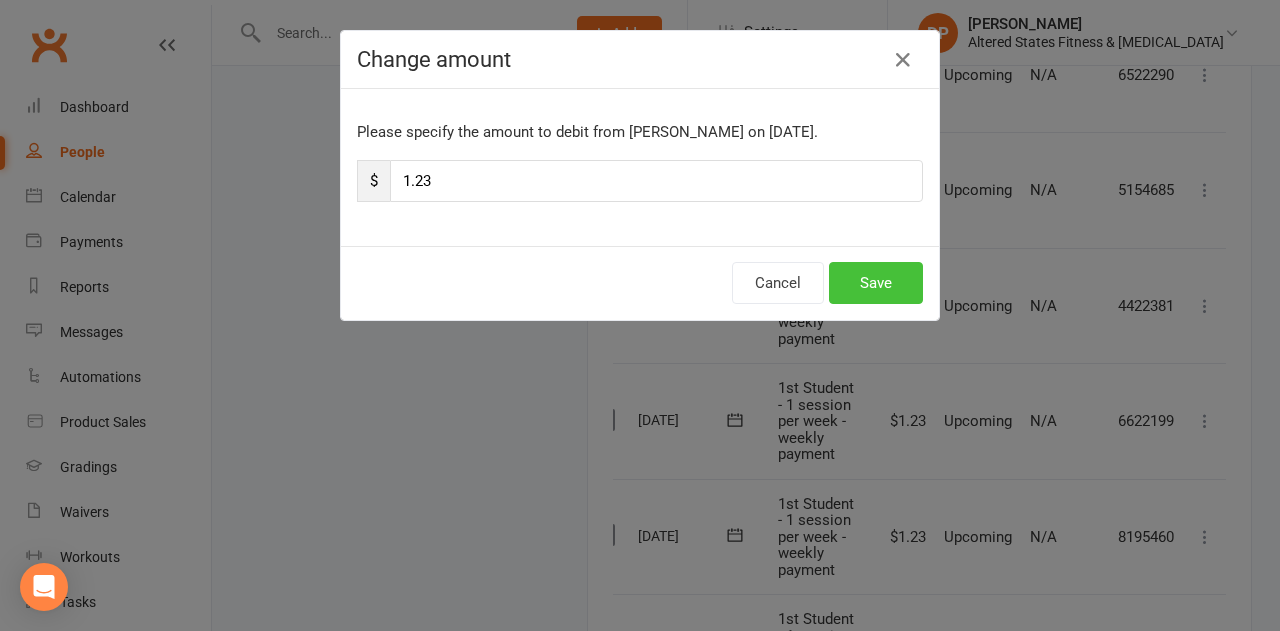 click on "Save" at bounding box center (876, 283) 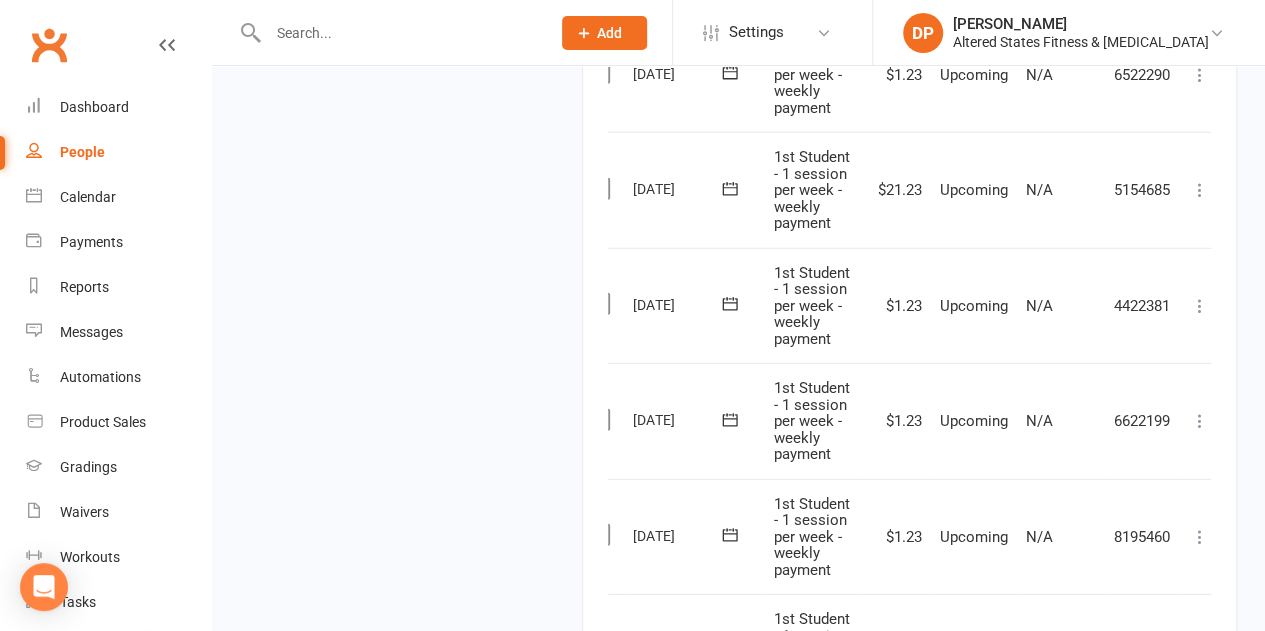 click at bounding box center (1200, 190) 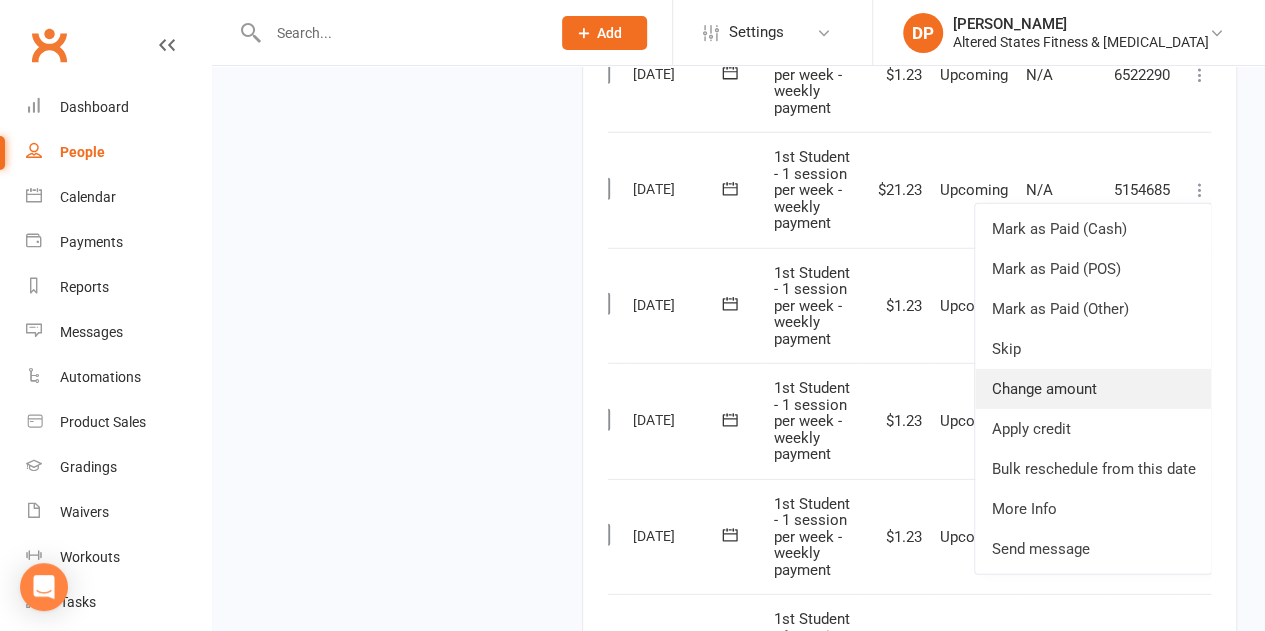 click on "Change amount" at bounding box center (1093, 389) 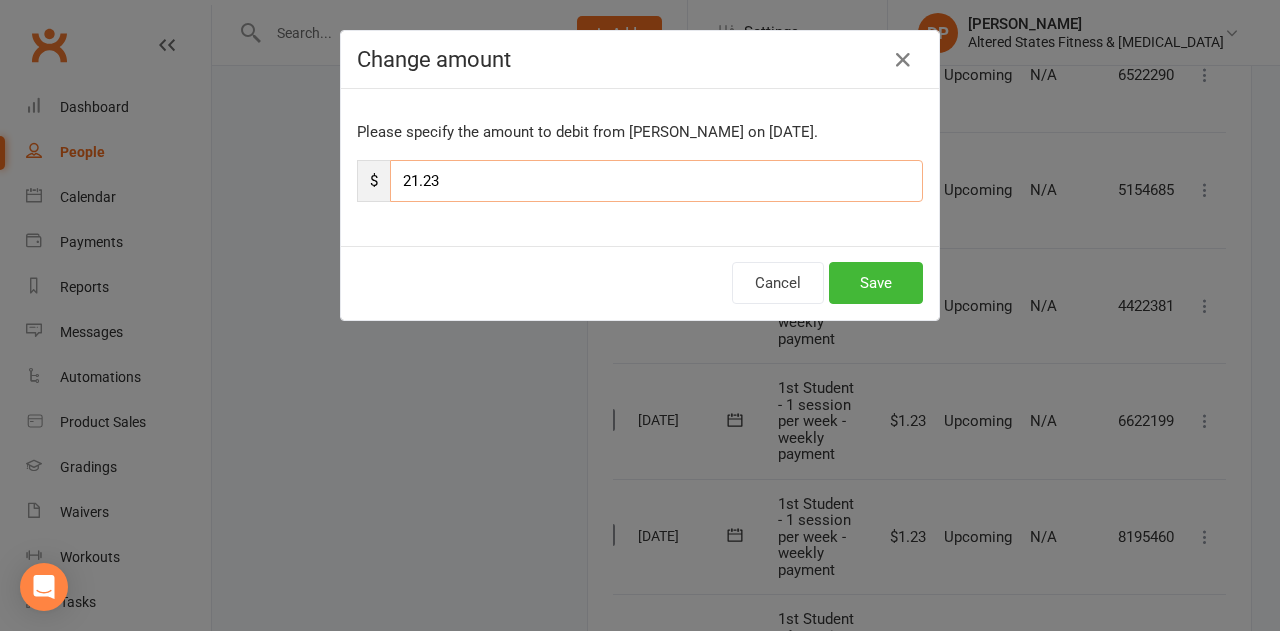 drag, startPoint x: 403, startPoint y: 177, endPoint x: 384, endPoint y: 168, distance: 21.023796 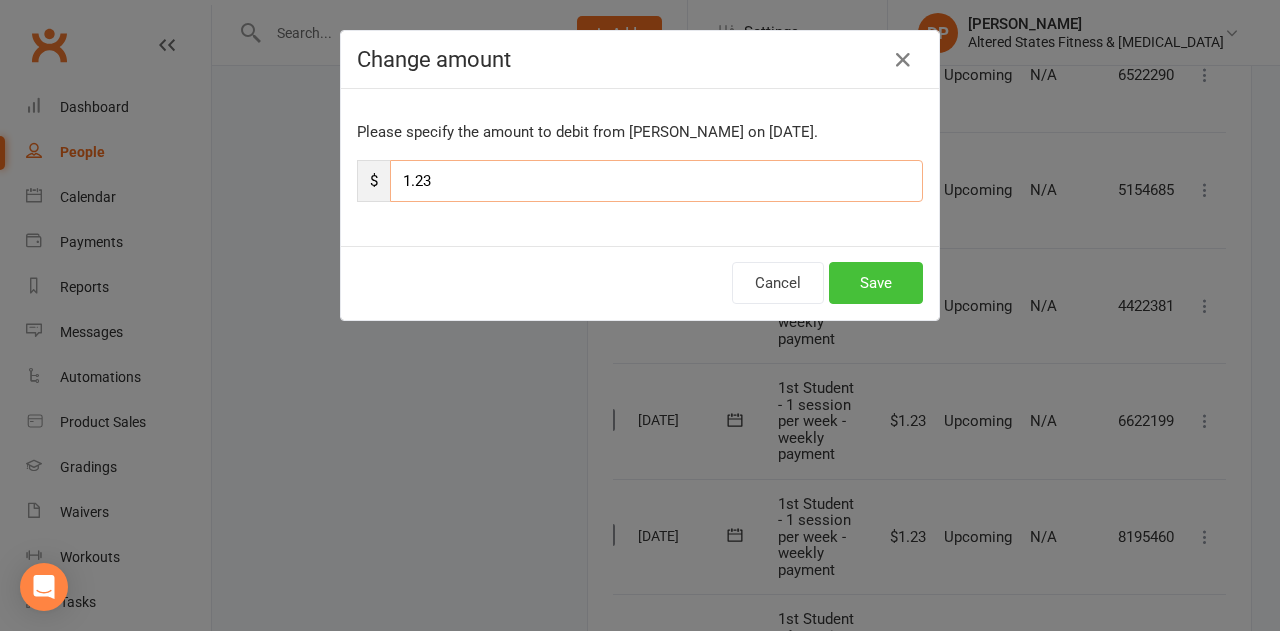 type on "1.23" 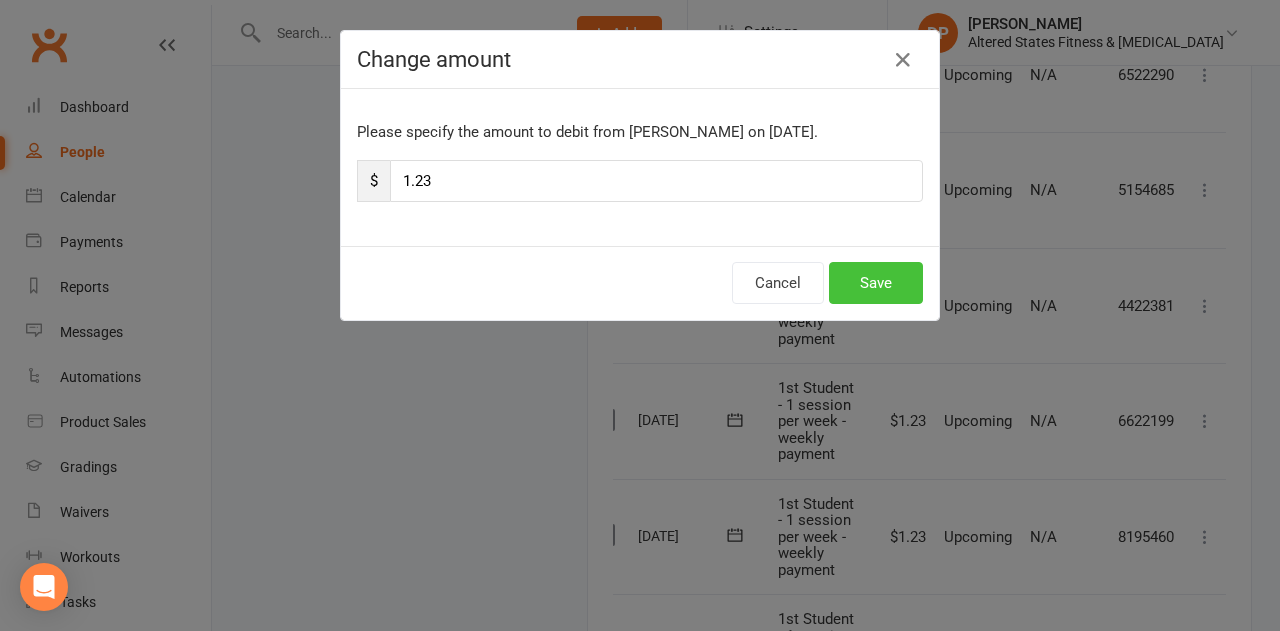 click on "Save" at bounding box center (876, 283) 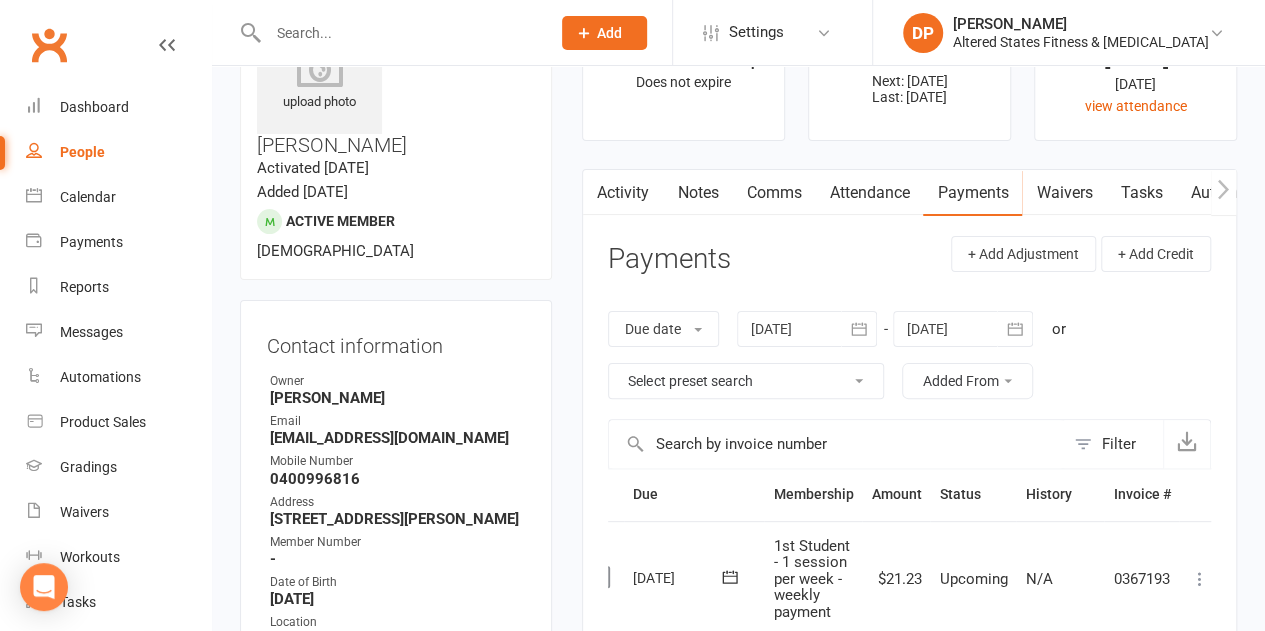 scroll, scrollTop: 85, scrollLeft: 0, axis: vertical 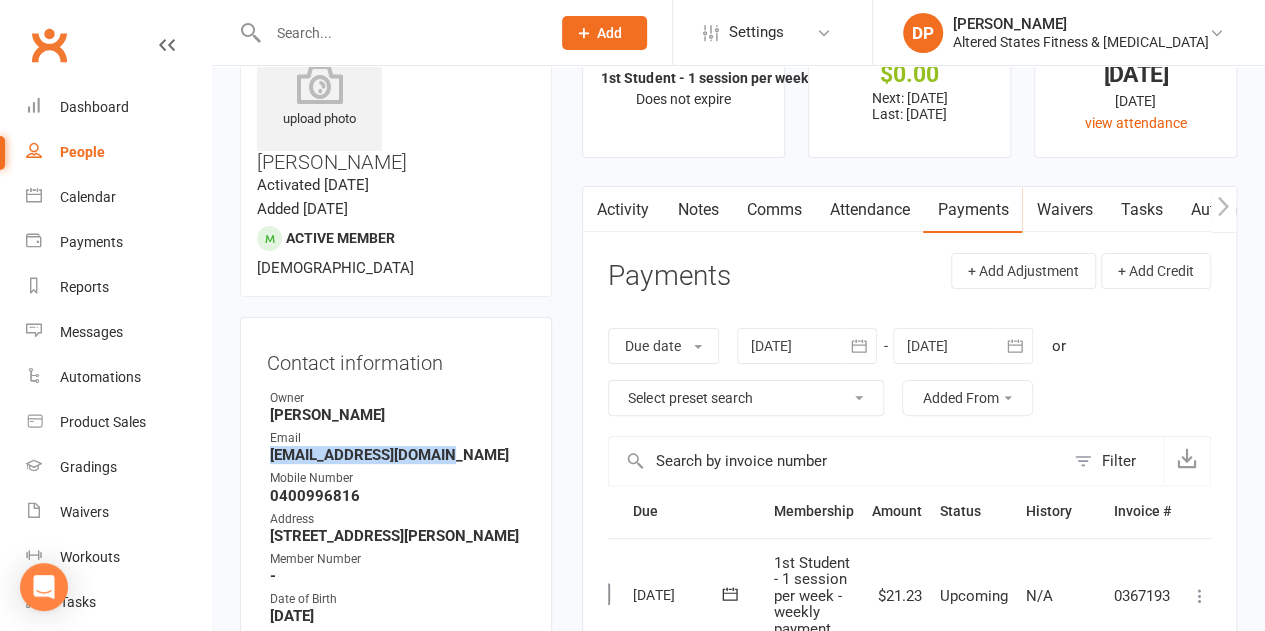 drag, startPoint x: 269, startPoint y: 377, endPoint x: 452, endPoint y: 383, distance: 183.09833 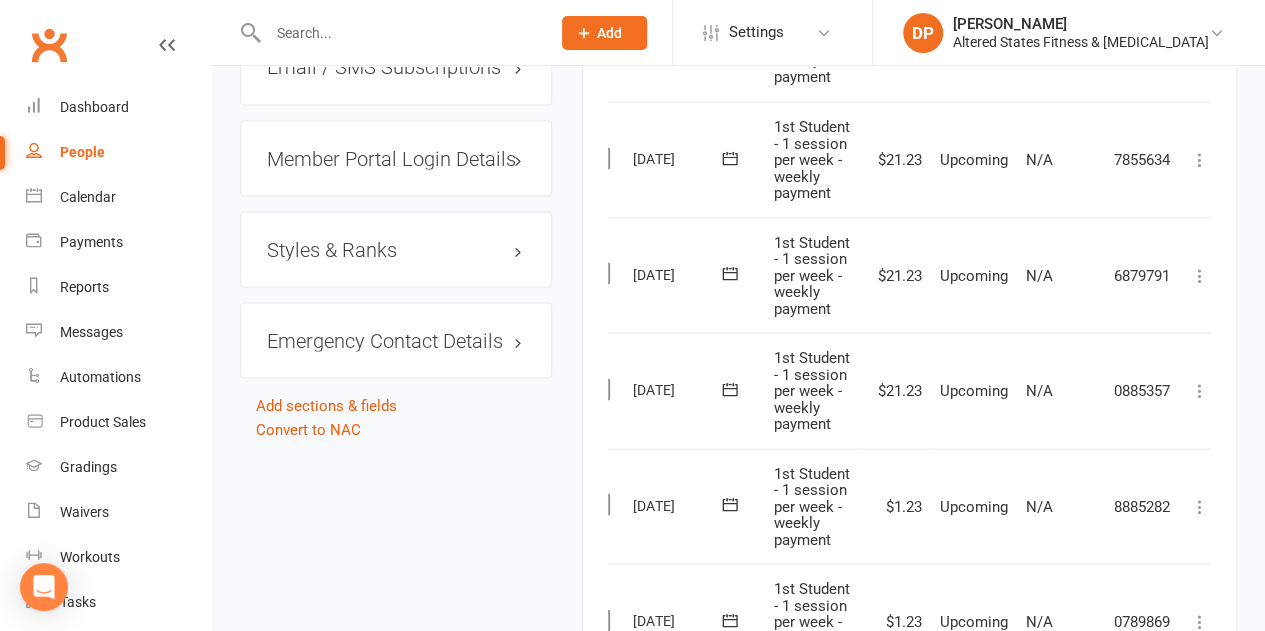 scroll, scrollTop: 1785, scrollLeft: 0, axis: vertical 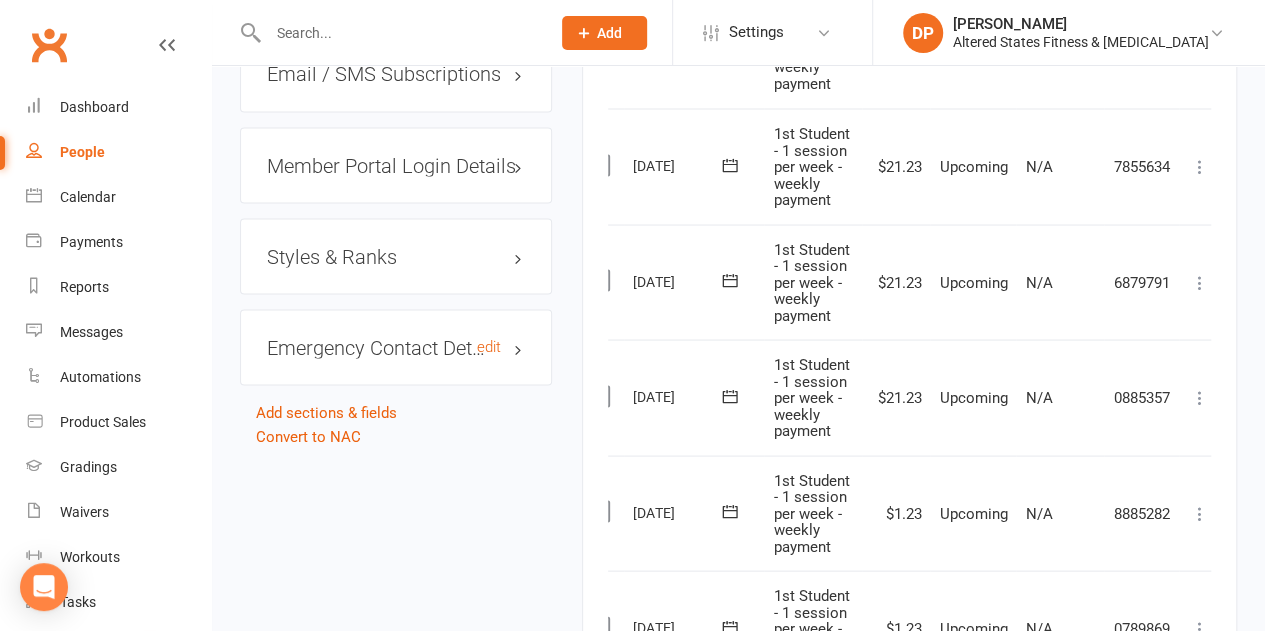 click on "Emergency Contact Details  edit" at bounding box center (396, 347) 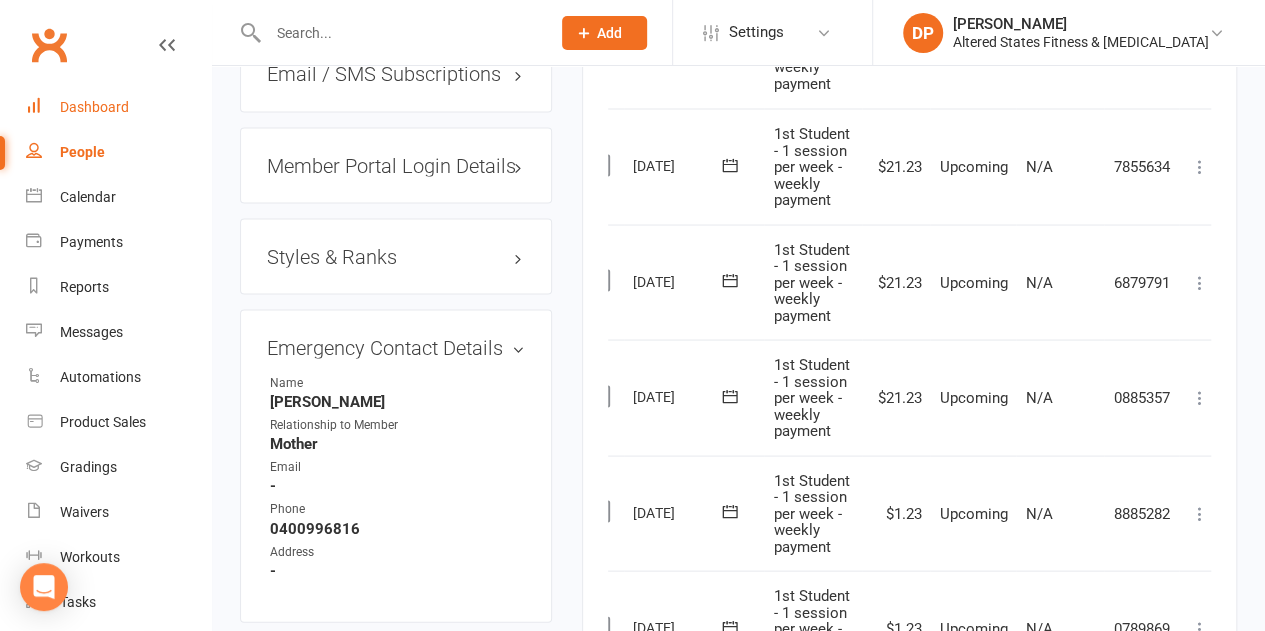 click on "Dashboard" at bounding box center [94, 107] 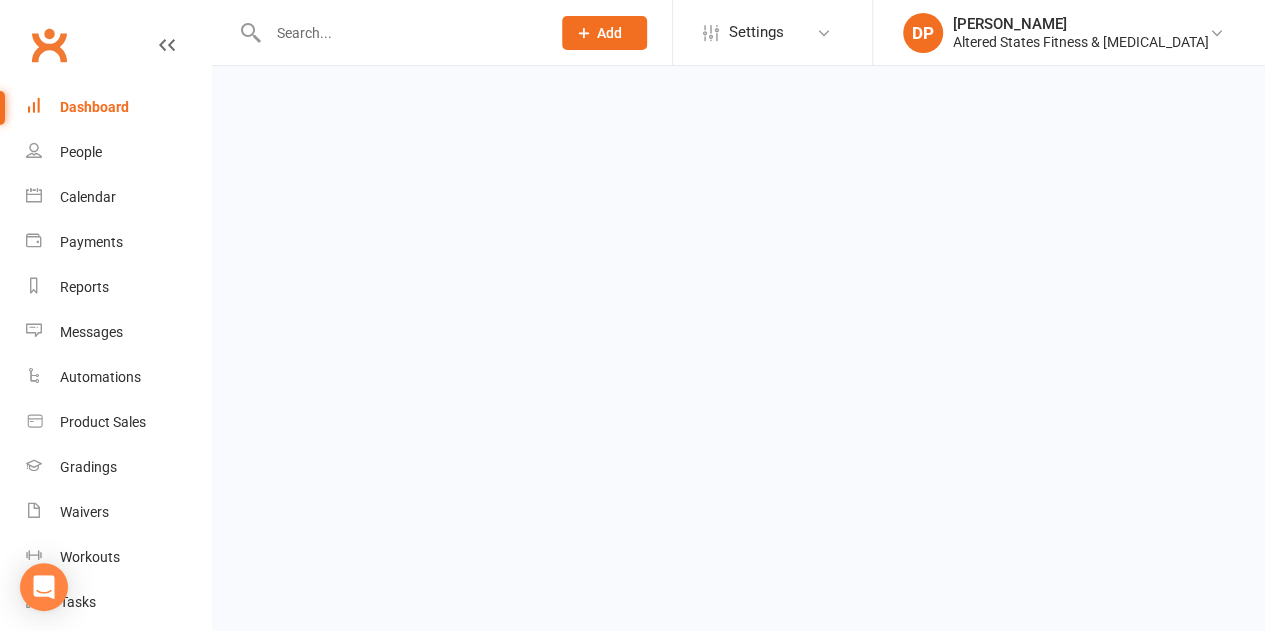 scroll, scrollTop: 0, scrollLeft: 0, axis: both 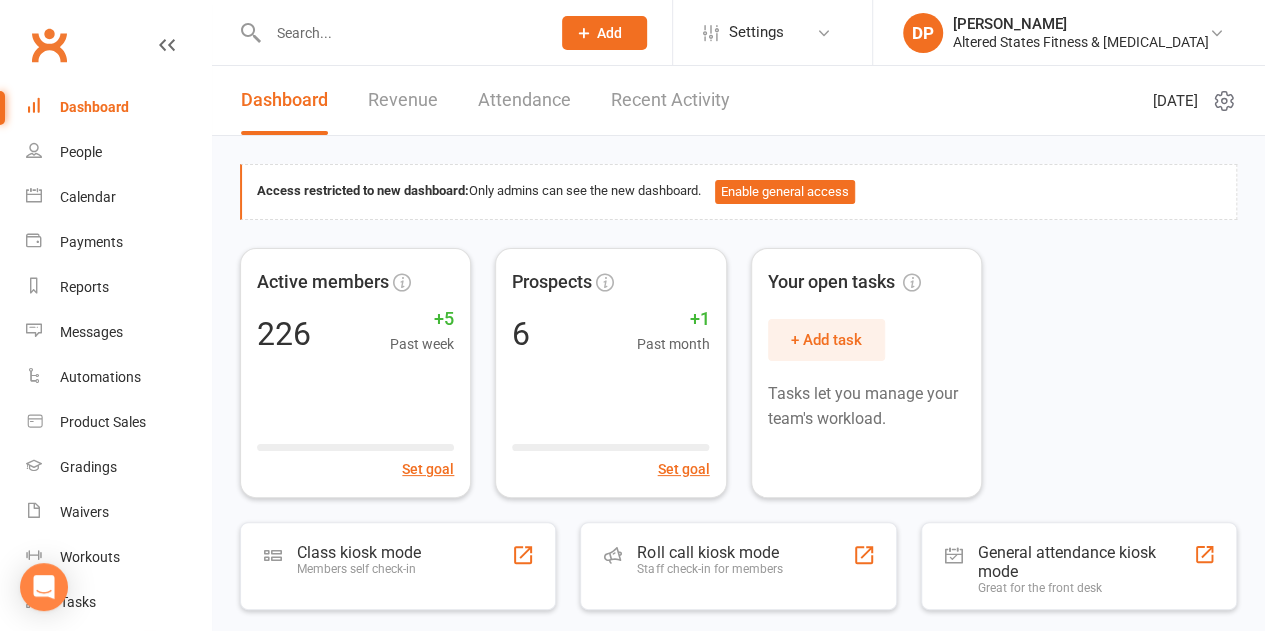 click on "Dashboard" at bounding box center [94, 107] 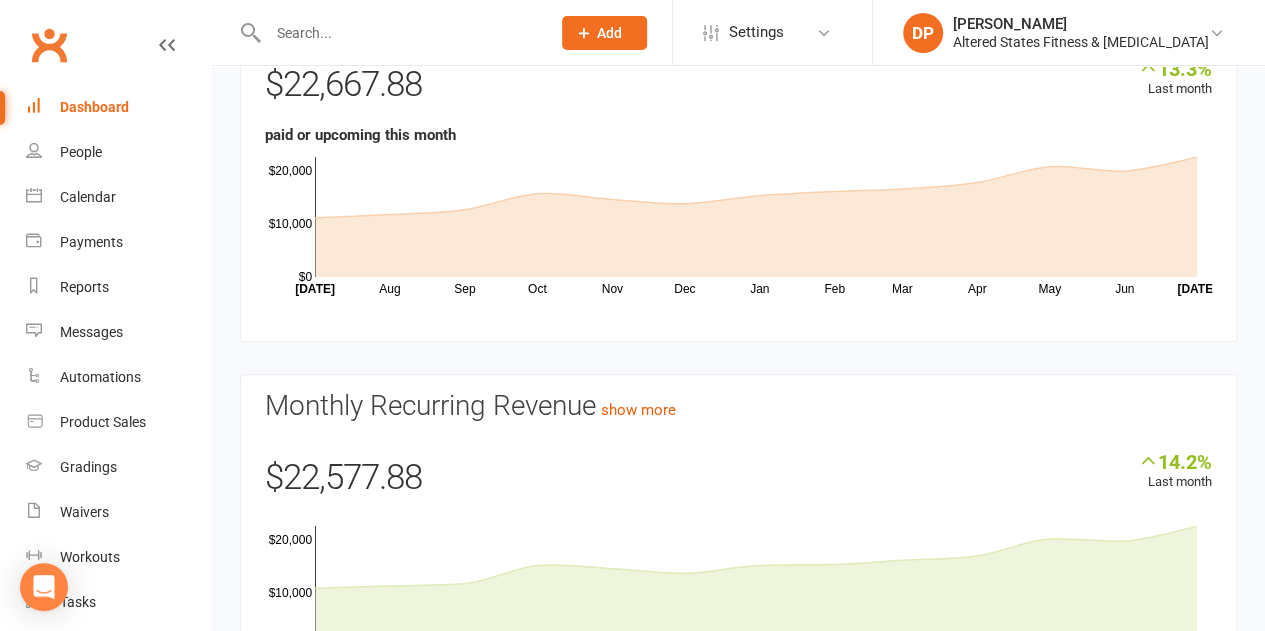 scroll, scrollTop: 0, scrollLeft: 0, axis: both 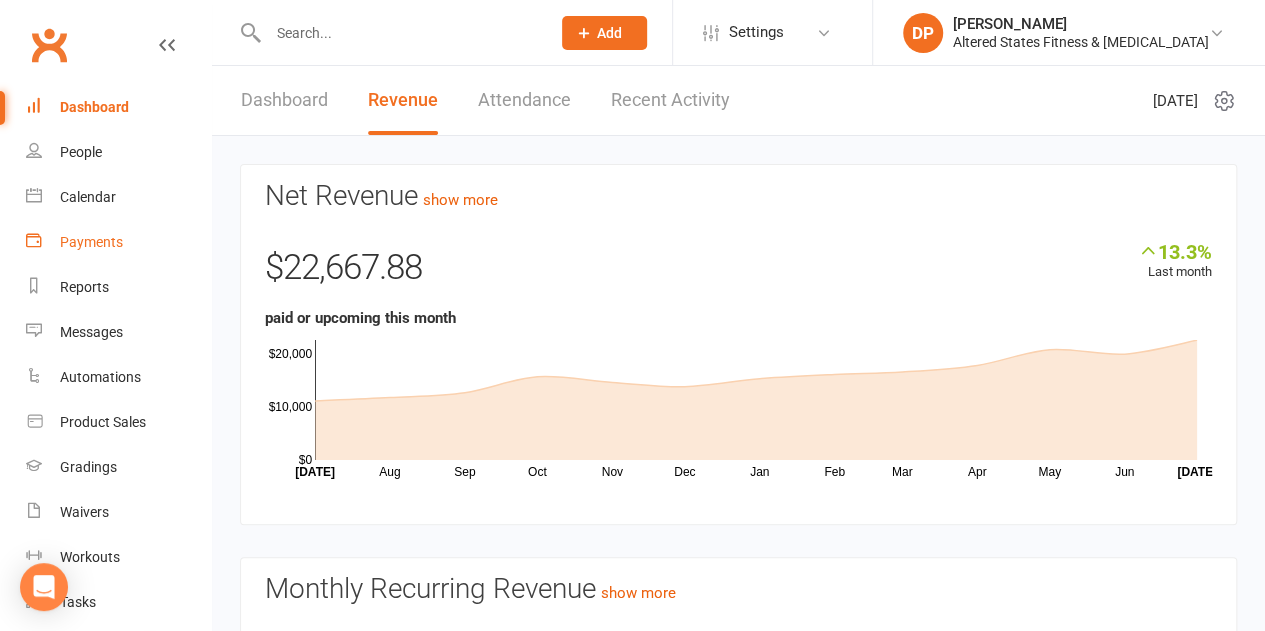 click on "Payments" at bounding box center (91, 242) 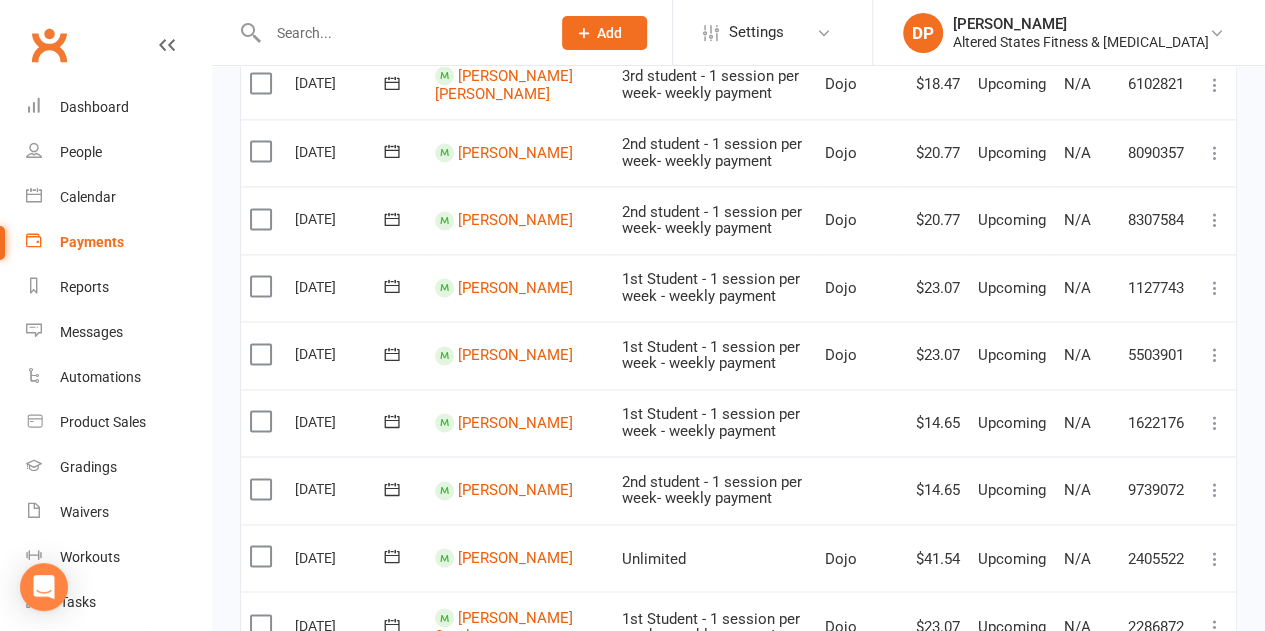scroll, scrollTop: 1300, scrollLeft: 0, axis: vertical 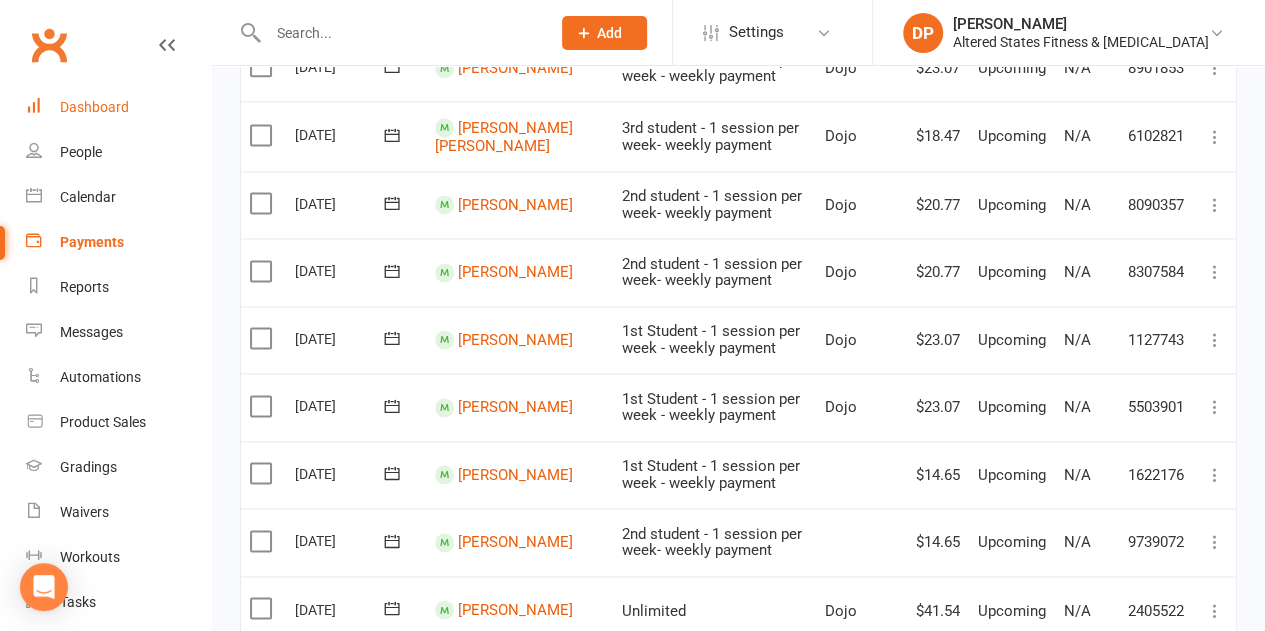 click on "Dashboard" at bounding box center [94, 107] 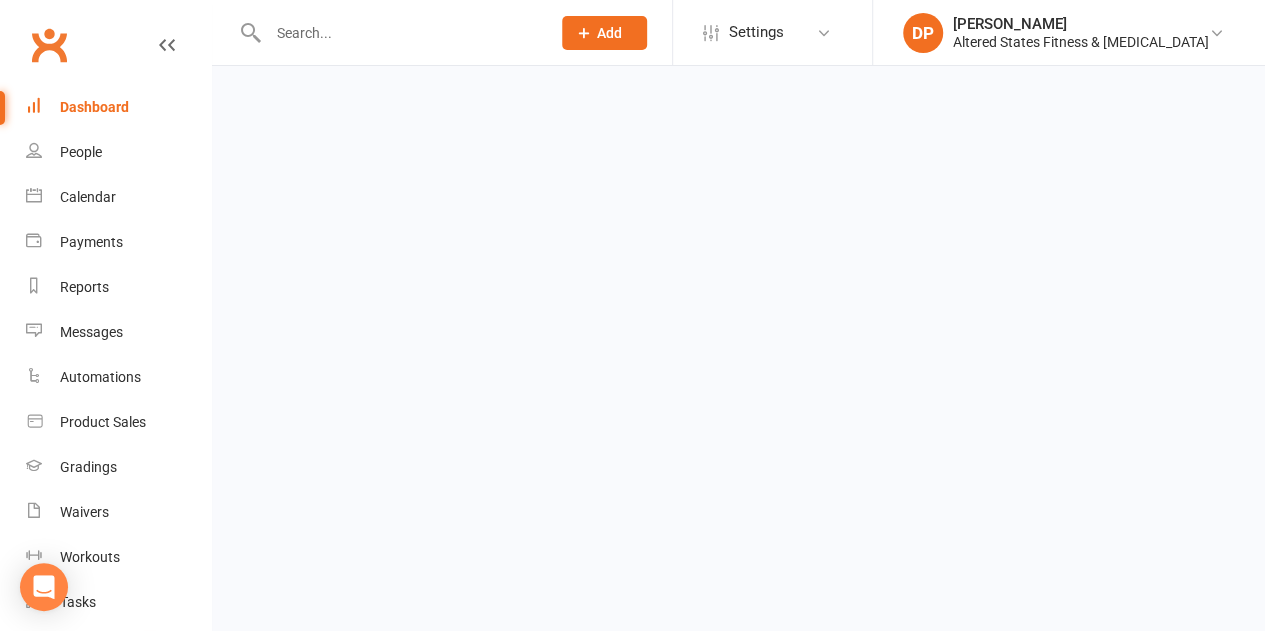 scroll, scrollTop: 0, scrollLeft: 0, axis: both 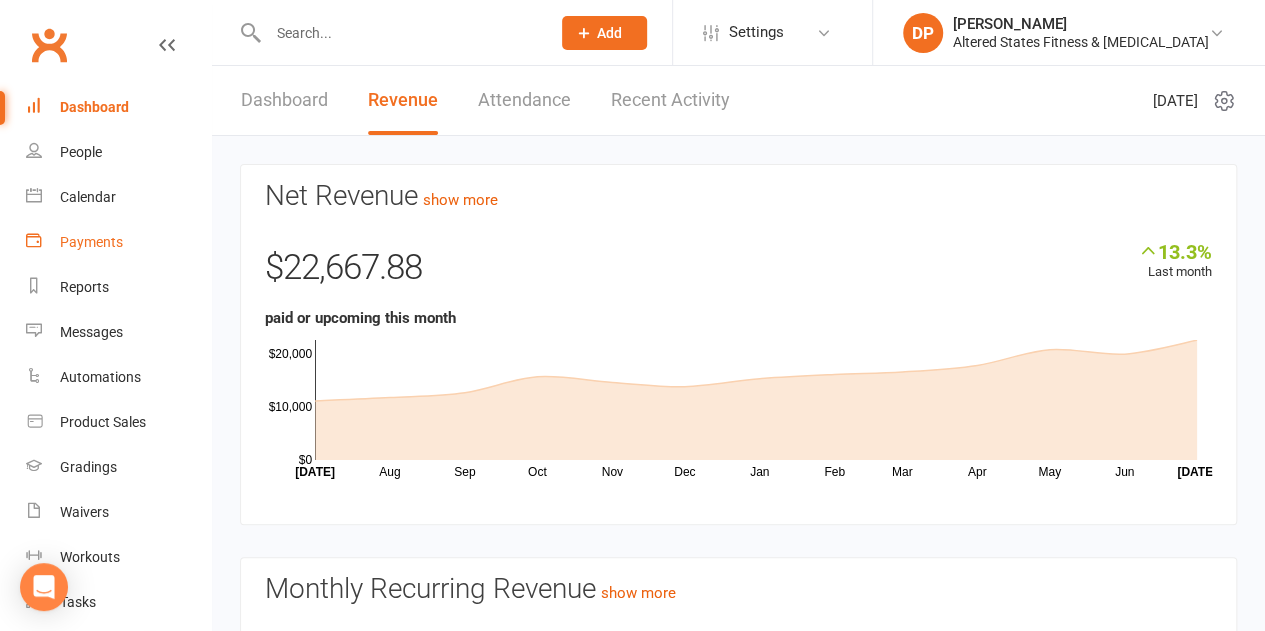 click on "Payments" at bounding box center (118, 242) 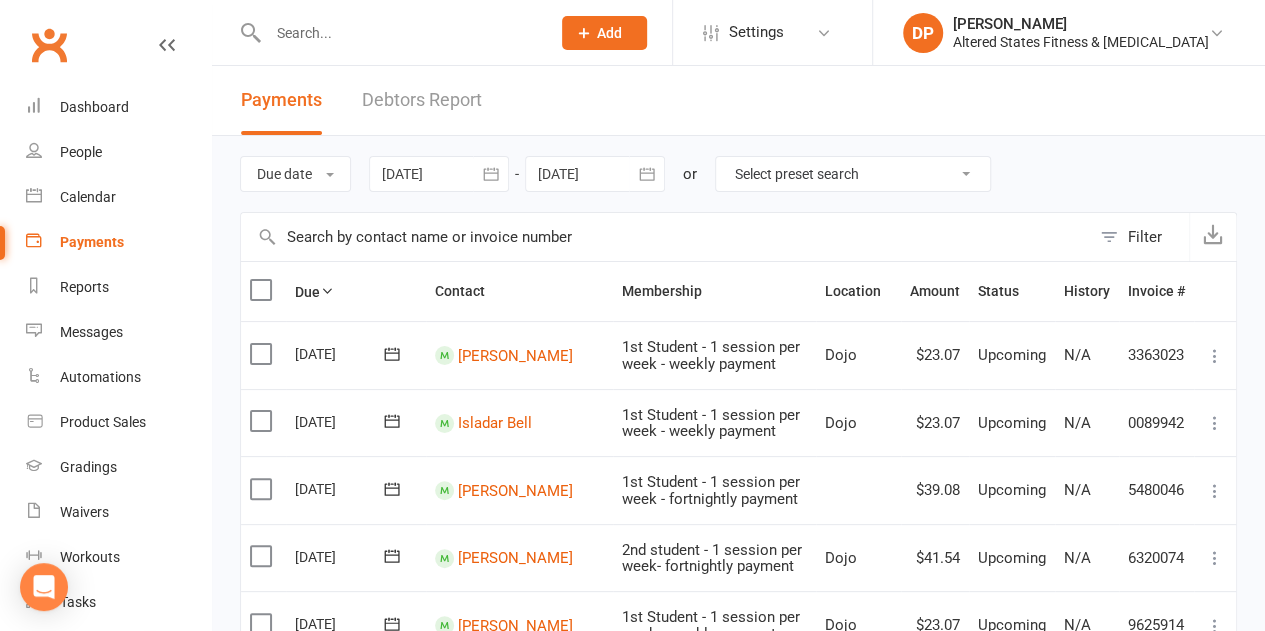 click 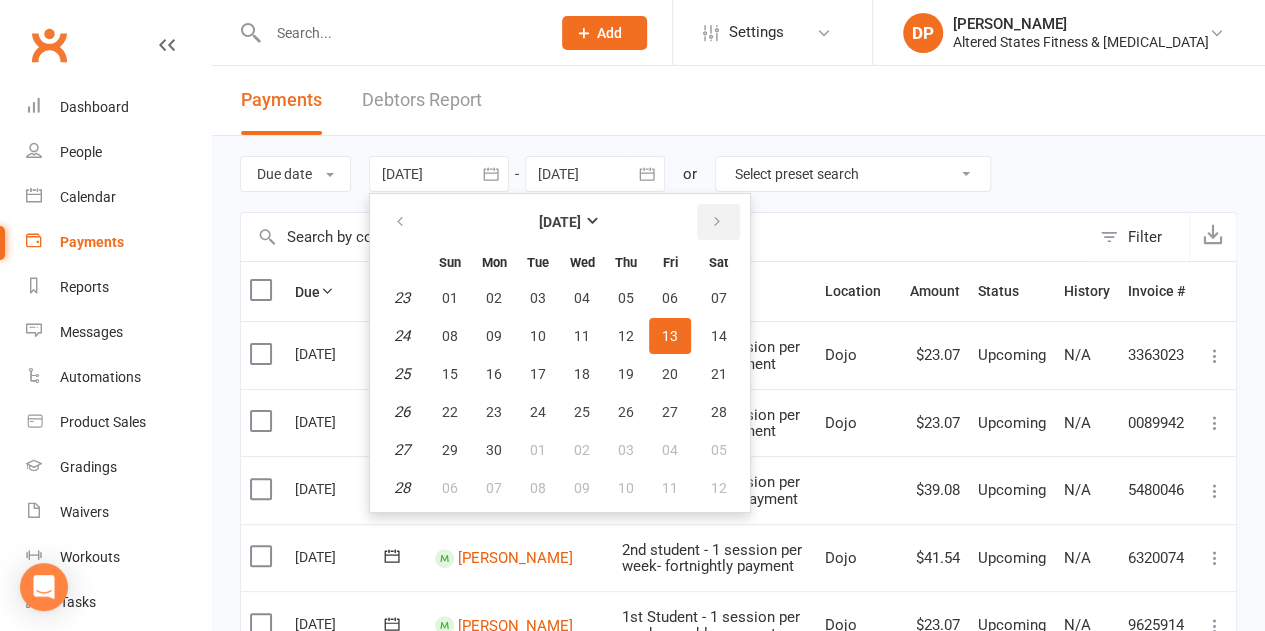 click at bounding box center [718, 222] 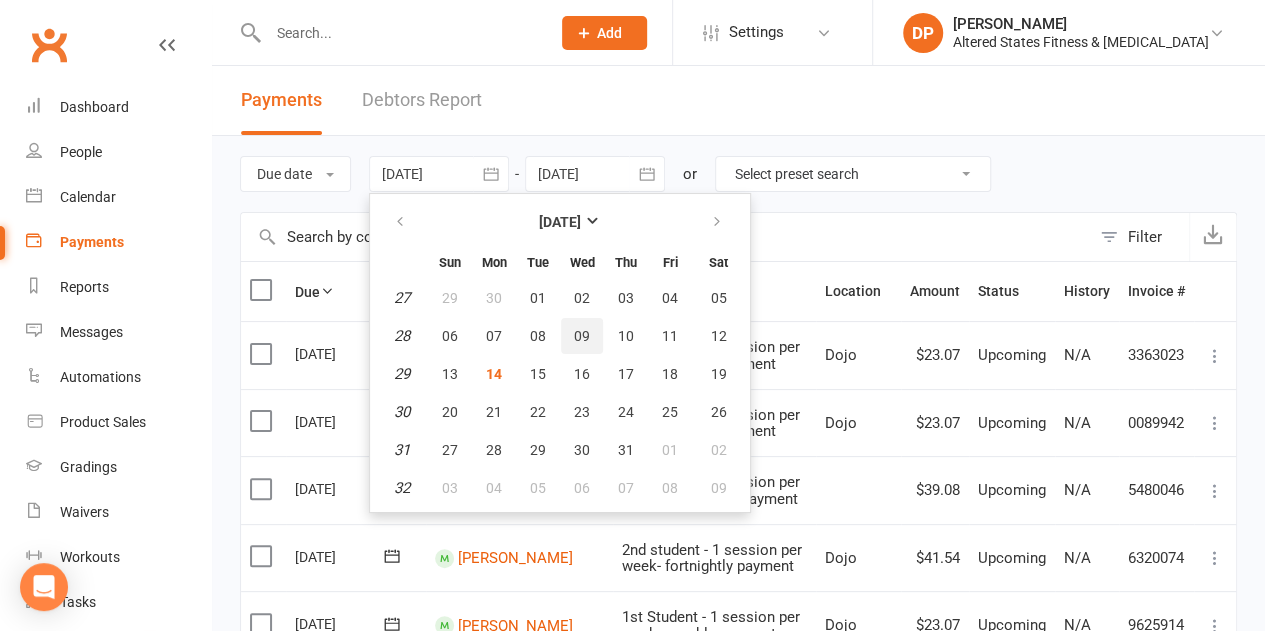 click on "09" at bounding box center [582, 336] 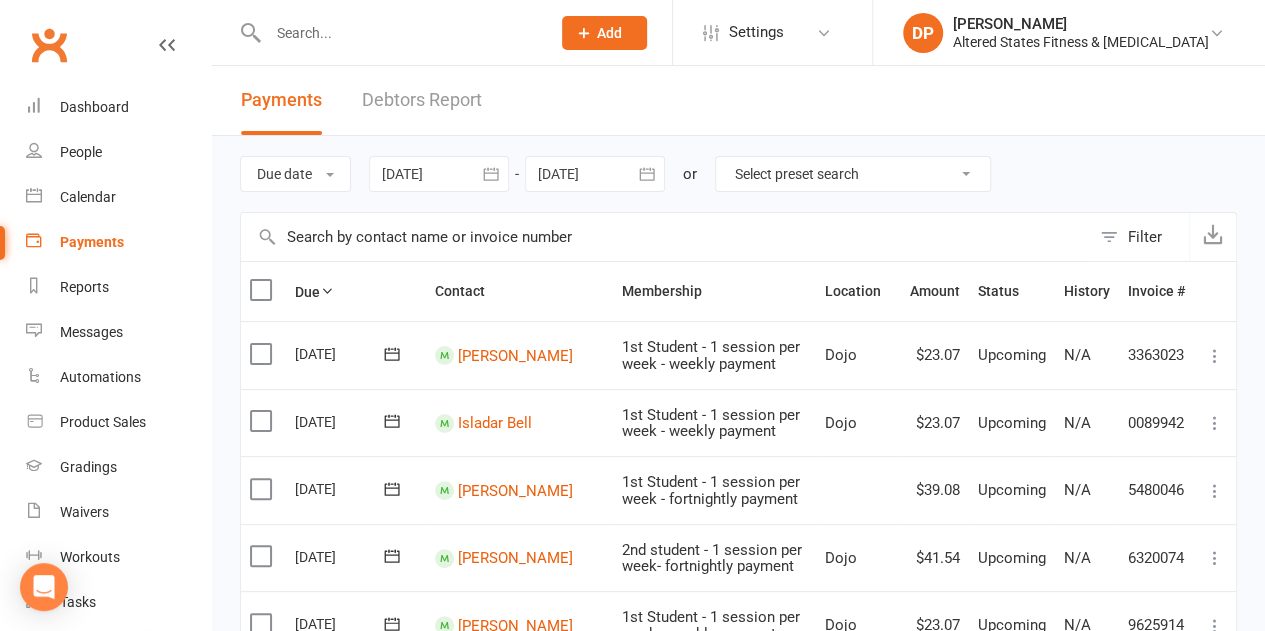 click 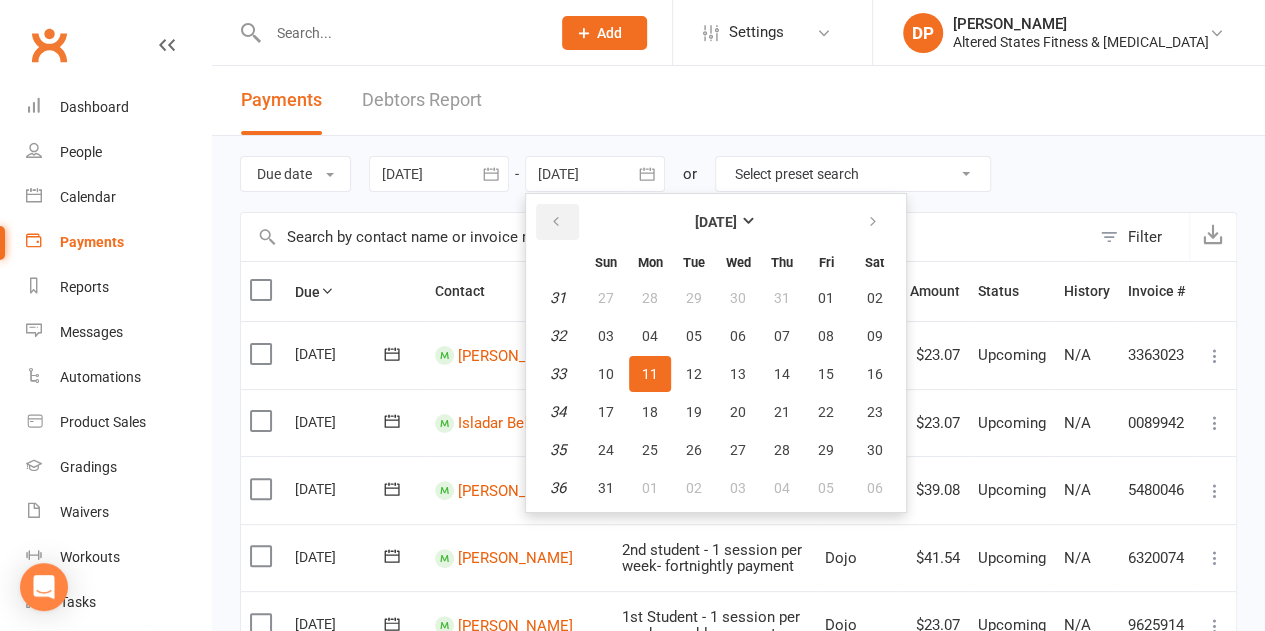 drag, startPoint x: 544, startPoint y: 229, endPoint x: 554, endPoint y: 241, distance: 15.6205 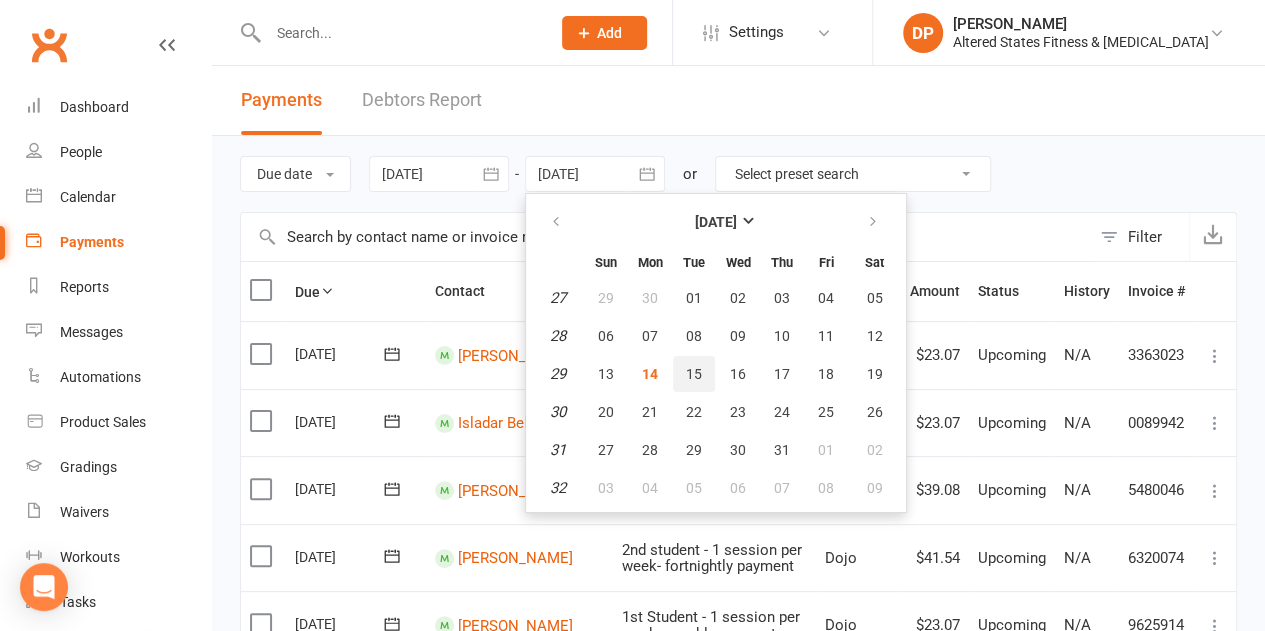 click on "15" at bounding box center [694, 374] 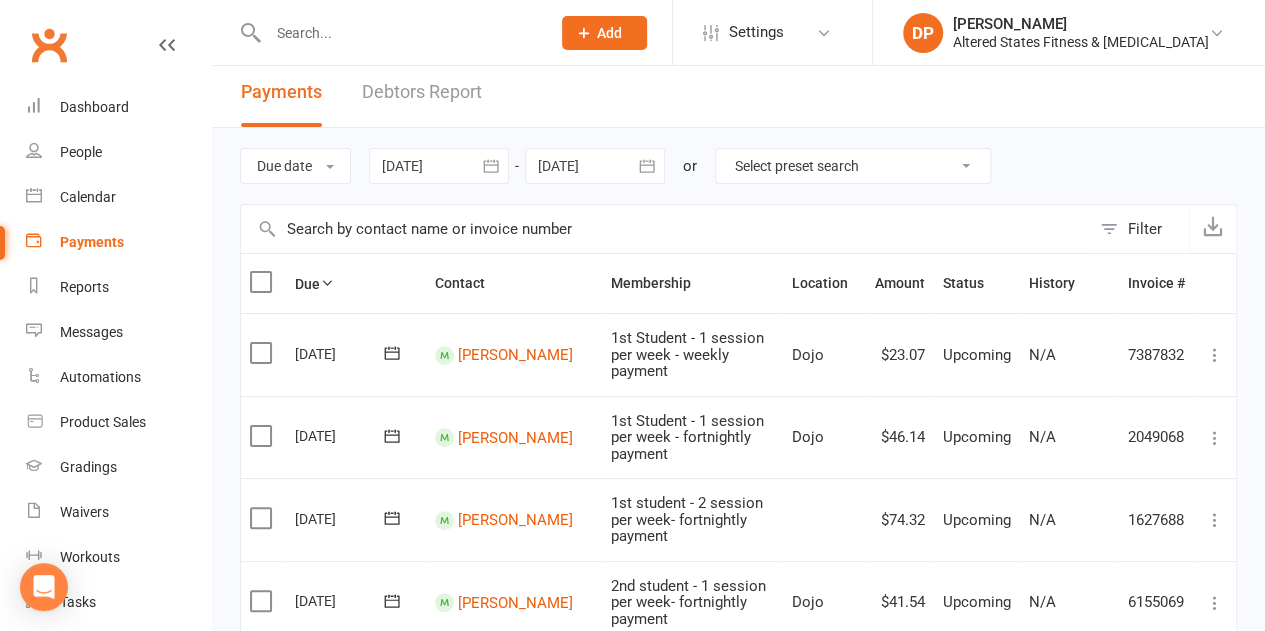 scroll, scrollTop: 0, scrollLeft: 0, axis: both 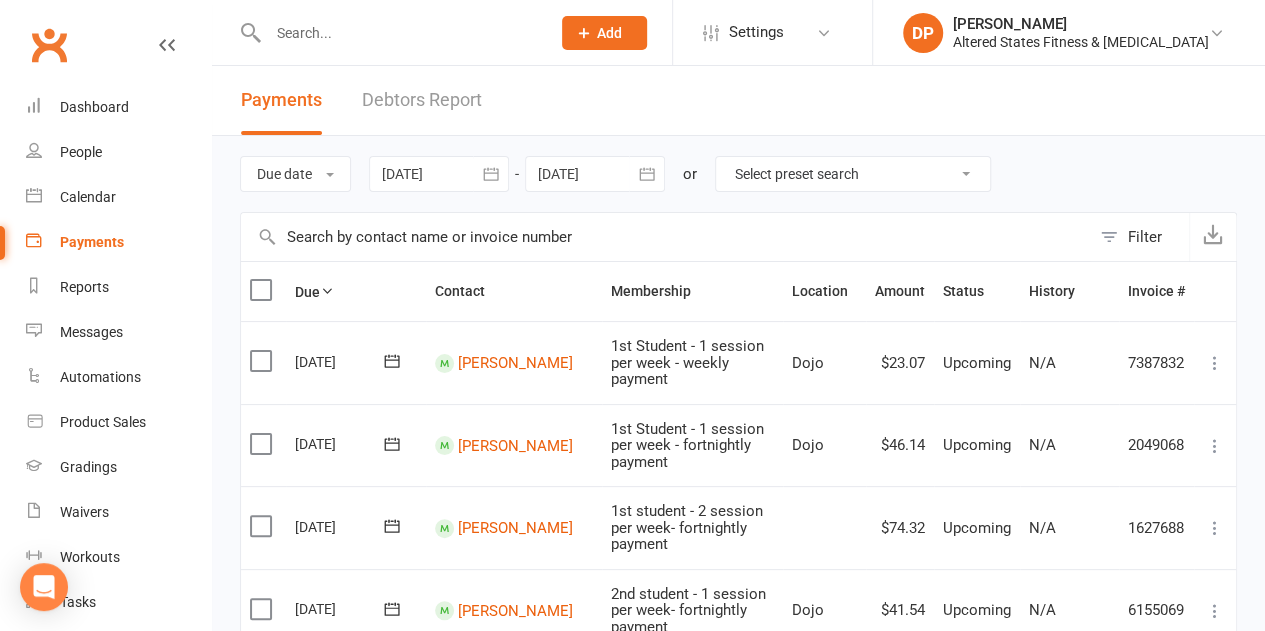 click 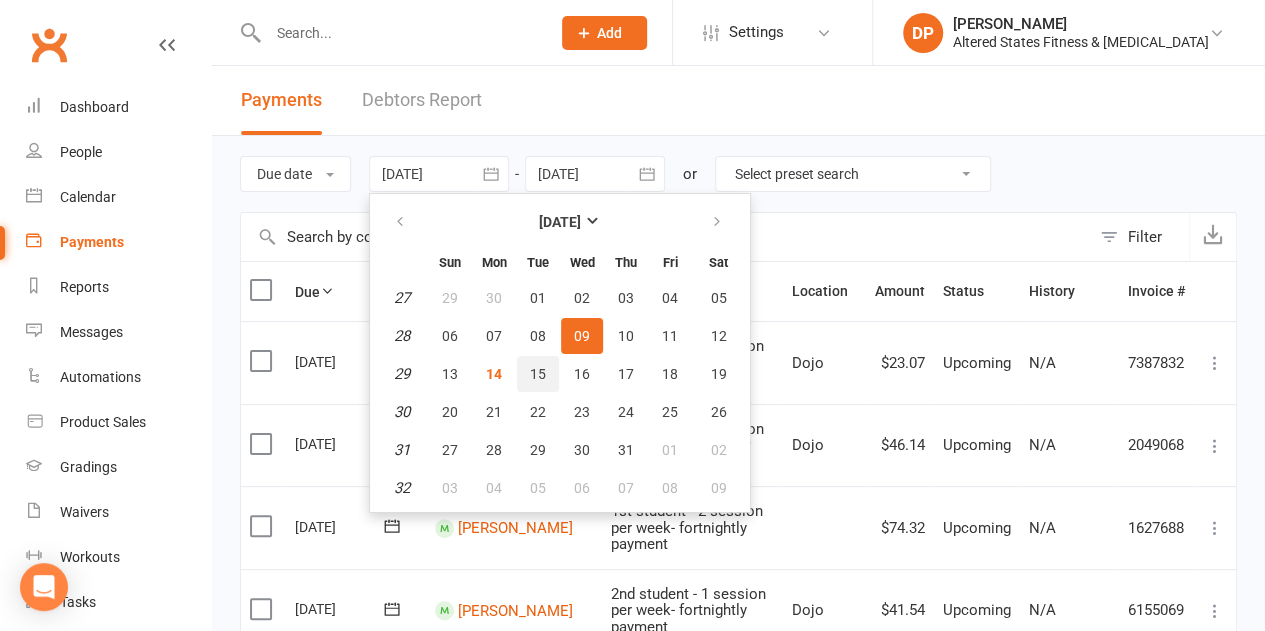 click on "15" at bounding box center [538, 374] 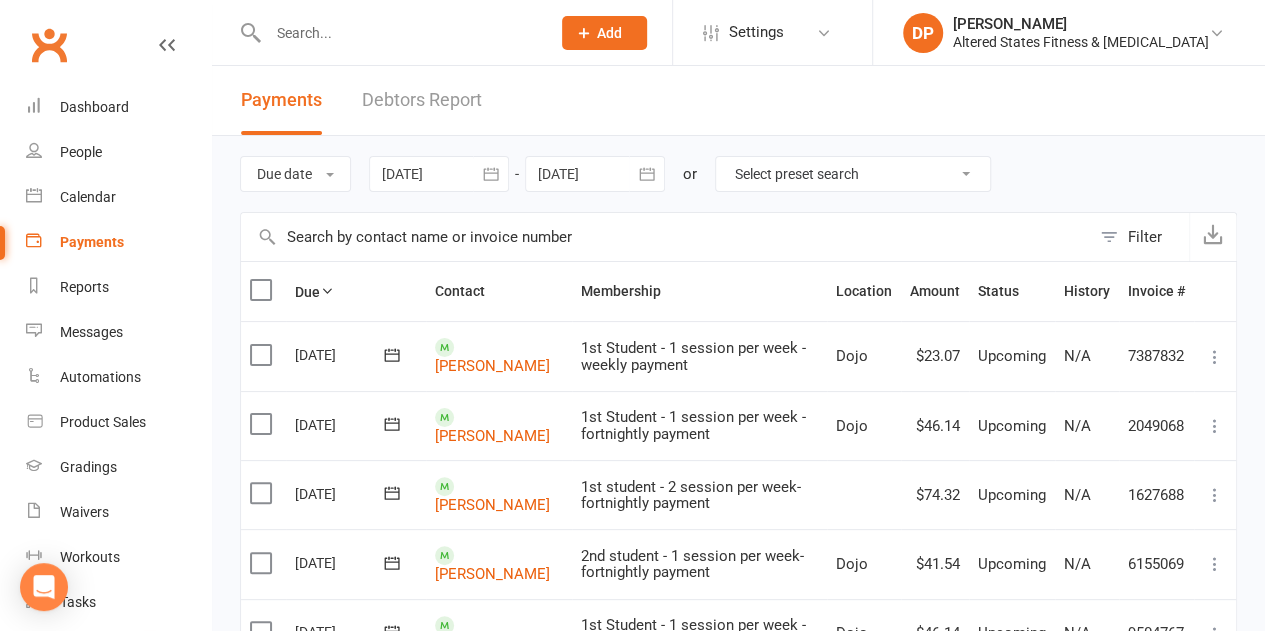 click 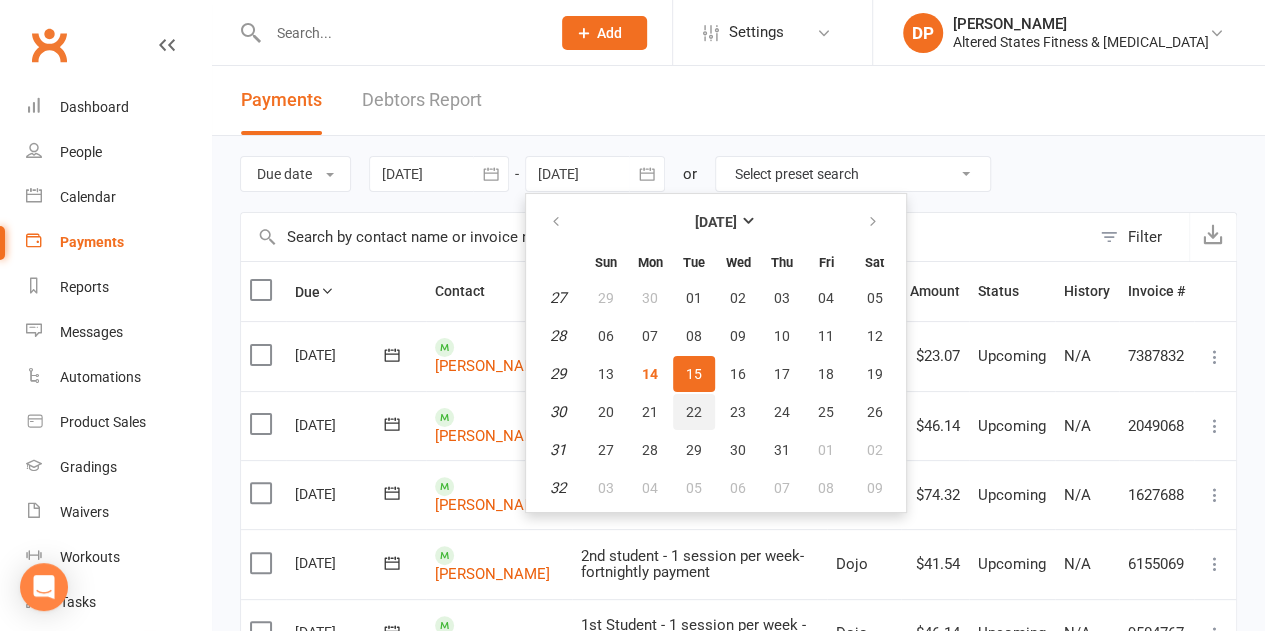 click on "22" at bounding box center (694, 412) 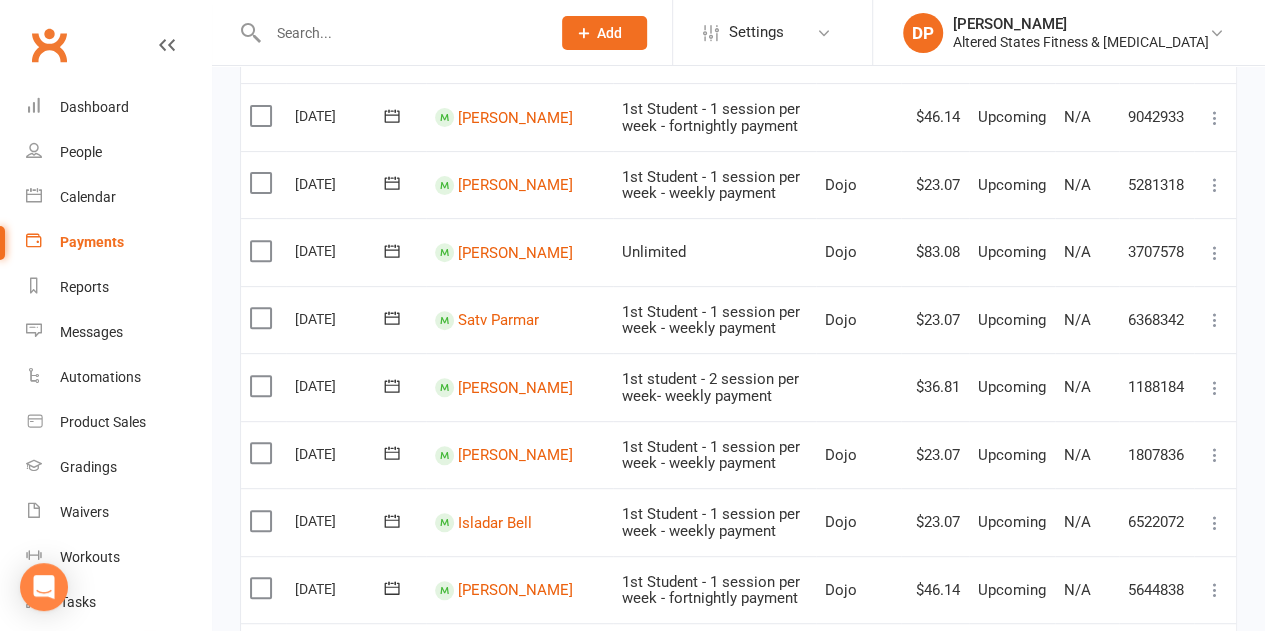 scroll, scrollTop: 0, scrollLeft: 0, axis: both 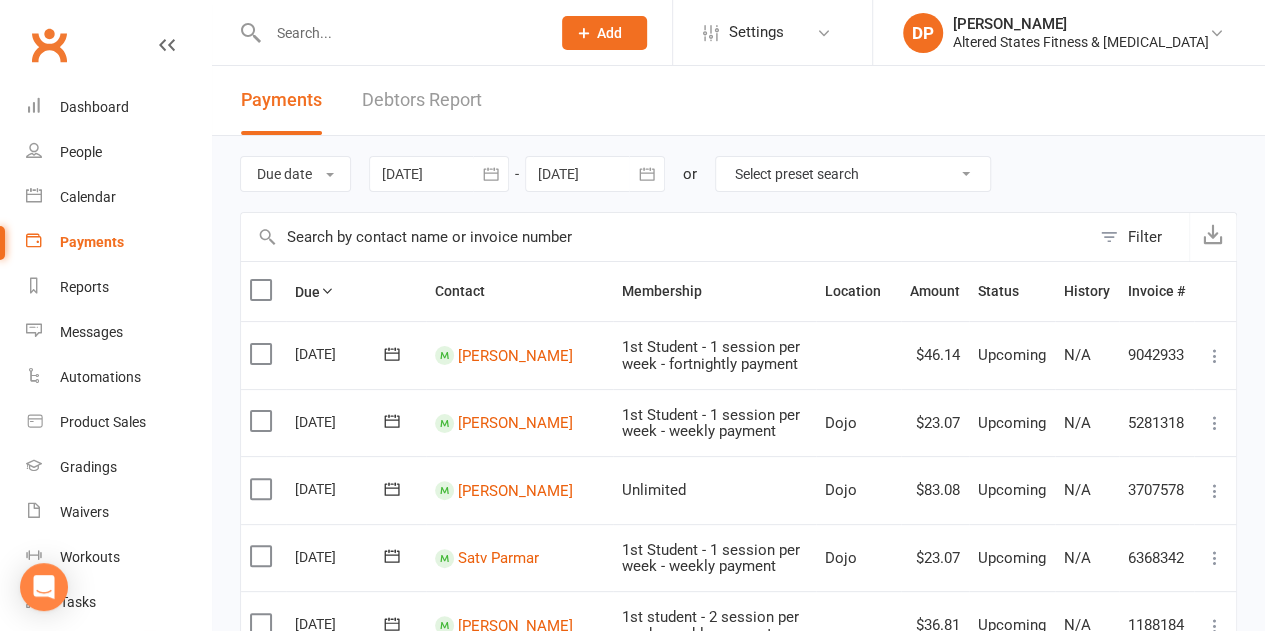 click 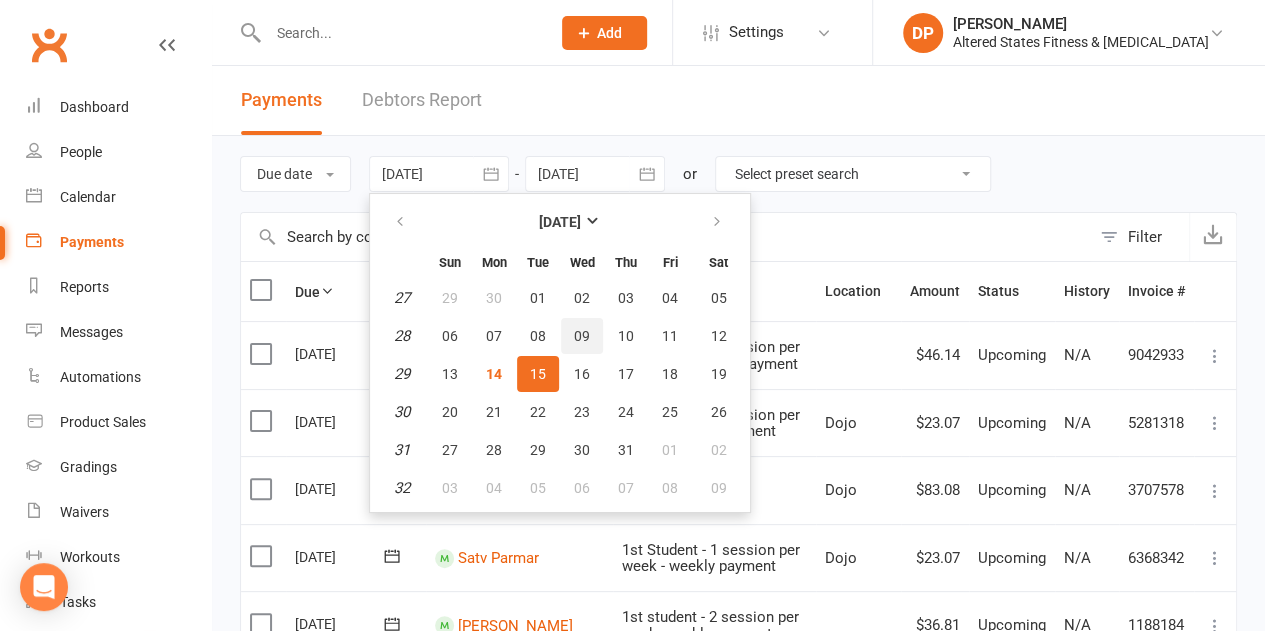 click on "09" at bounding box center (582, 336) 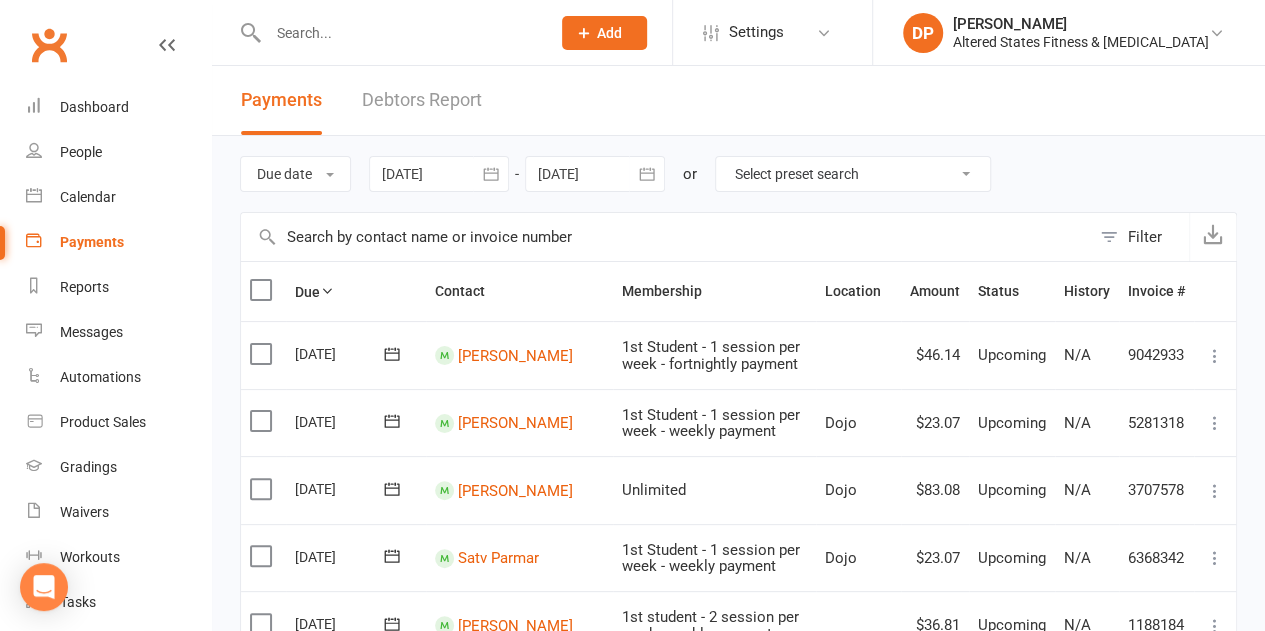 click 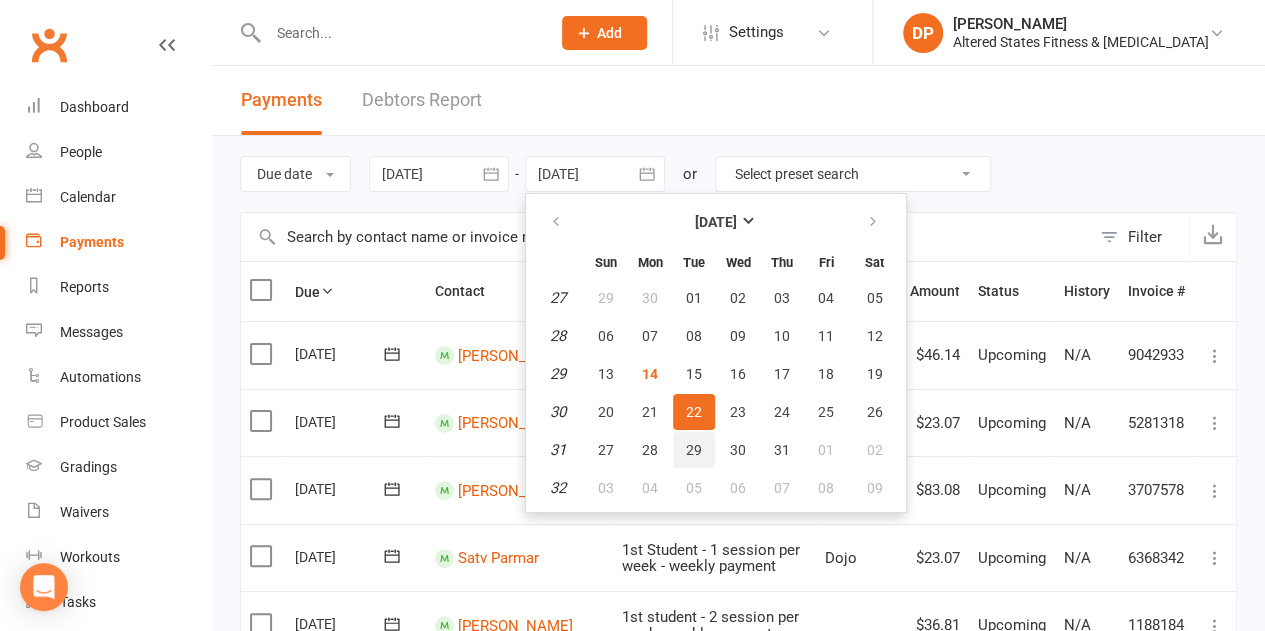 click on "29" at bounding box center (694, 450) 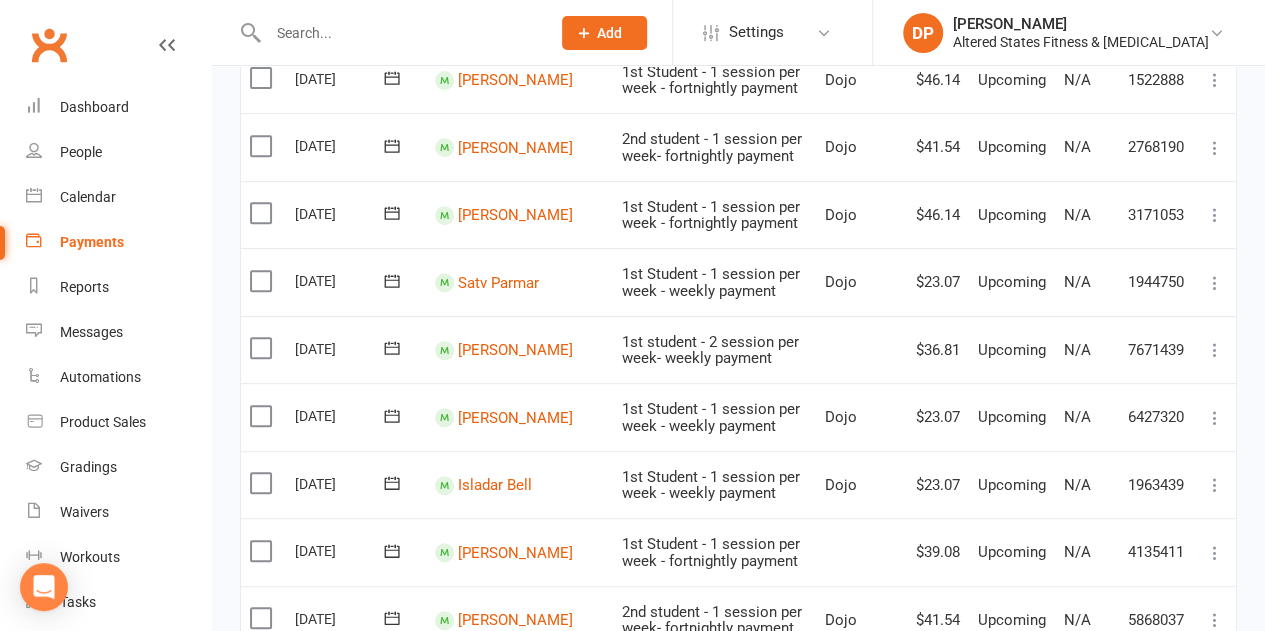 scroll, scrollTop: 0, scrollLeft: 0, axis: both 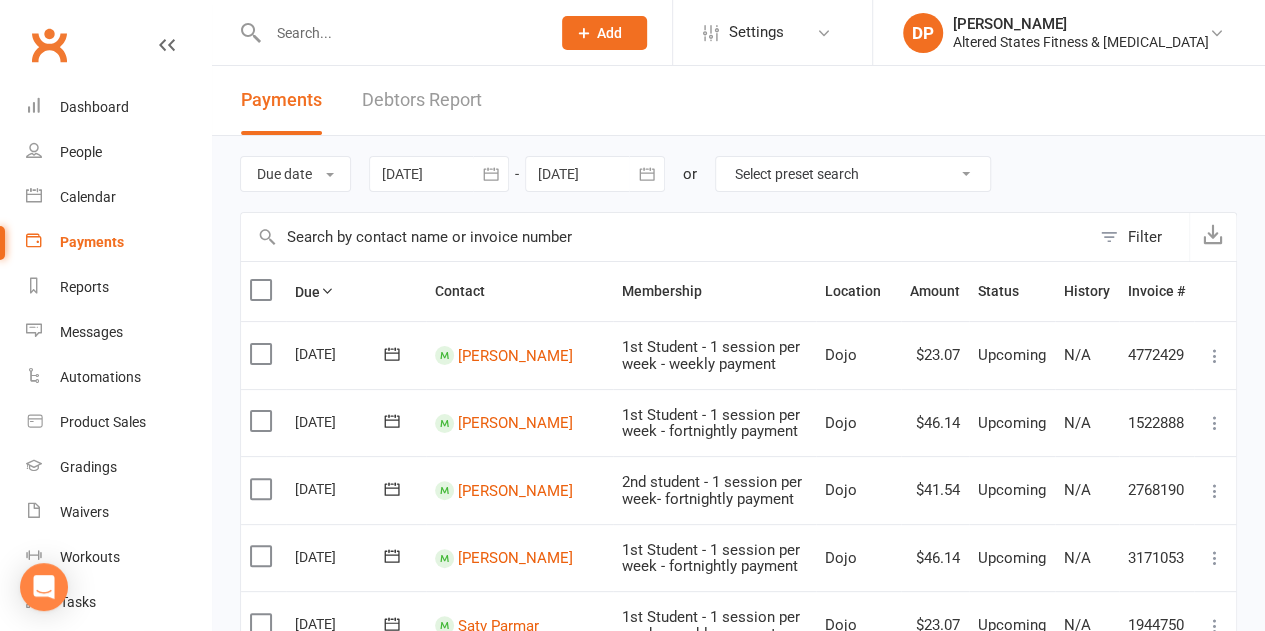click at bounding box center [491, 174] 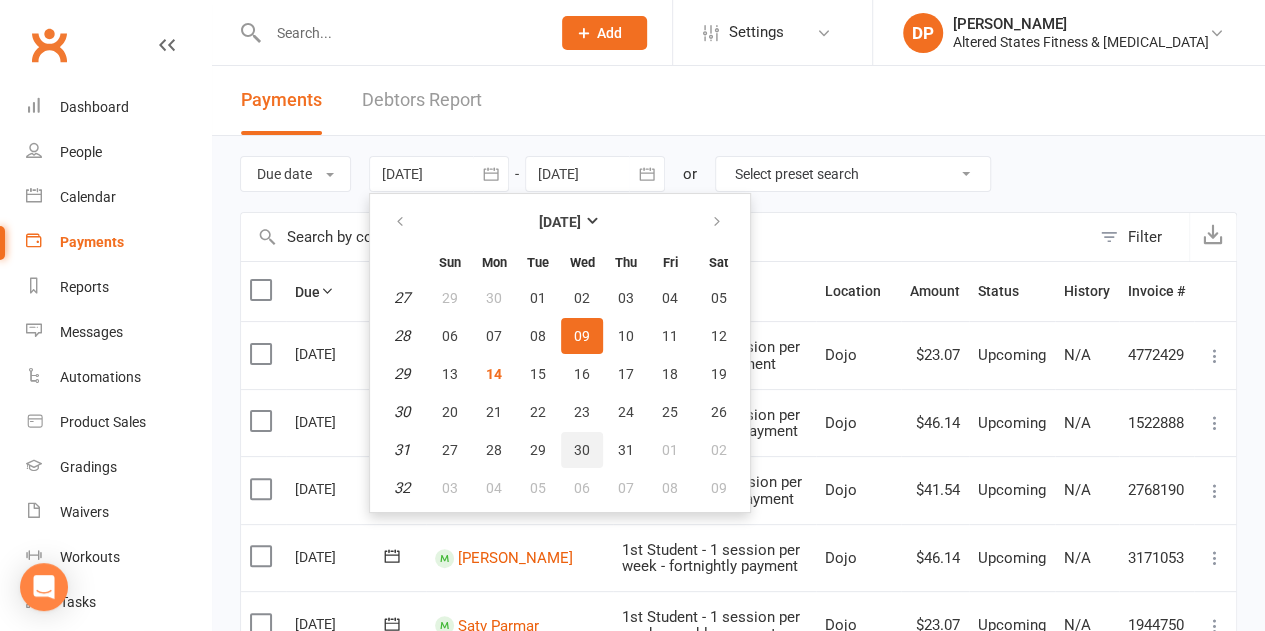 click on "30" at bounding box center (582, 450) 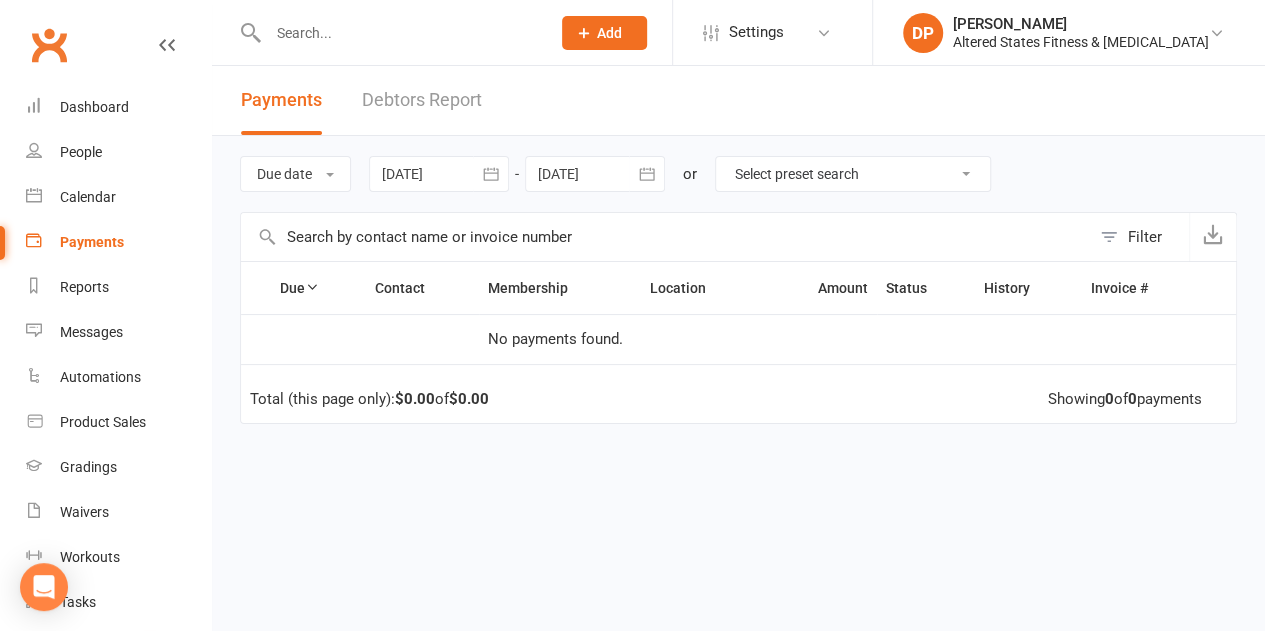 click 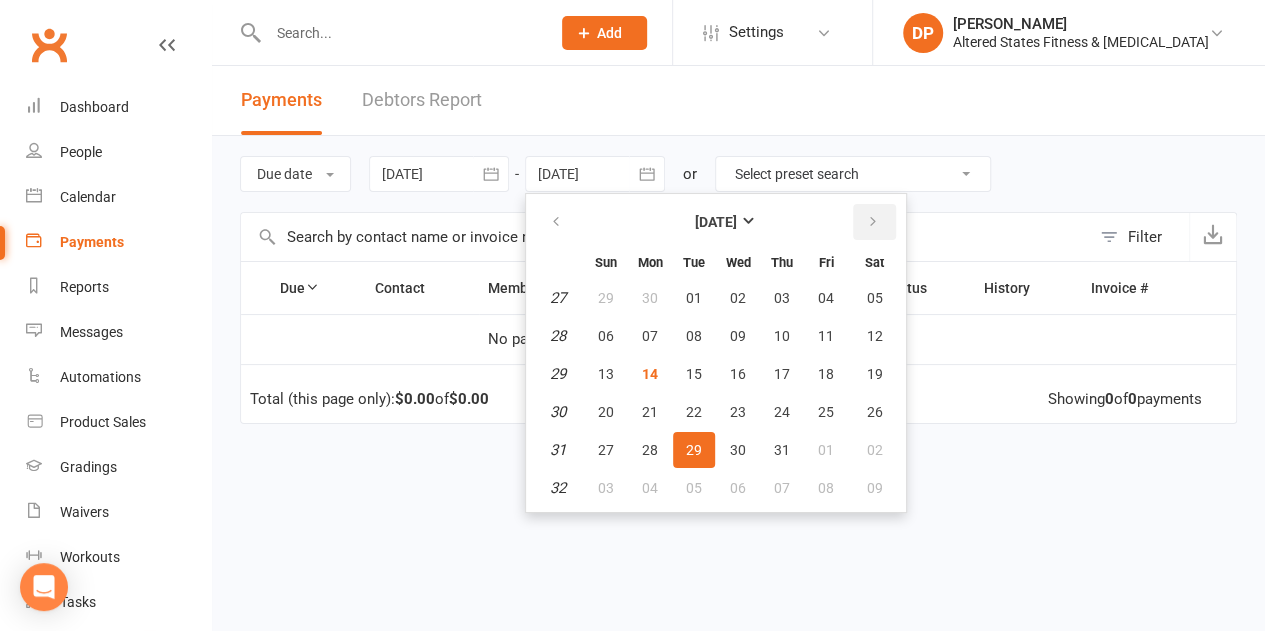 click at bounding box center [874, 222] 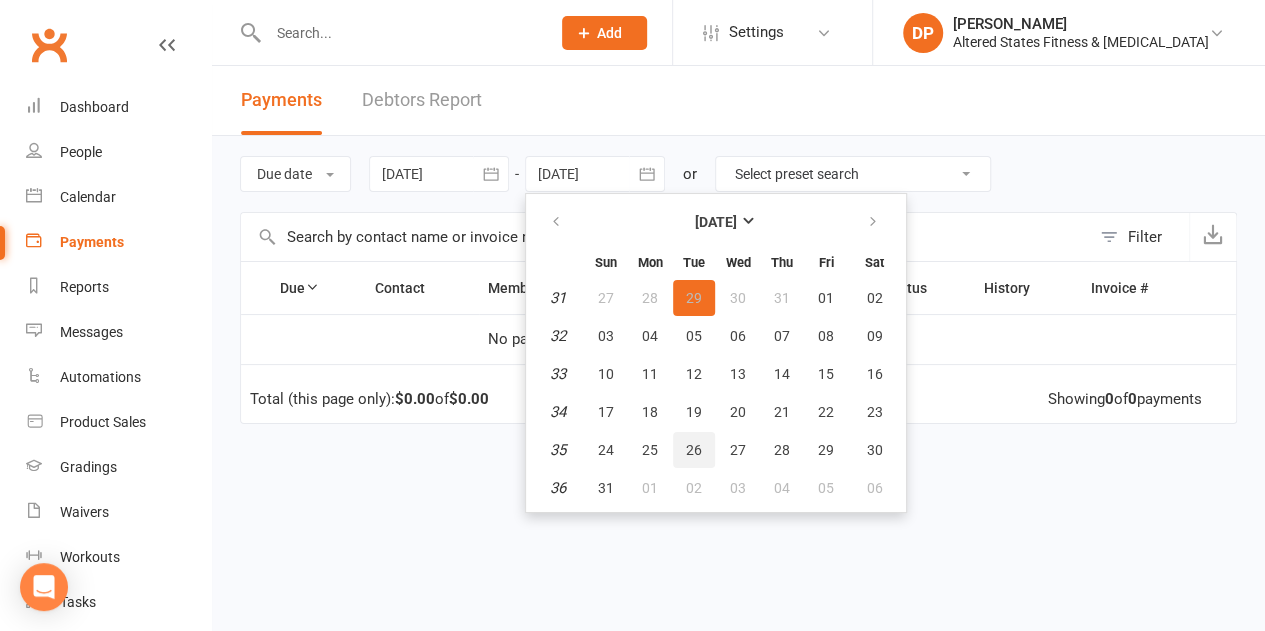click on "26" at bounding box center [694, 450] 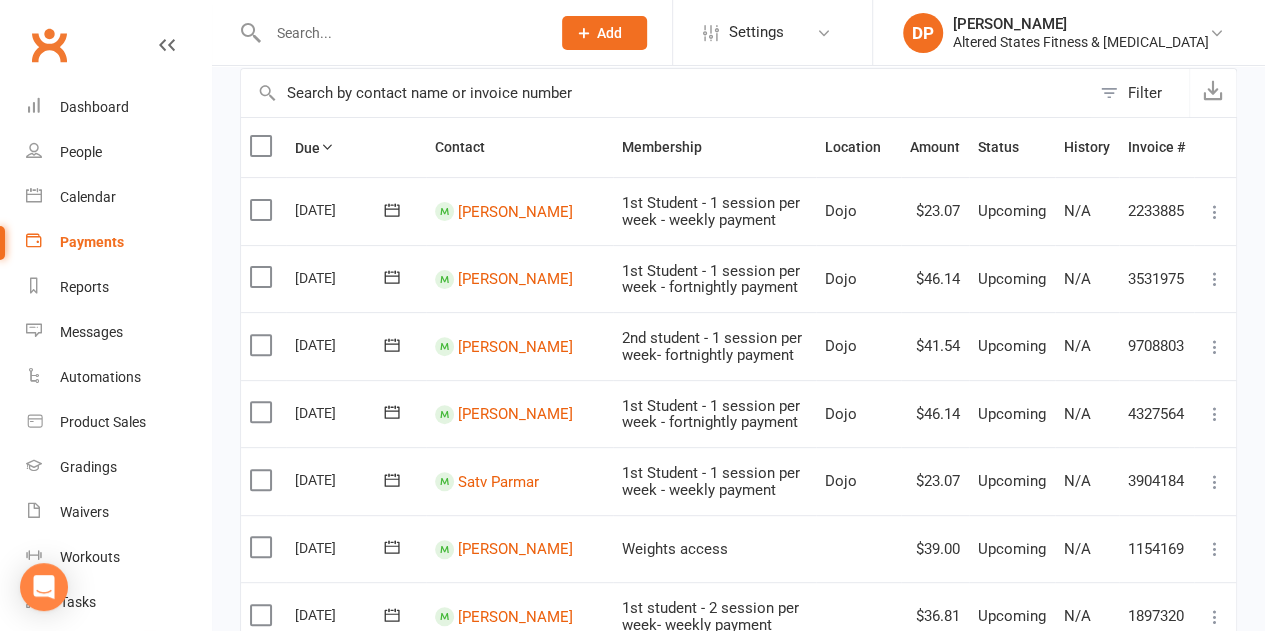 scroll, scrollTop: 0, scrollLeft: 0, axis: both 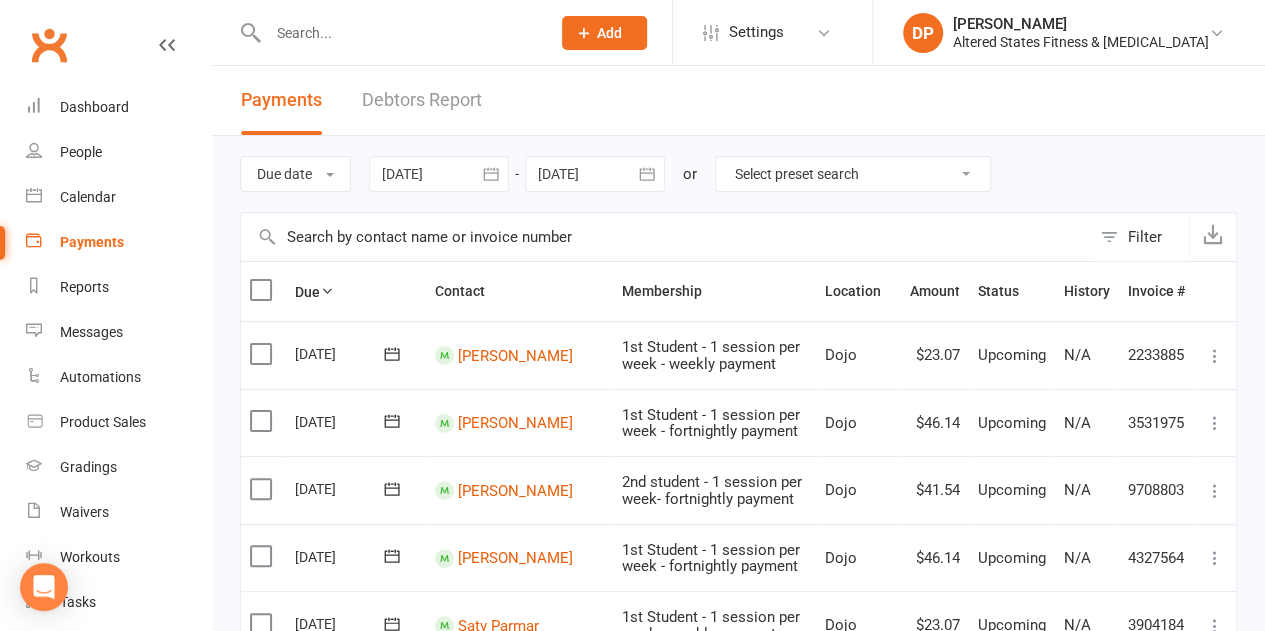 click at bounding box center (491, 174) 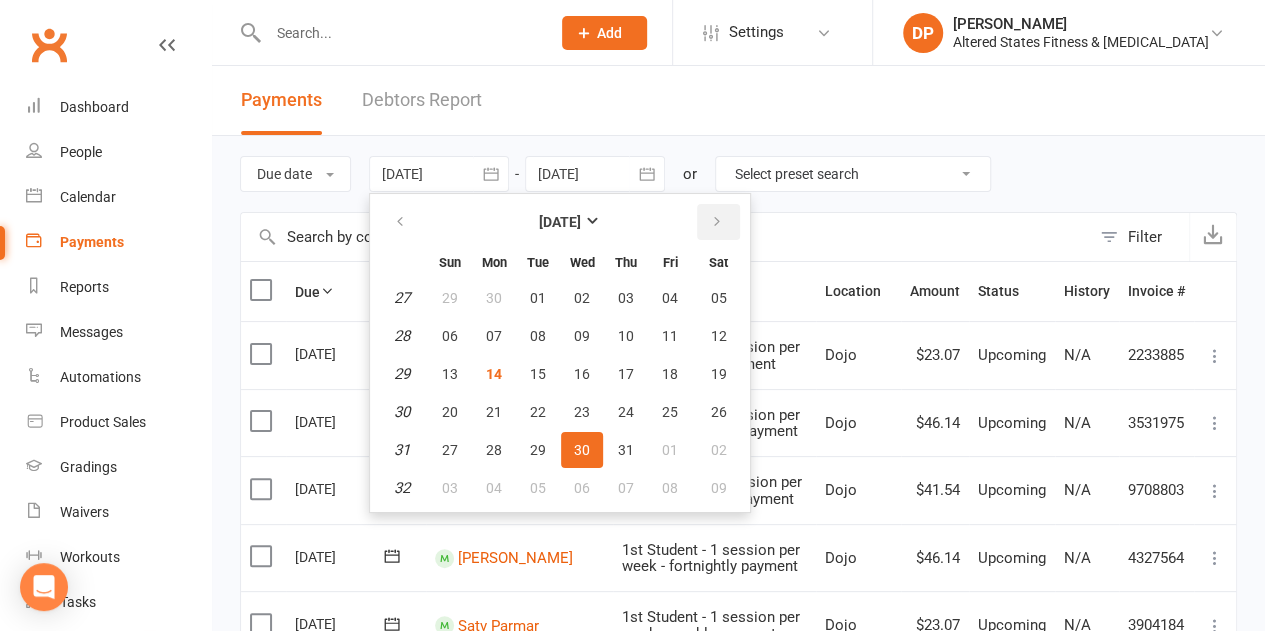 click at bounding box center (717, 222) 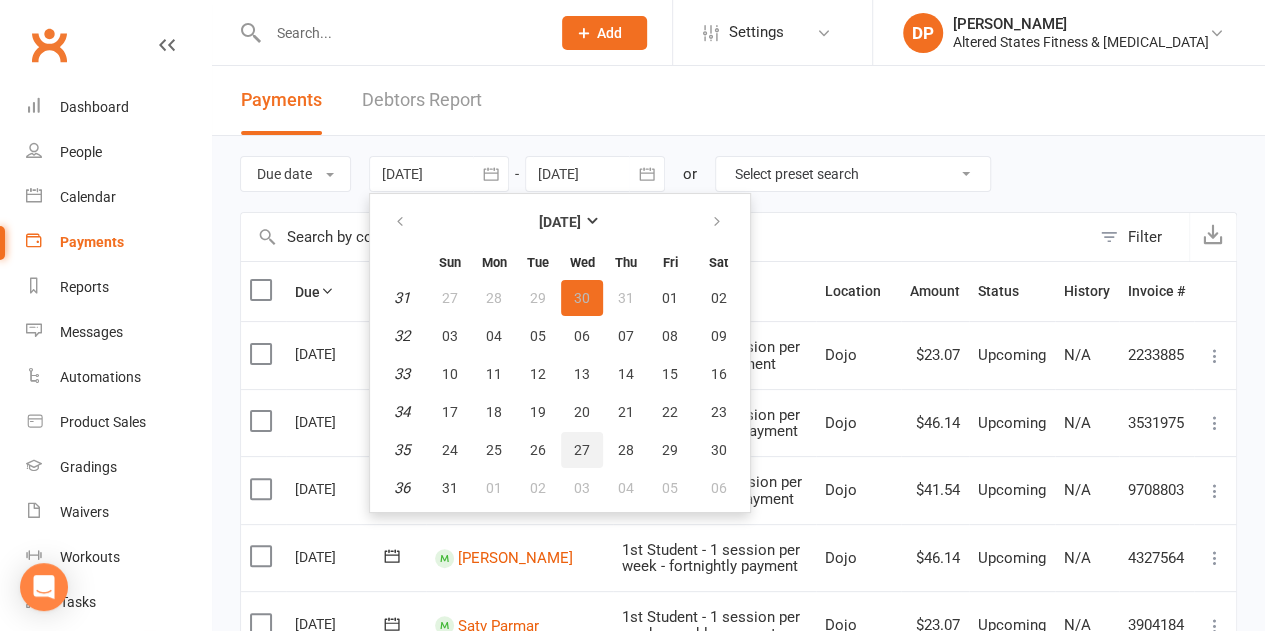 click on "27" at bounding box center [582, 450] 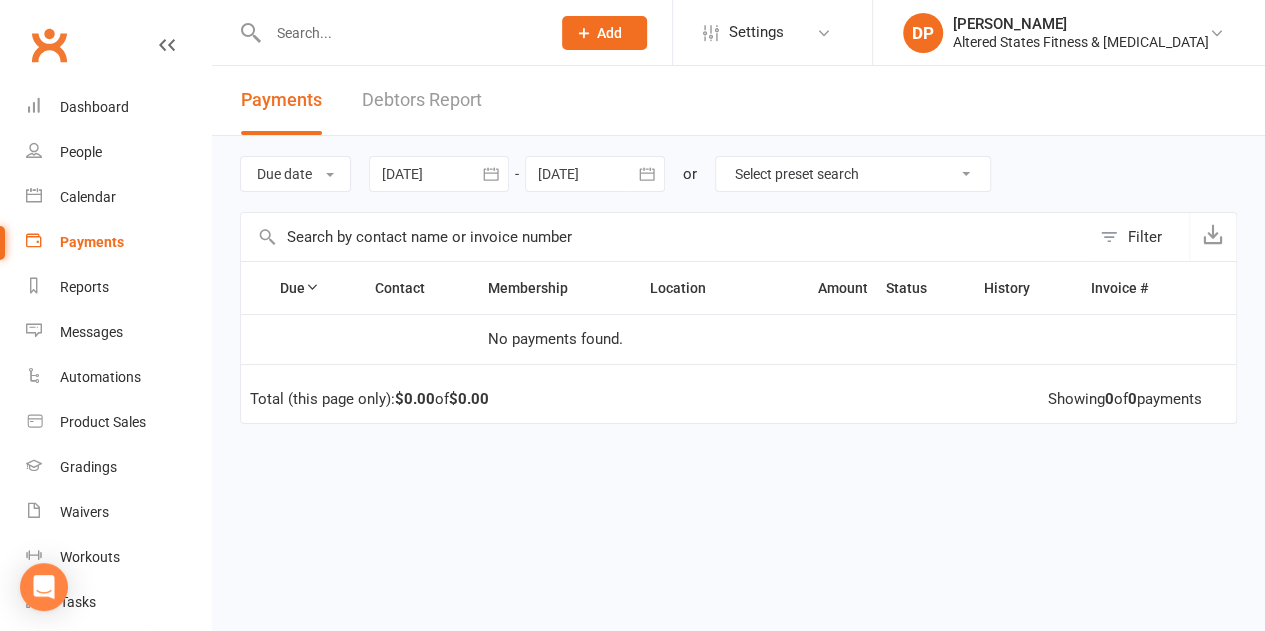 click 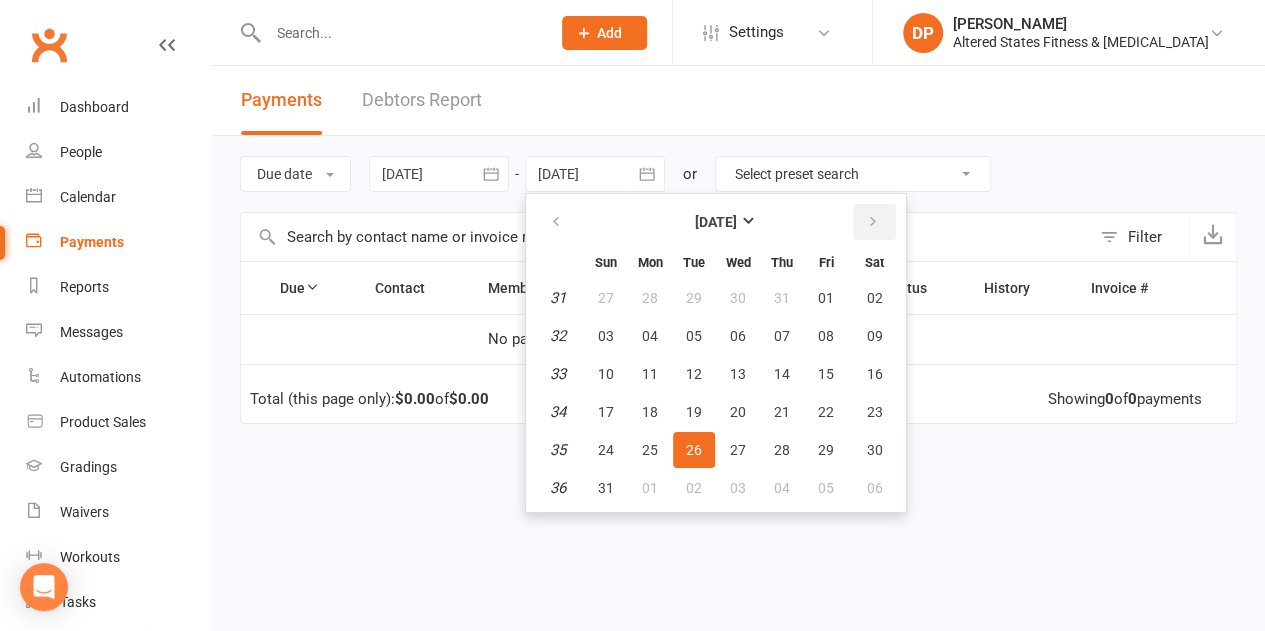 click at bounding box center (874, 222) 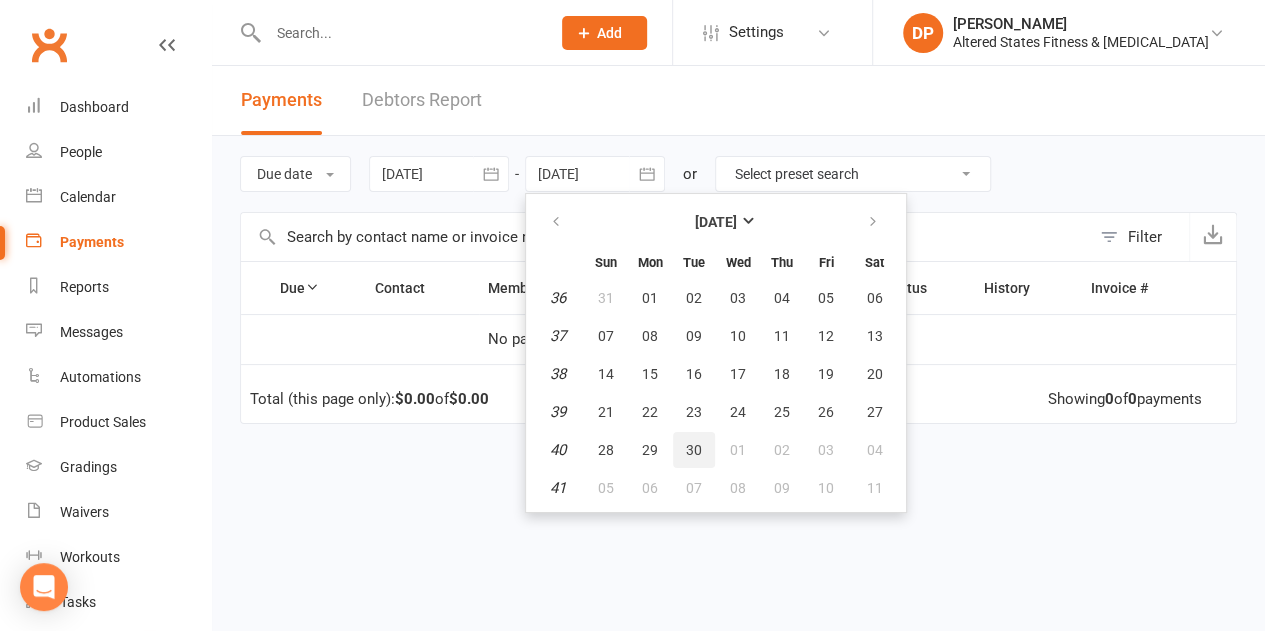 click on "30" at bounding box center (694, 450) 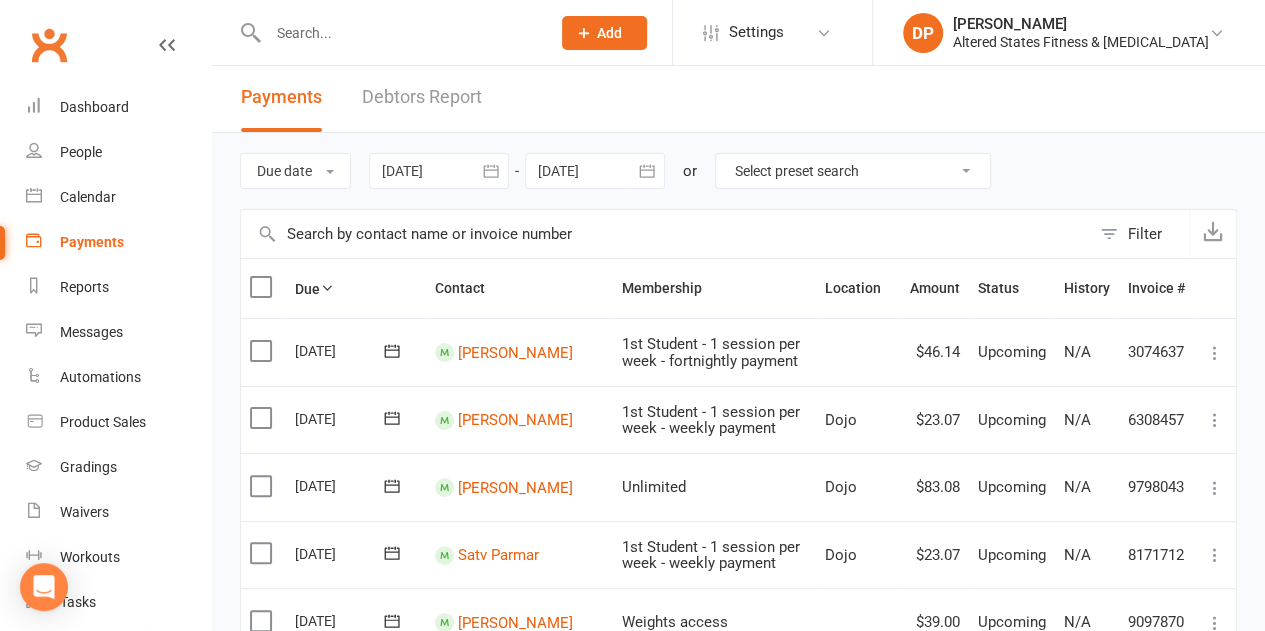 scroll, scrollTop: 0, scrollLeft: 0, axis: both 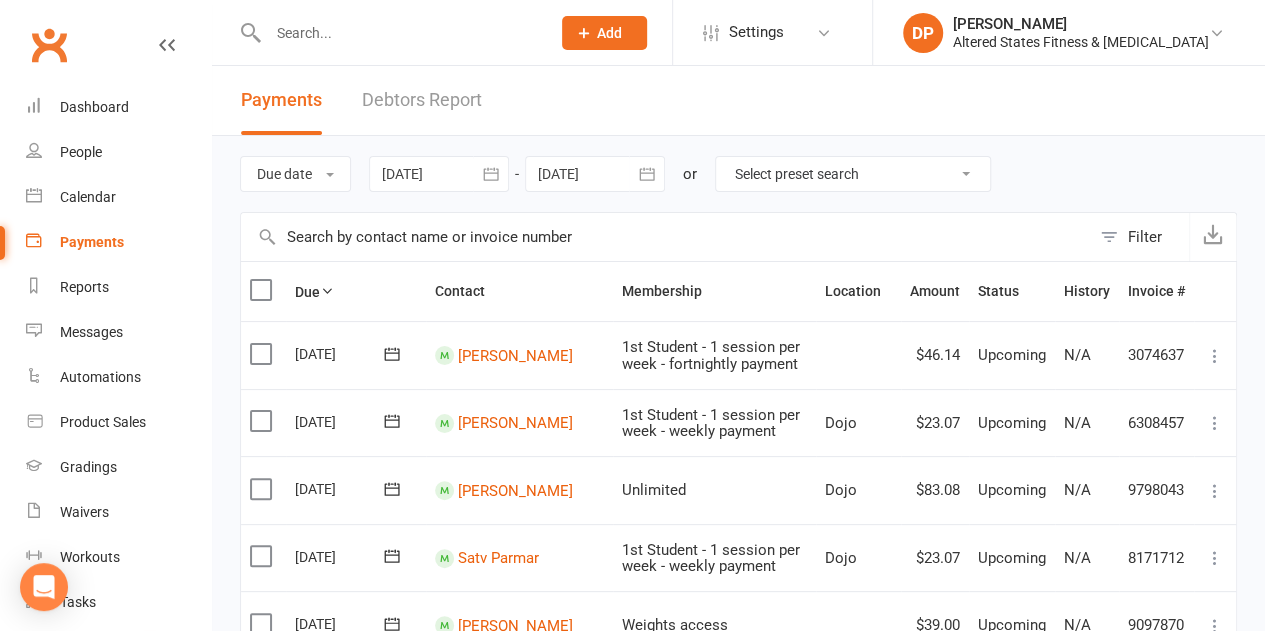 click 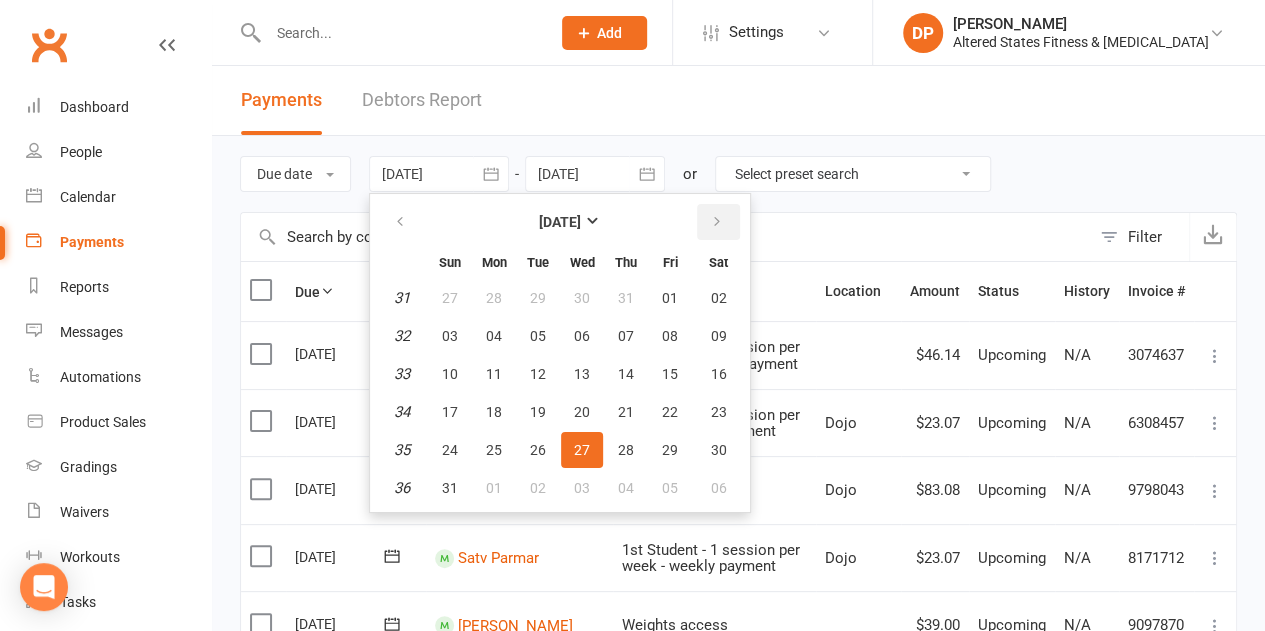 click at bounding box center (717, 222) 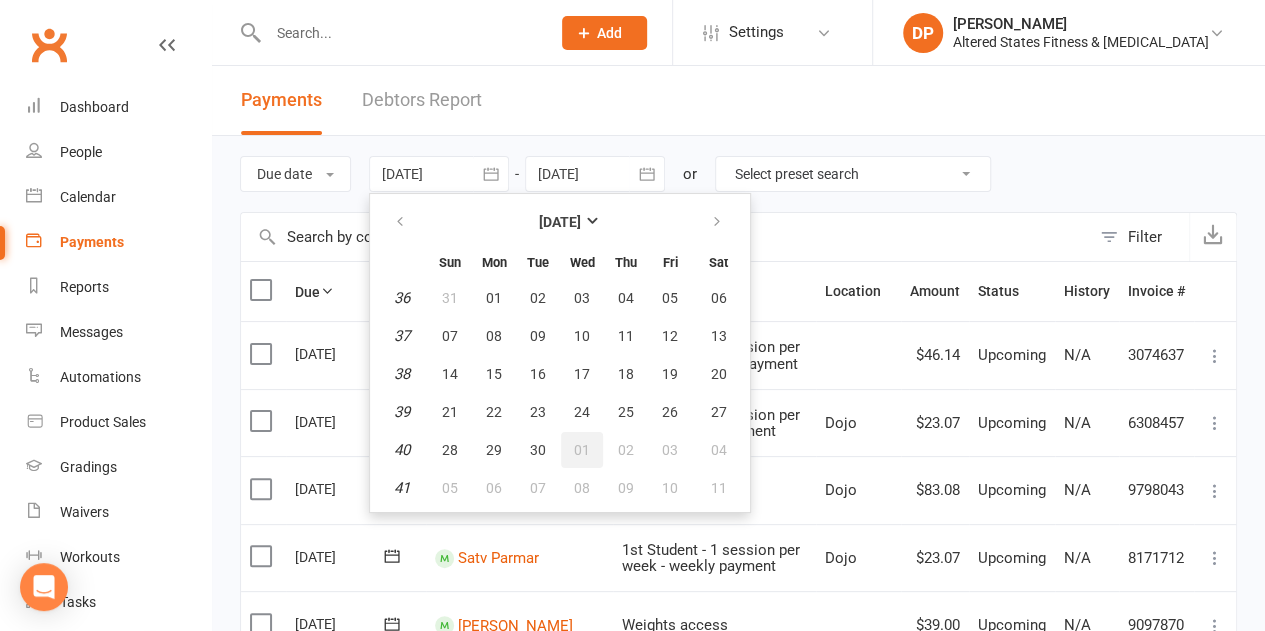 click on "01" at bounding box center (582, 450) 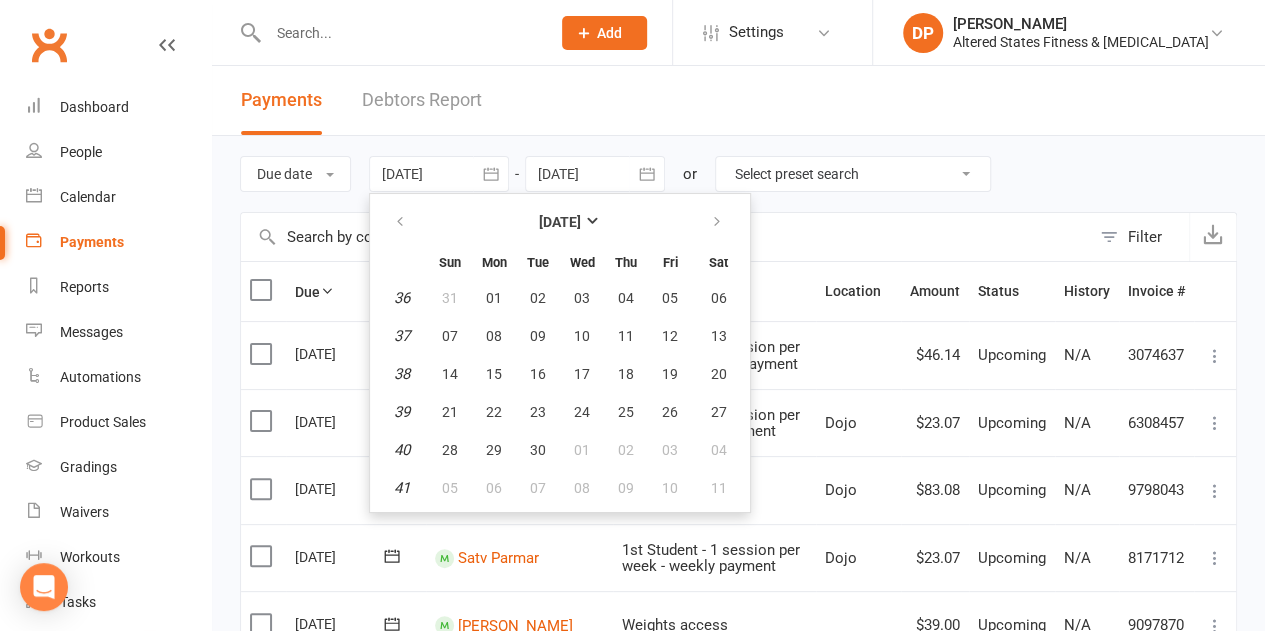 type on "01 Oct 2025" 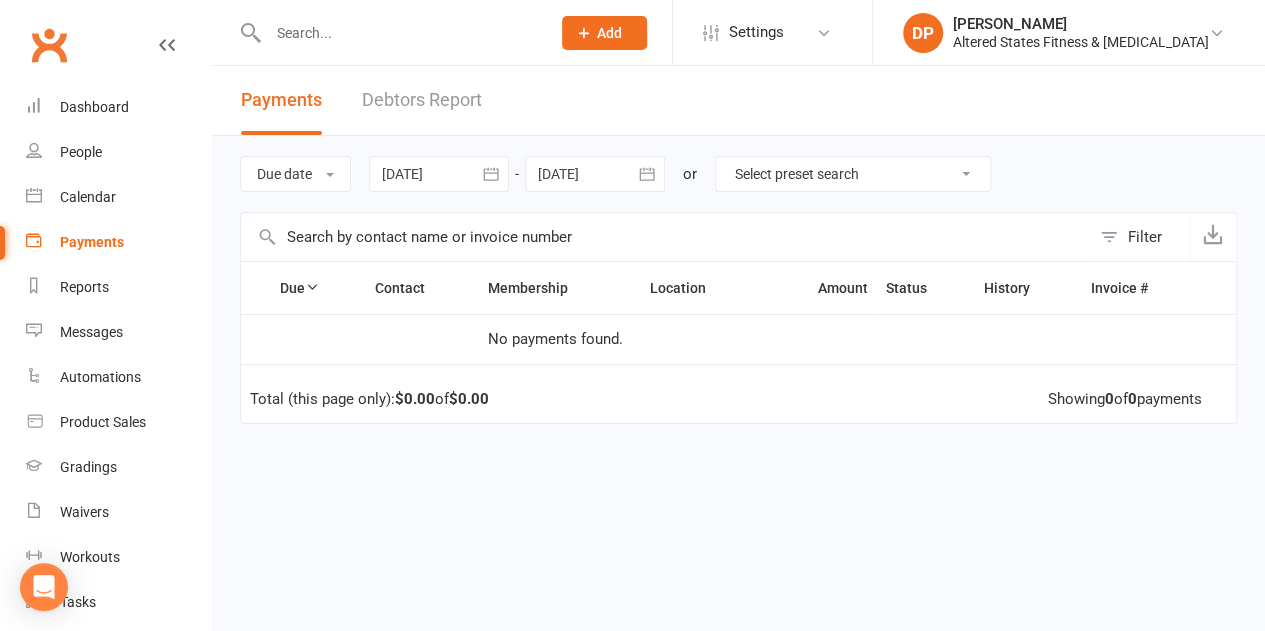 click at bounding box center [647, 174] 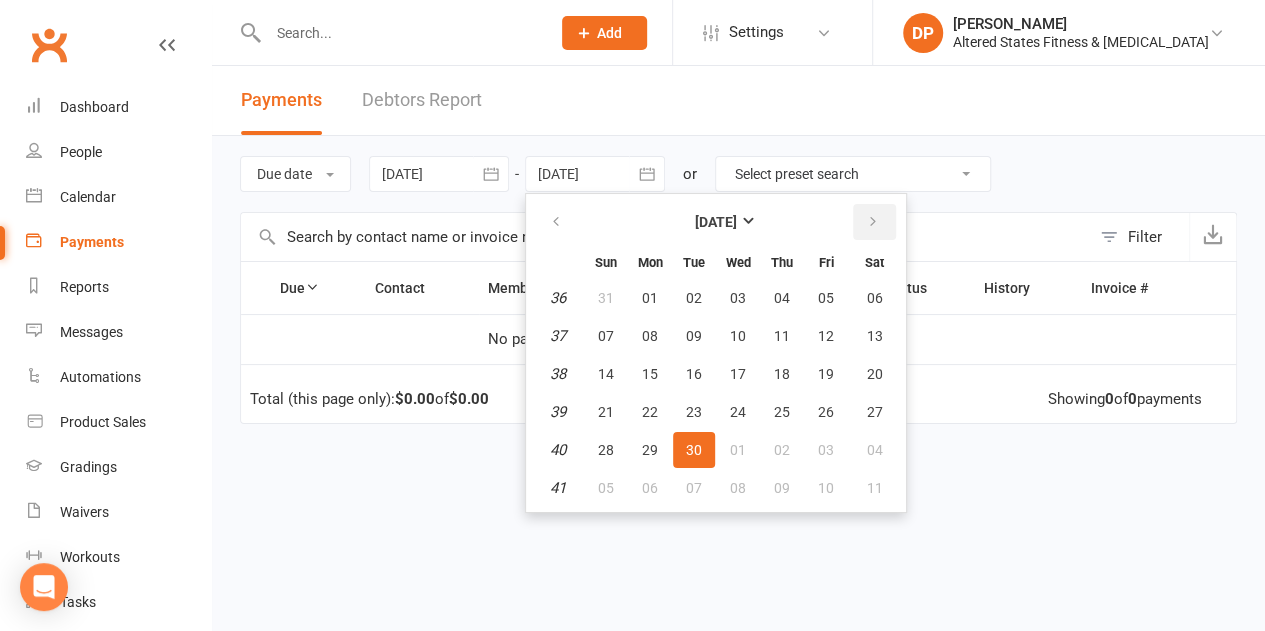 drag, startPoint x: 876, startPoint y: 222, endPoint x: 858, endPoint y: 261, distance: 42.953465 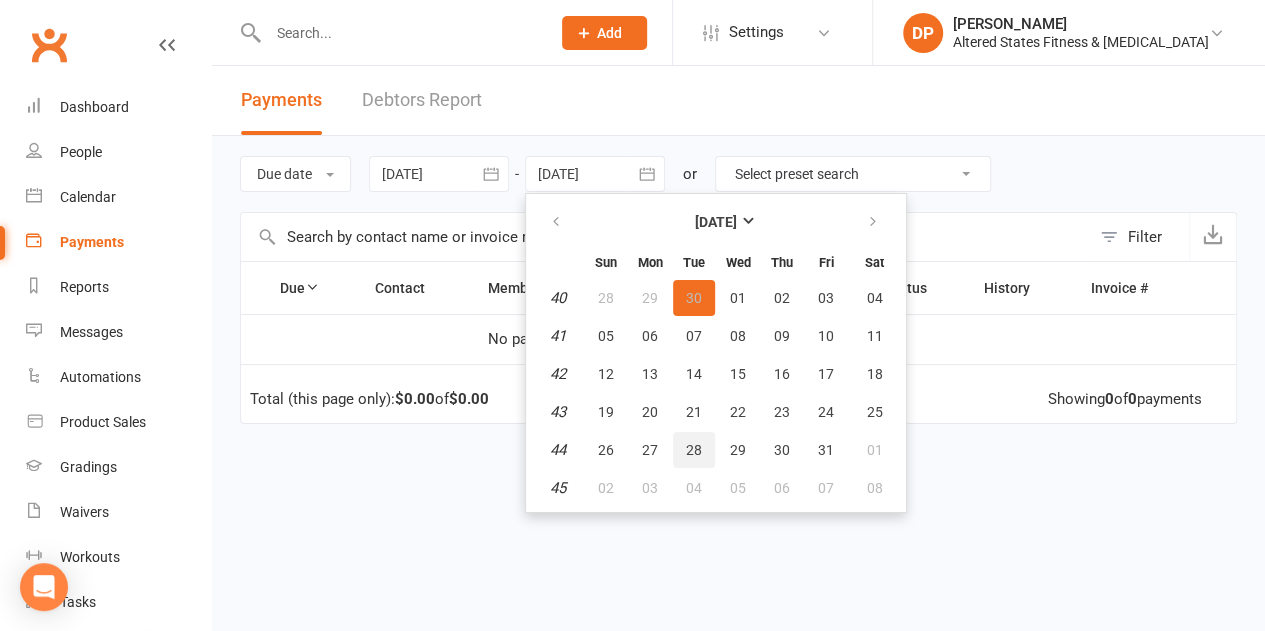 click on "28" at bounding box center (694, 450) 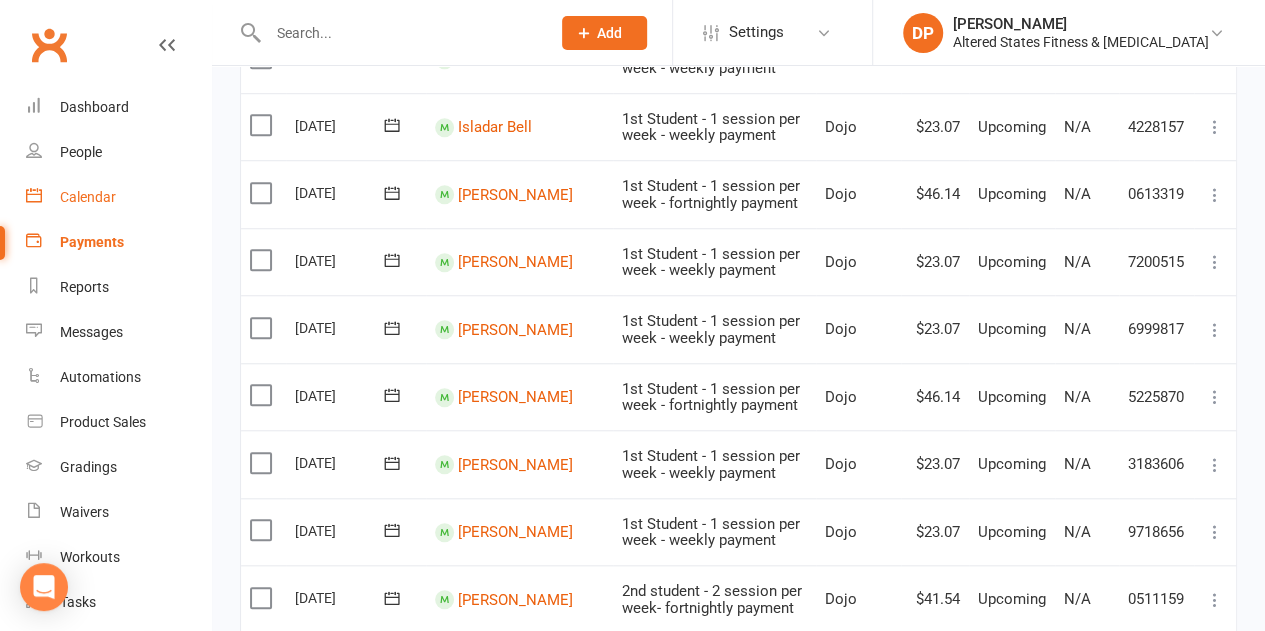 scroll, scrollTop: 700, scrollLeft: 0, axis: vertical 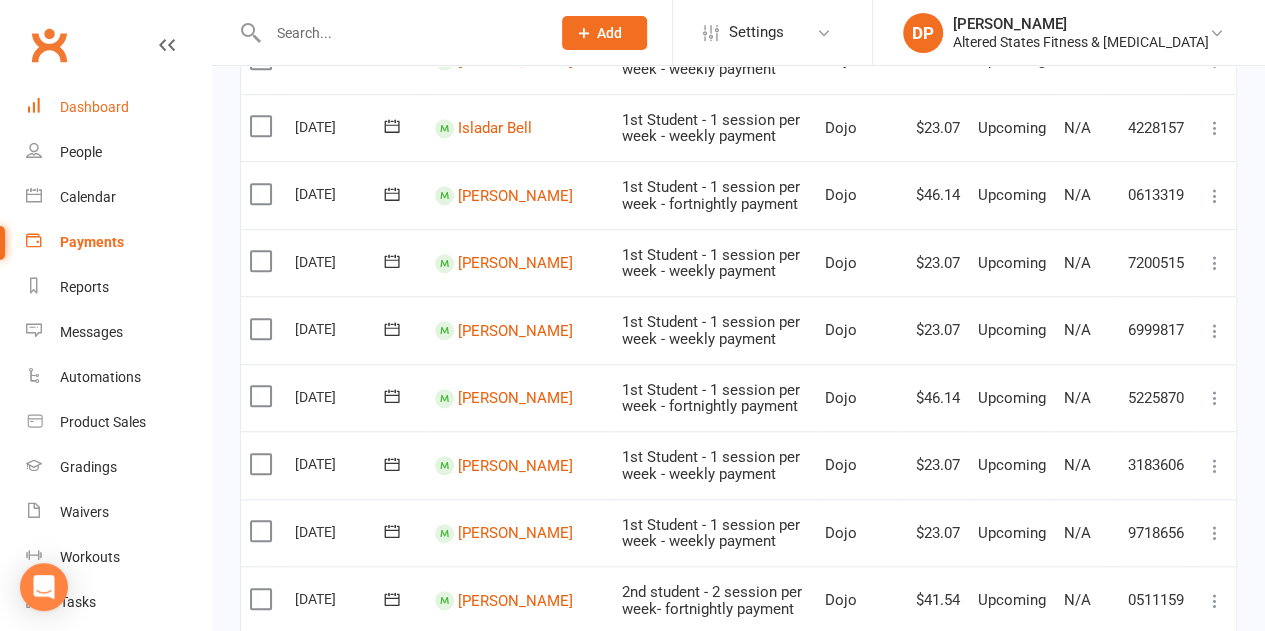 click on "Dashboard" at bounding box center (118, 107) 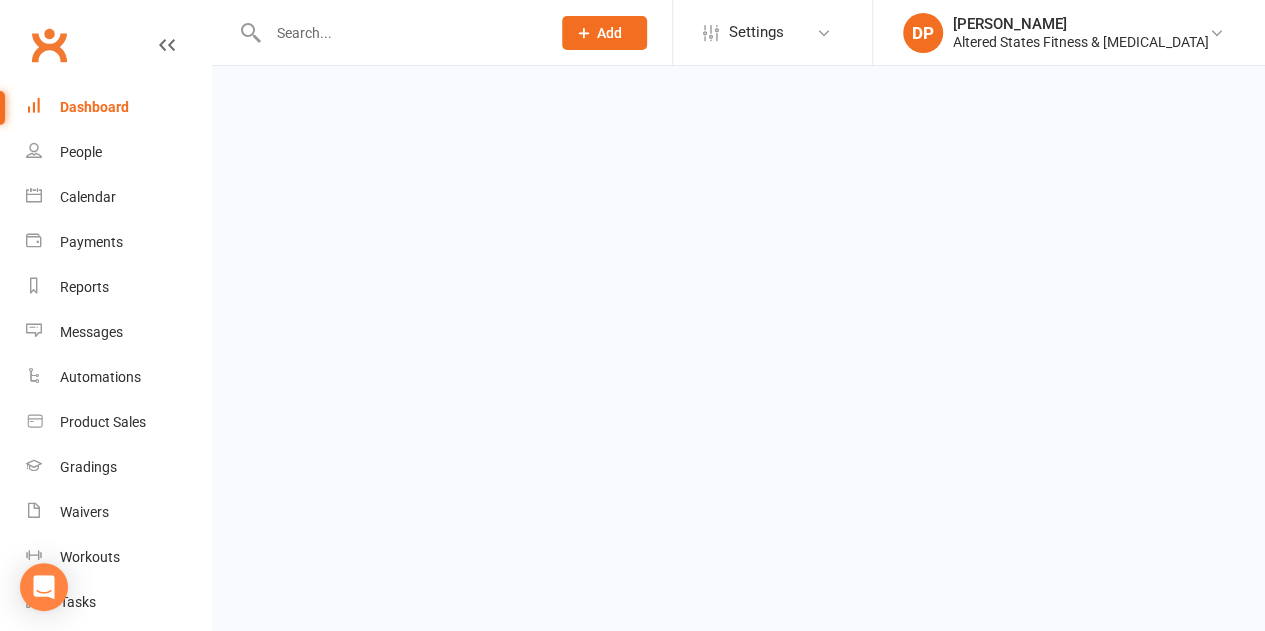scroll, scrollTop: 0, scrollLeft: 0, axis: both 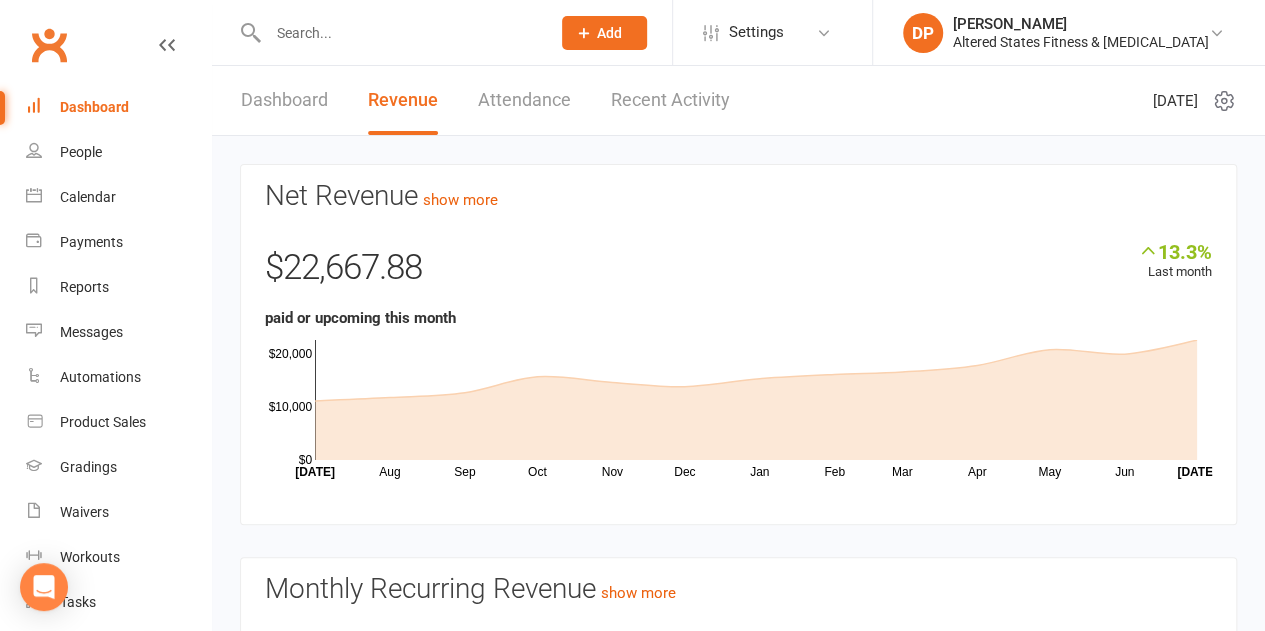 click on "Dashboard" at bounding box center (284, 100) 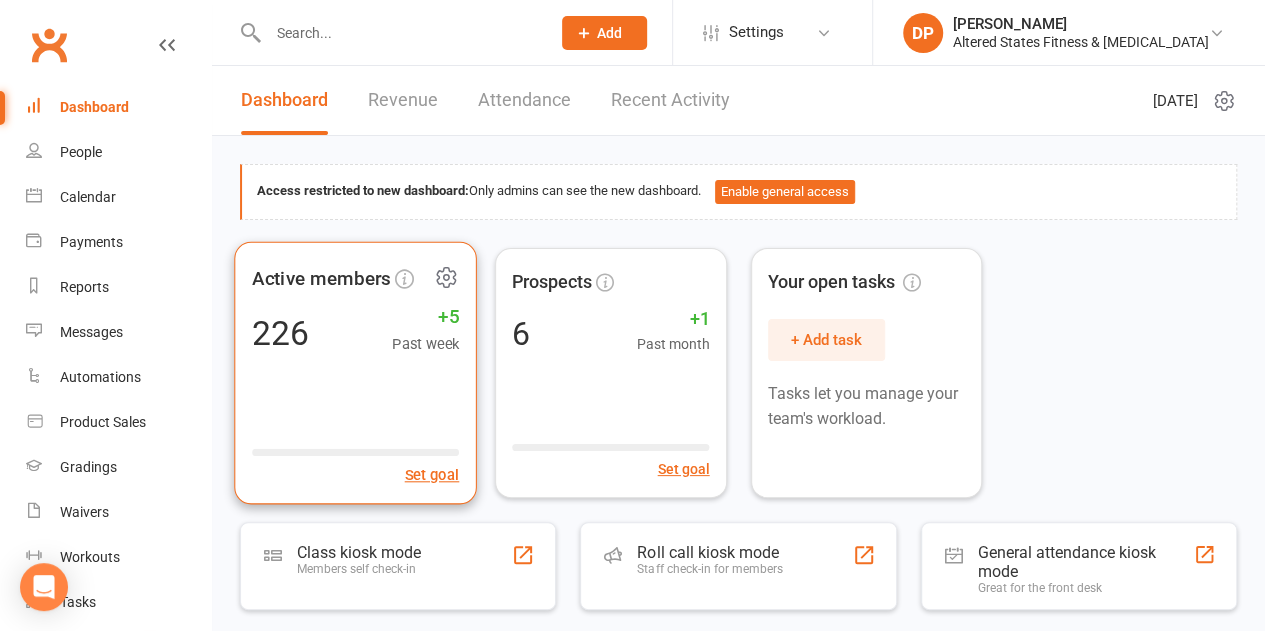 click on "+5" at bounding box center [425, 316] 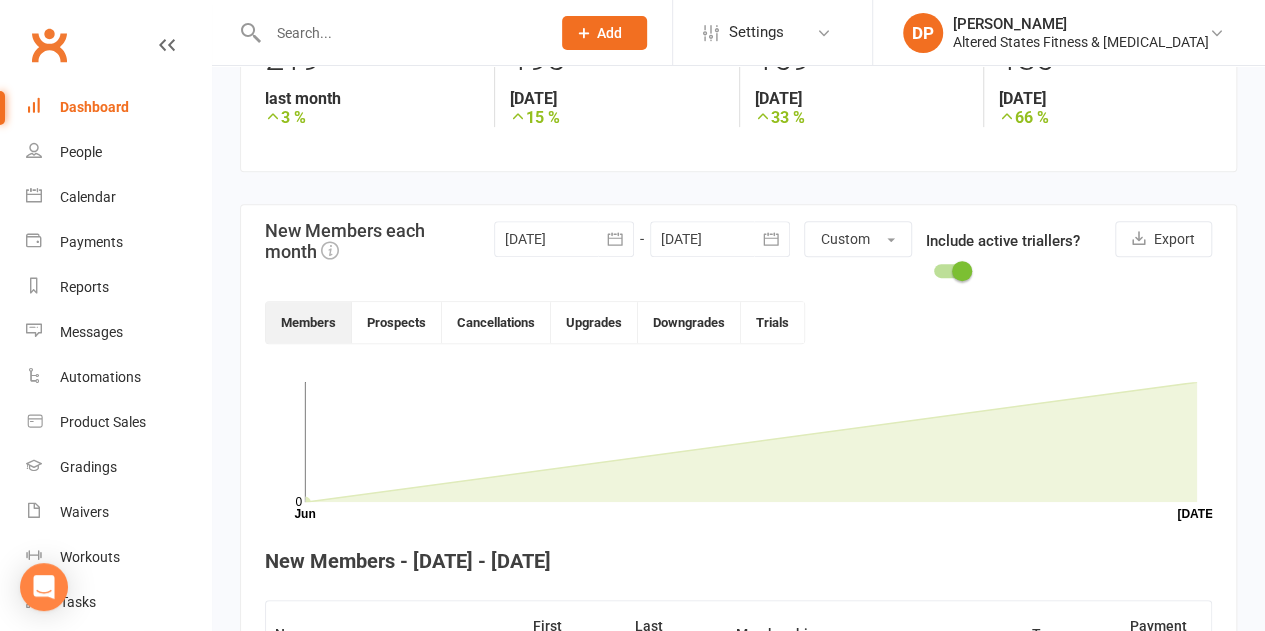 scroll, scrollTop: 340, scrollLeft: 0, axis: vertical 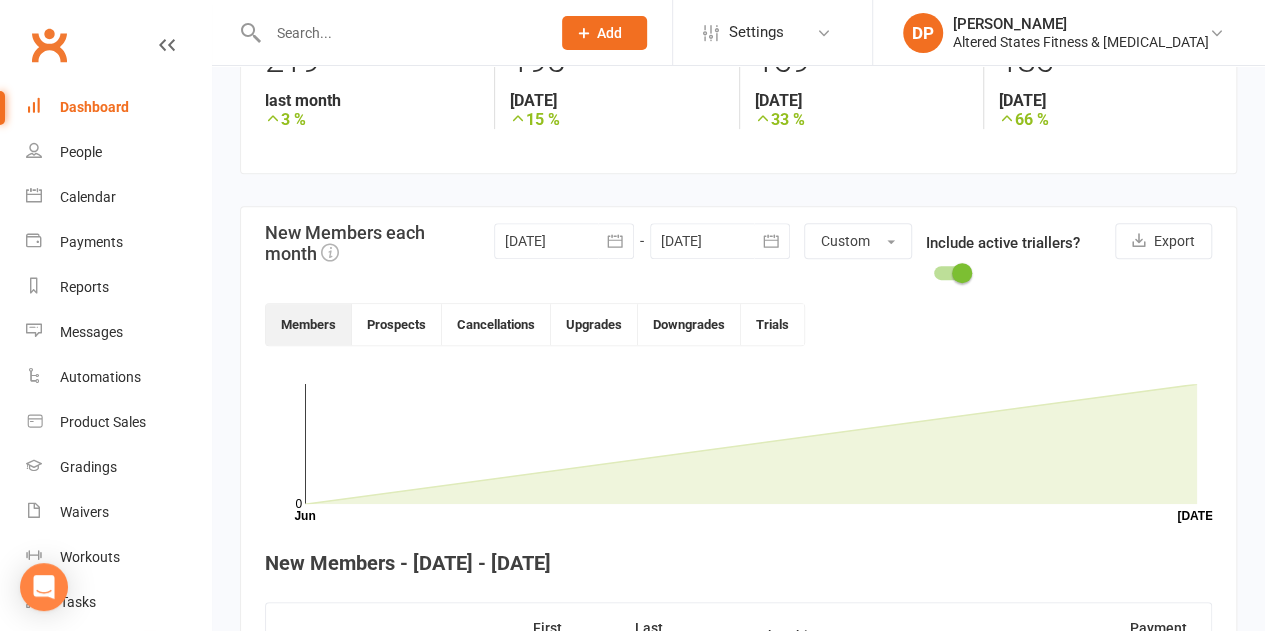 click 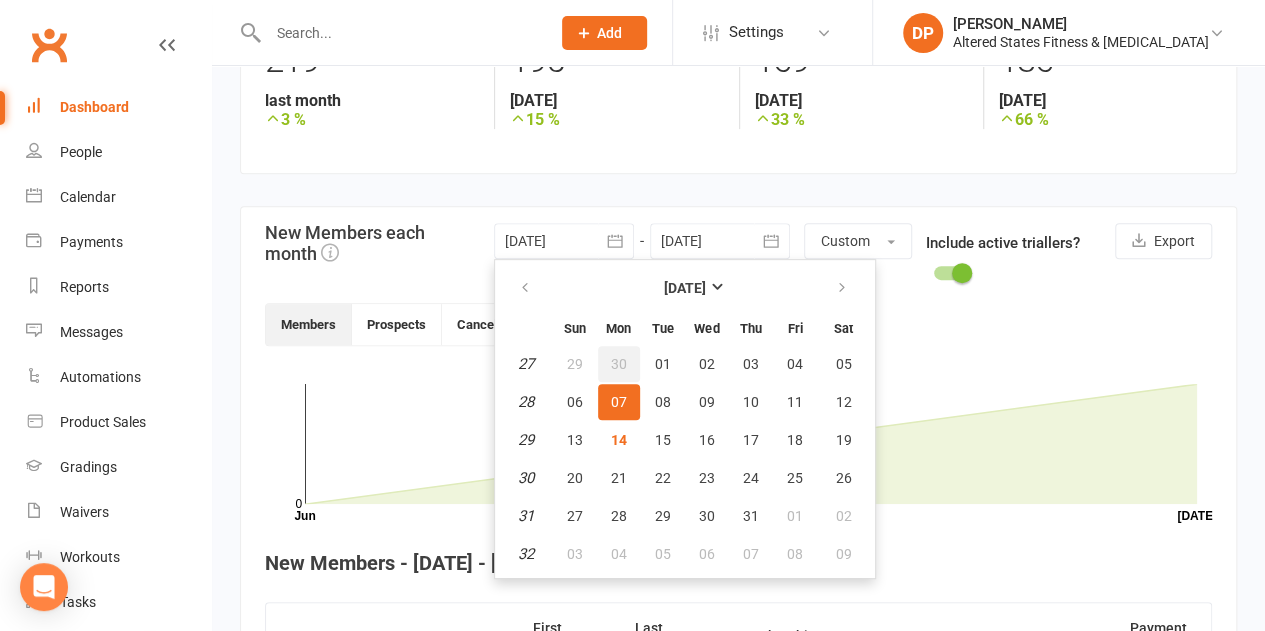 click on "30" at bounding box center [619, 364] 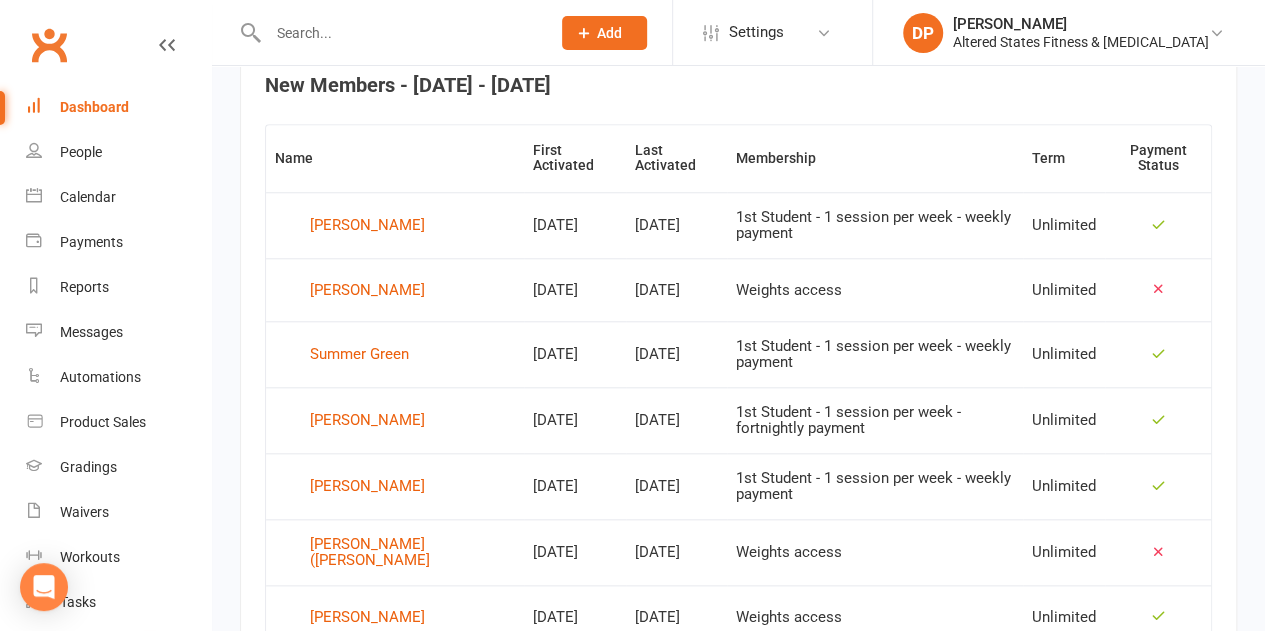 scroll, scrollTop: 1034, scrollLeft: 0, axis: vertical 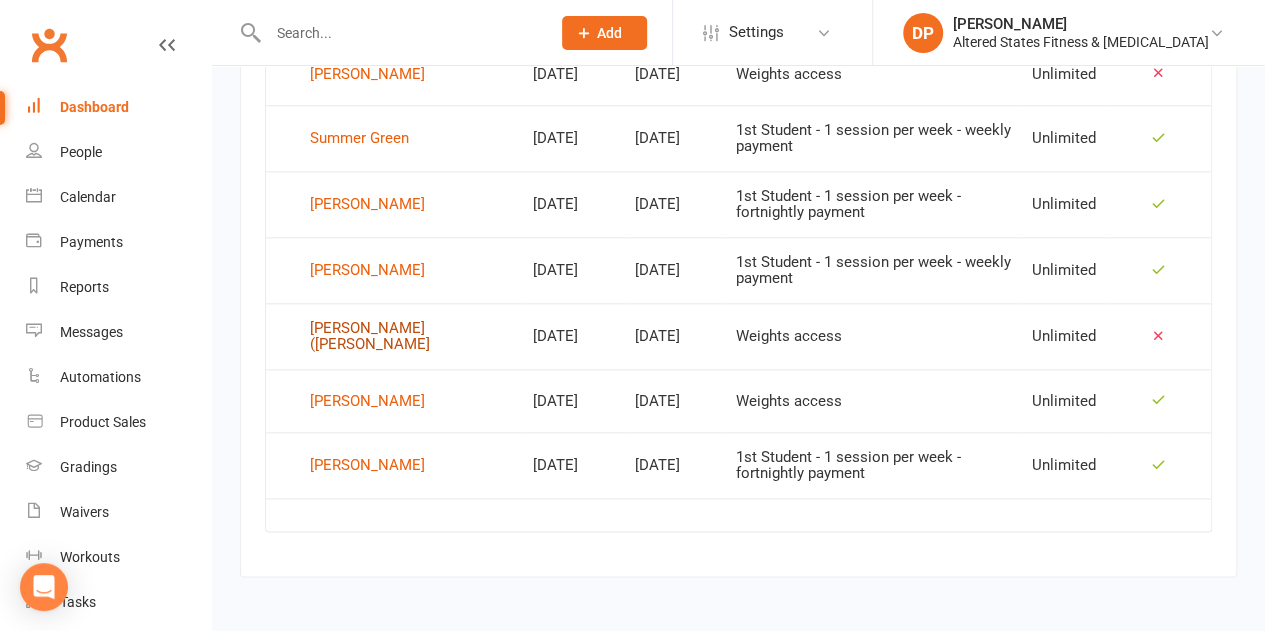 click on "Theresa (Tess) Robinson" at bounding box center (412, 336) 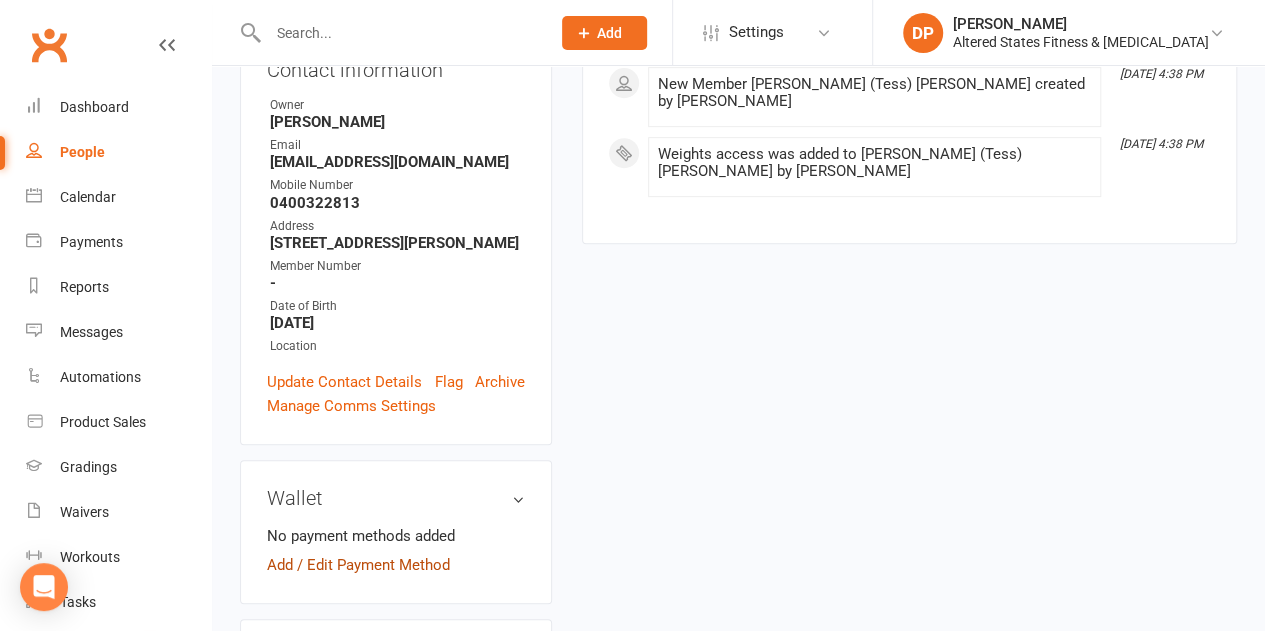 scroll, scrollTop: 0, scrollLeft: 0, axis: both 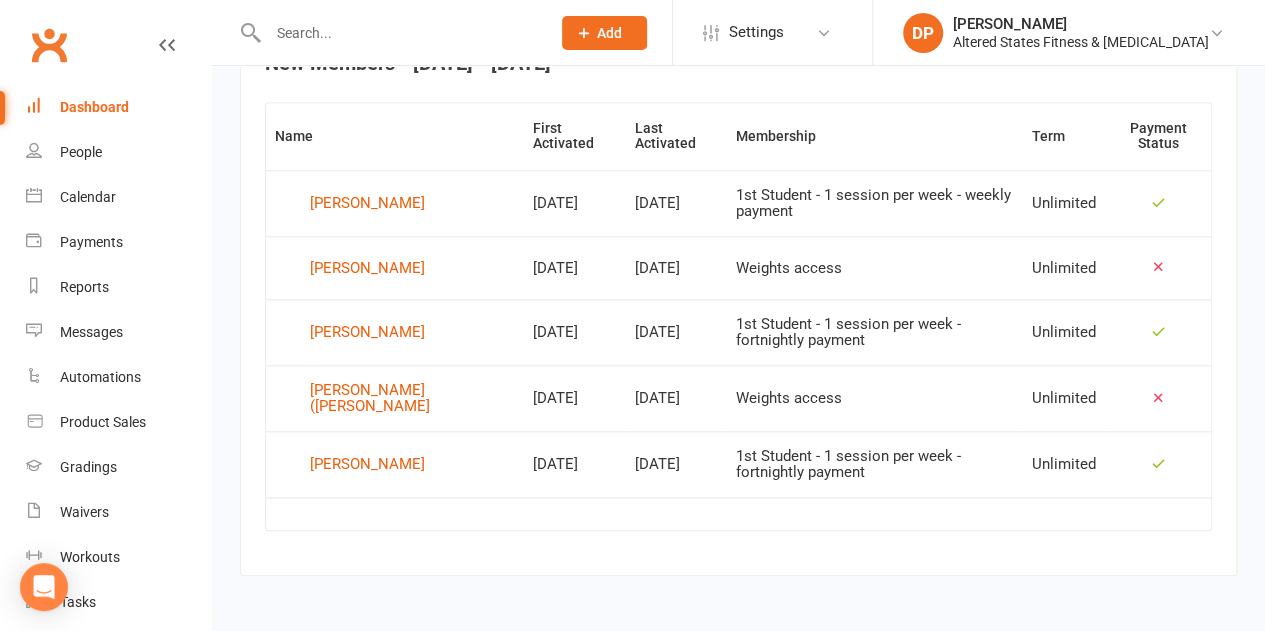 click on "Weights access" at bounding box center (875, 267) 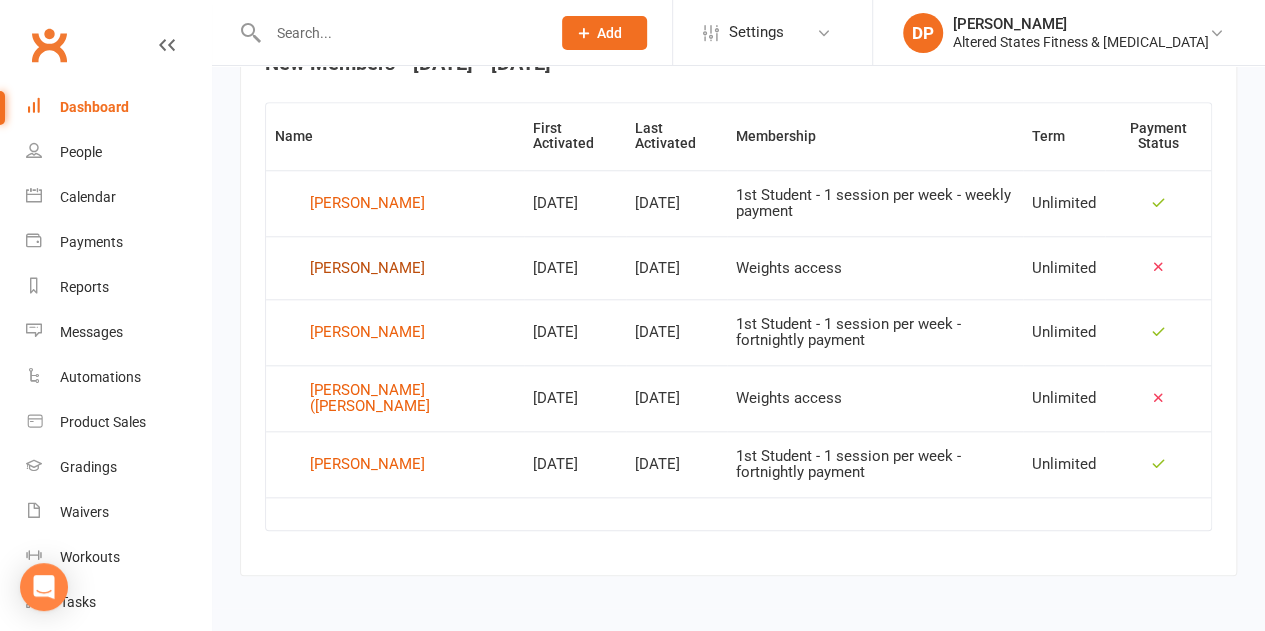 click on "Cathy Gormley" at bounding box center [367, 268] 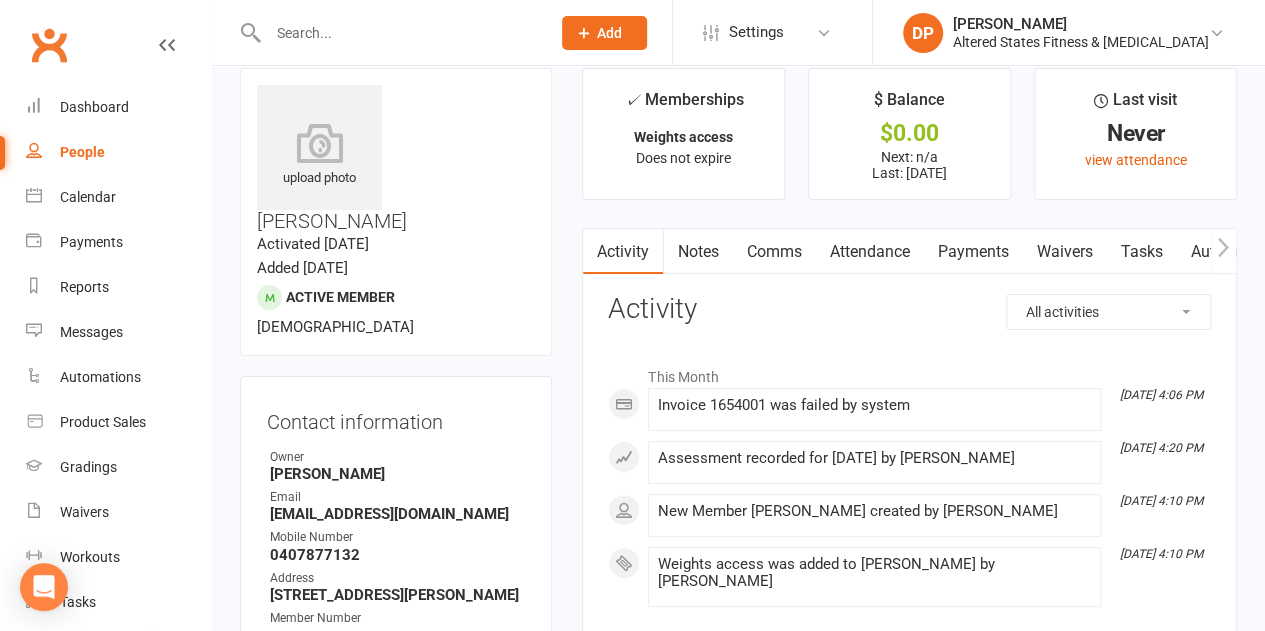 scroll, scrollTop: 0, scrollLeft: 0, axis: both 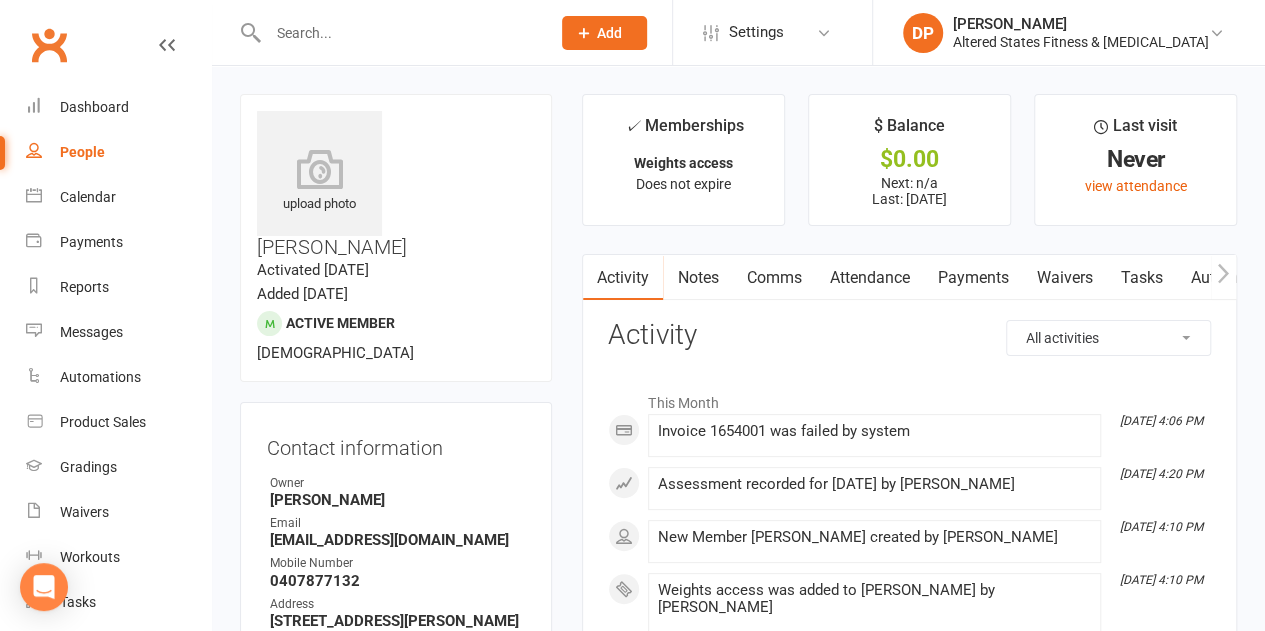 click on "Payments" at bounding box center (972, 278) 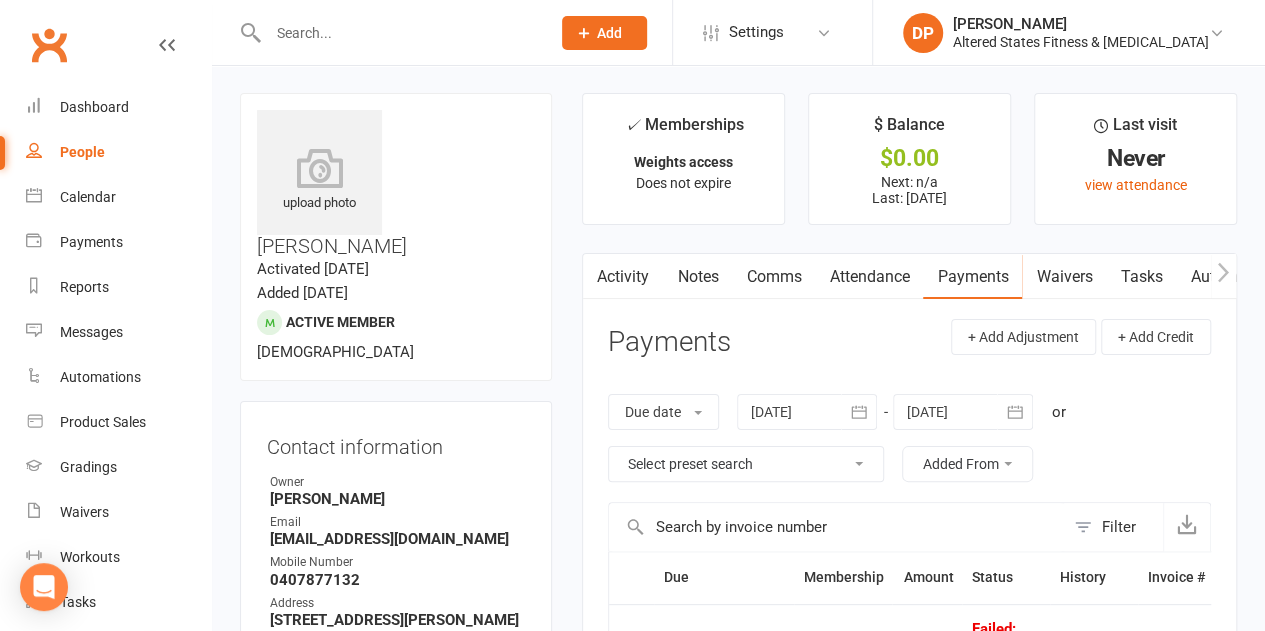 scroll, scrollTop: 0, scrollLeft: 0, axis: both 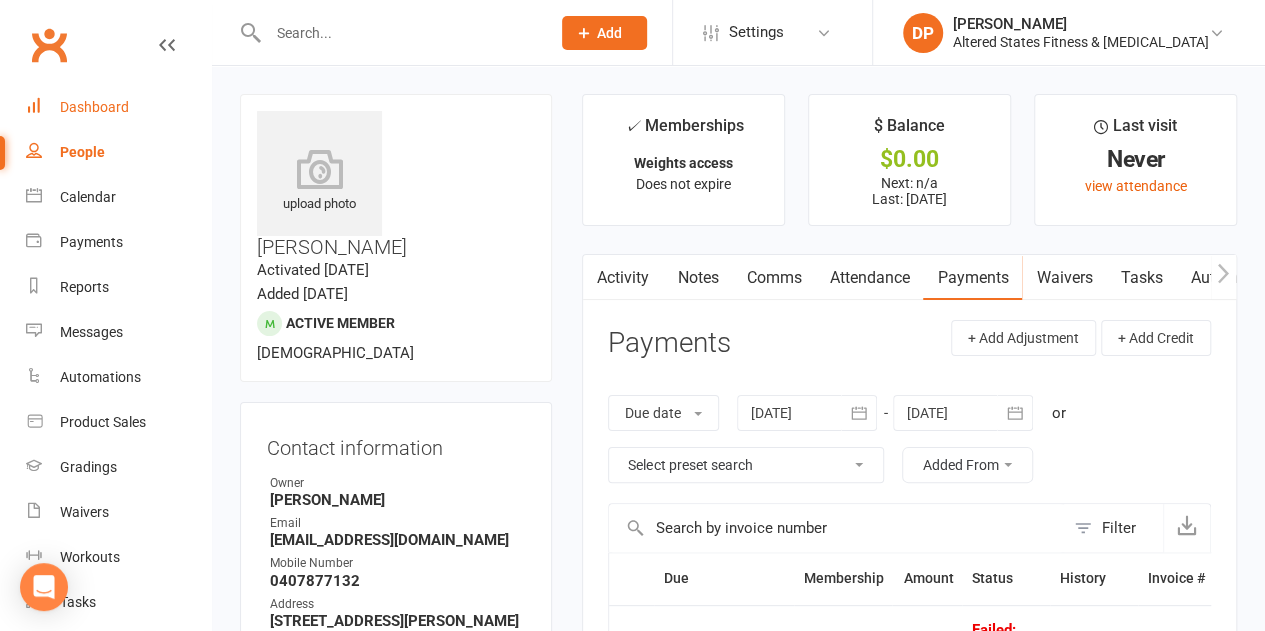 click on "Dashboard" at bounding box center [94, 107] 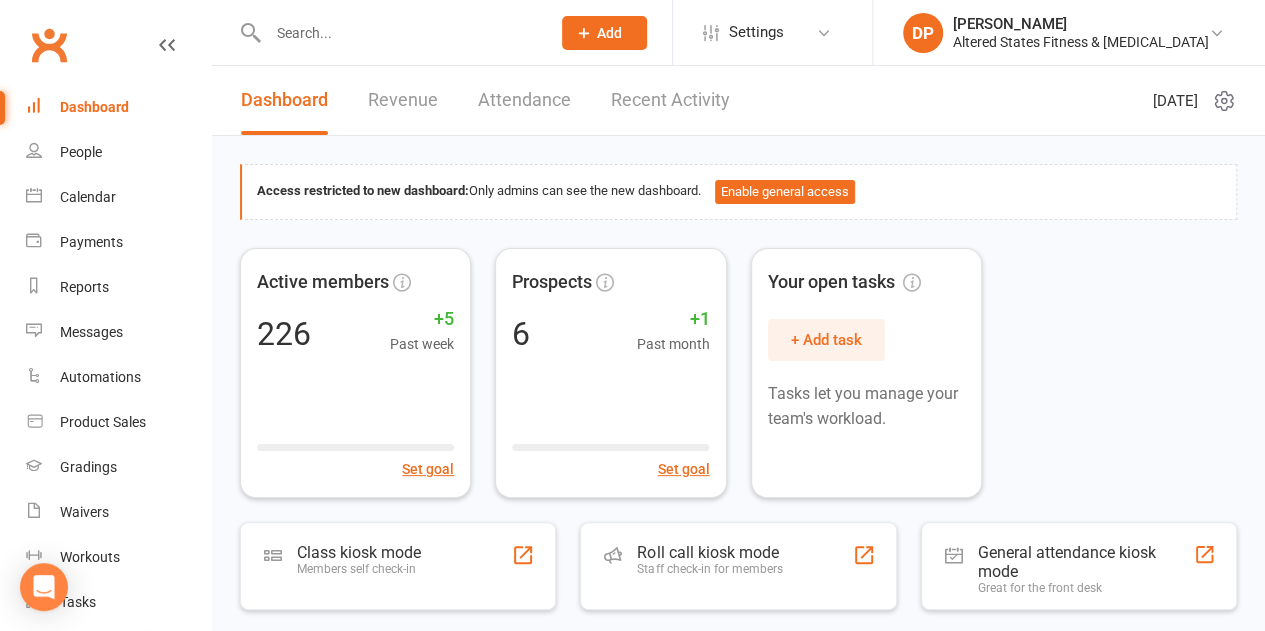 click on "Dashboard" at bounding box center (94, 107) 